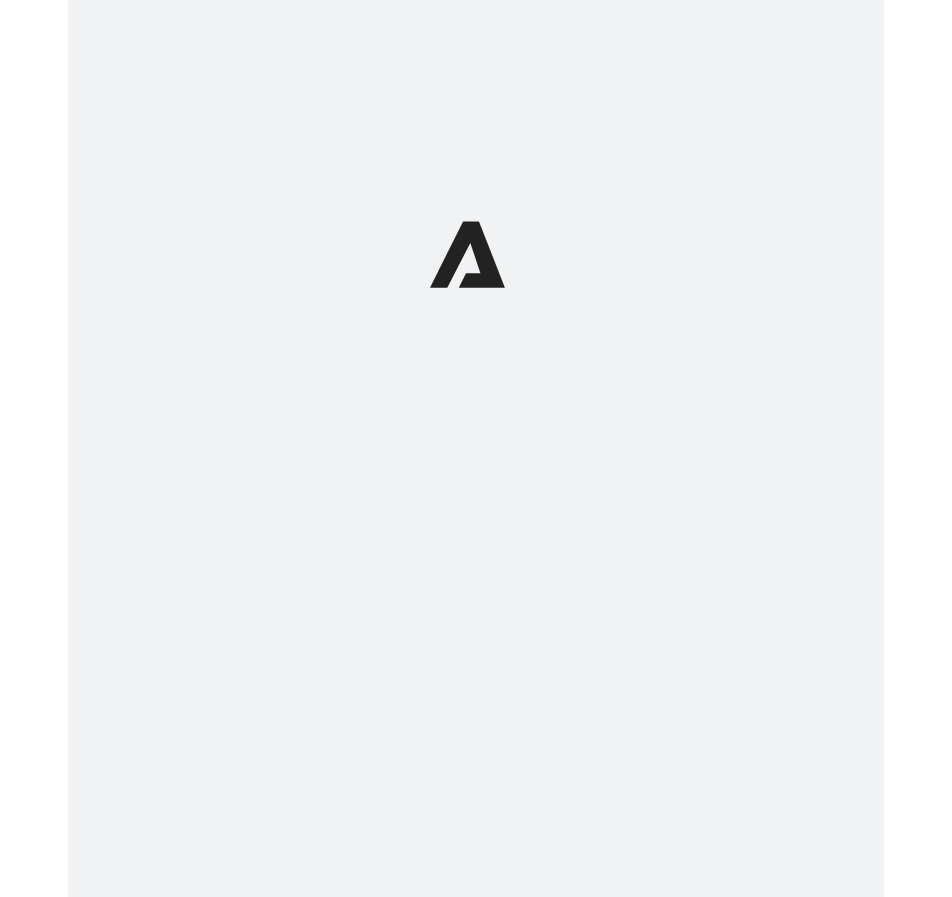 scroll, scrollTop: 0, scrollLeft: 0, axis: both 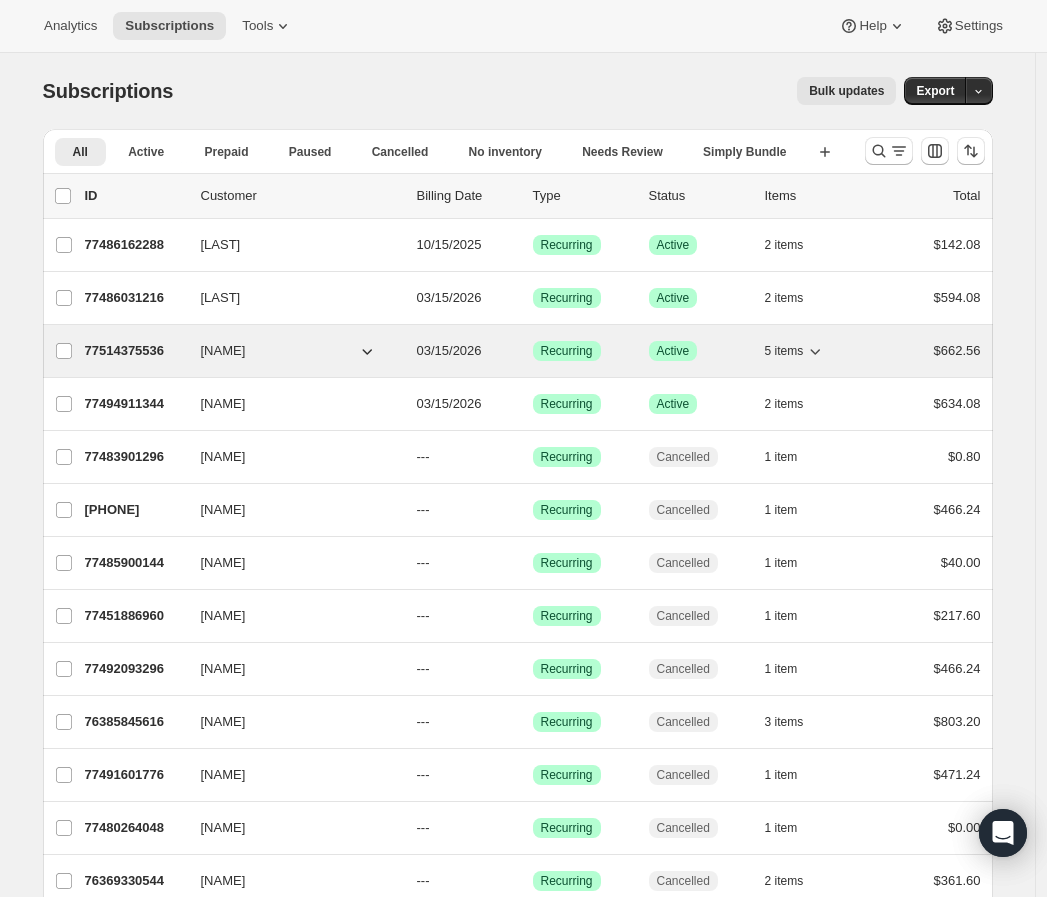 click on "77514375536" at bounding box center (135, 351) 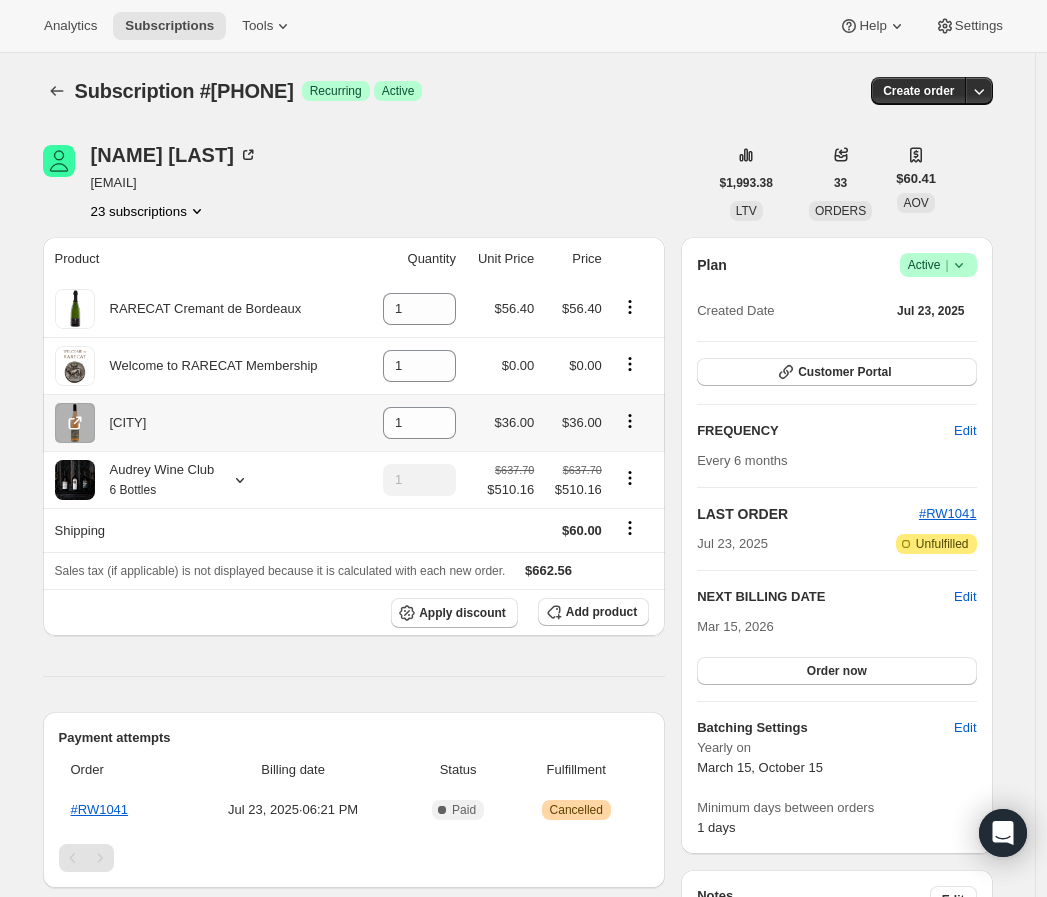 click 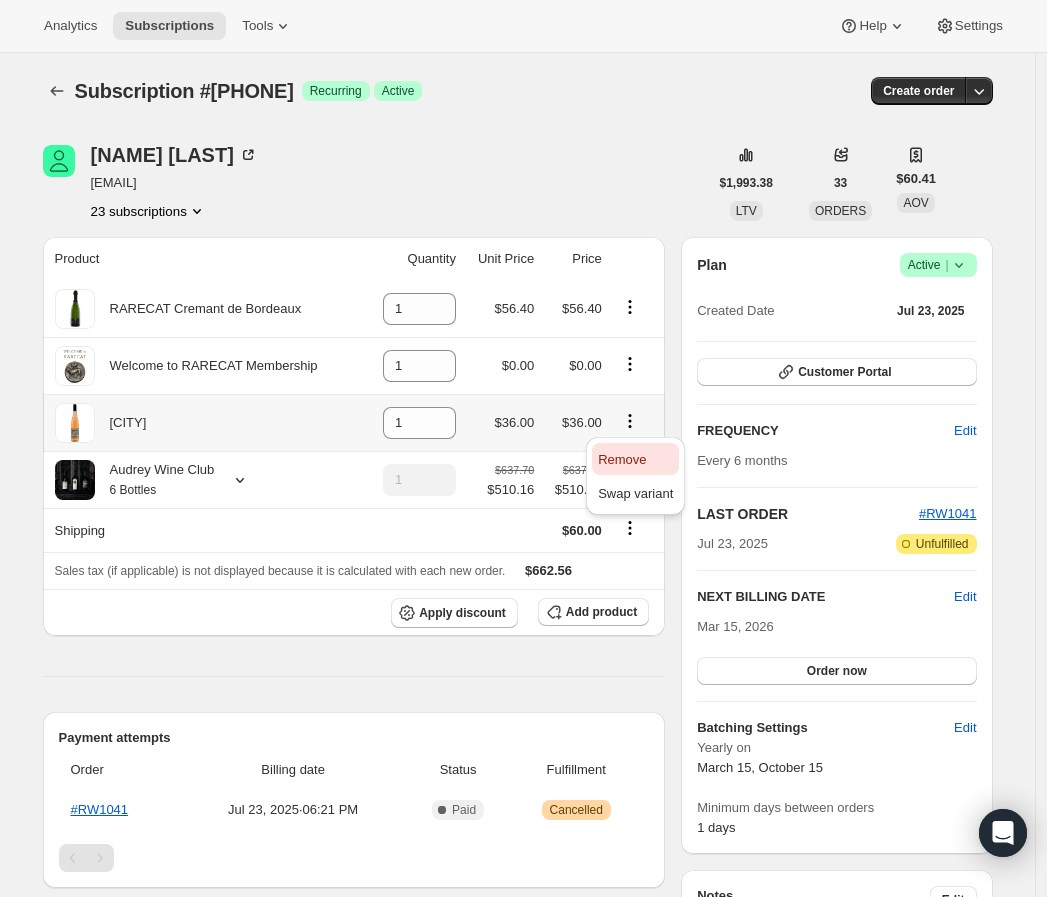 click on "Remove" at bounding box center [635, 459] 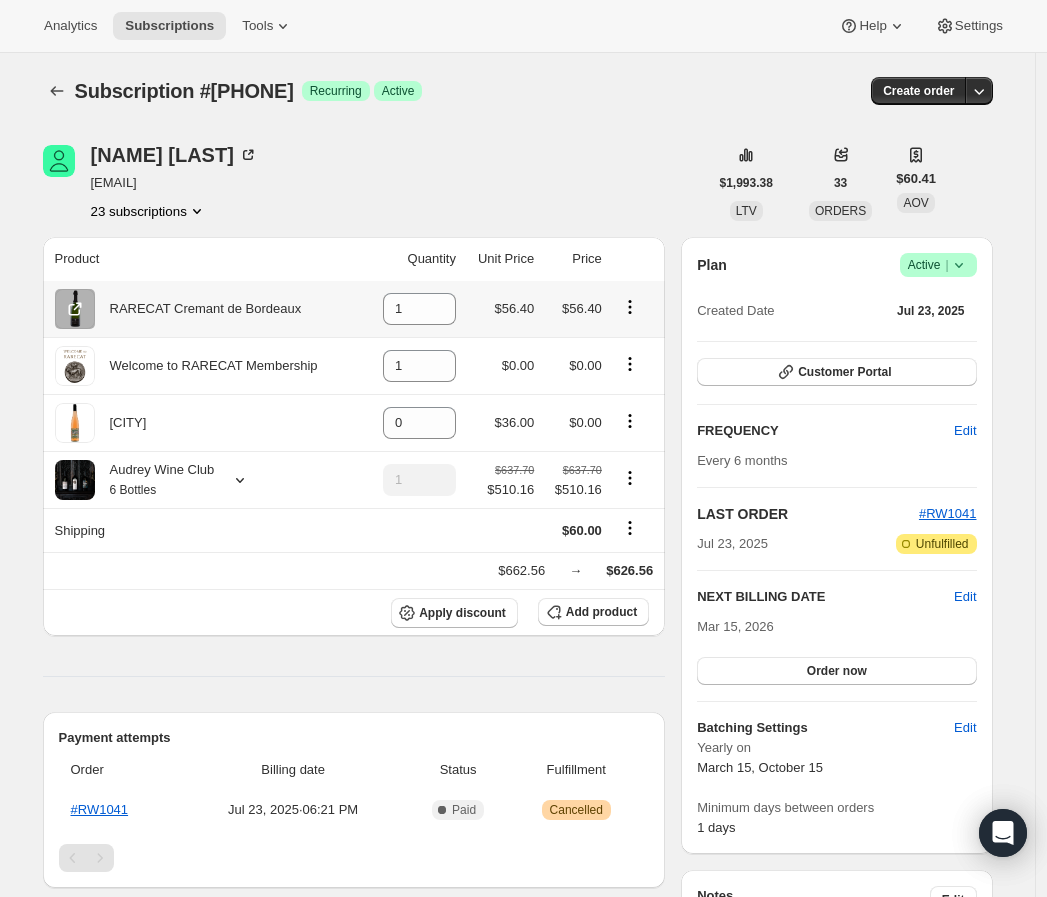 click 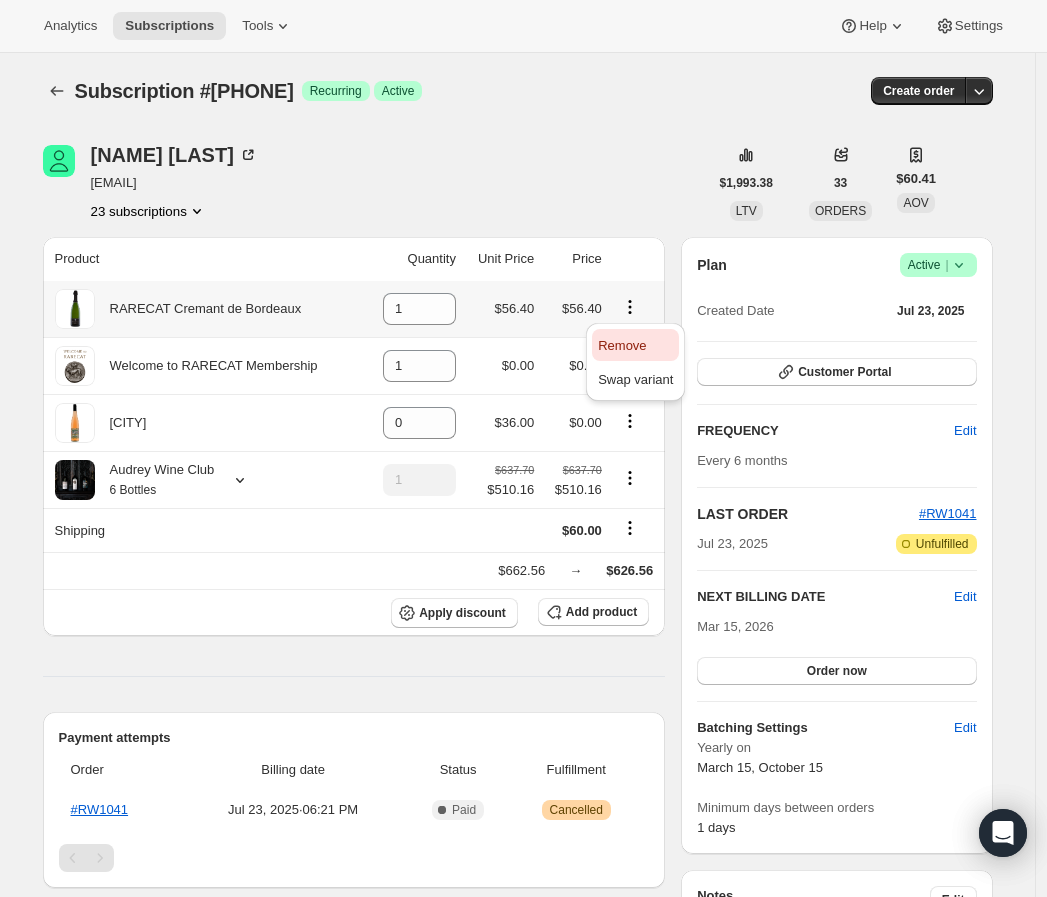 click on "Remove" at bounding box center (622, 345) 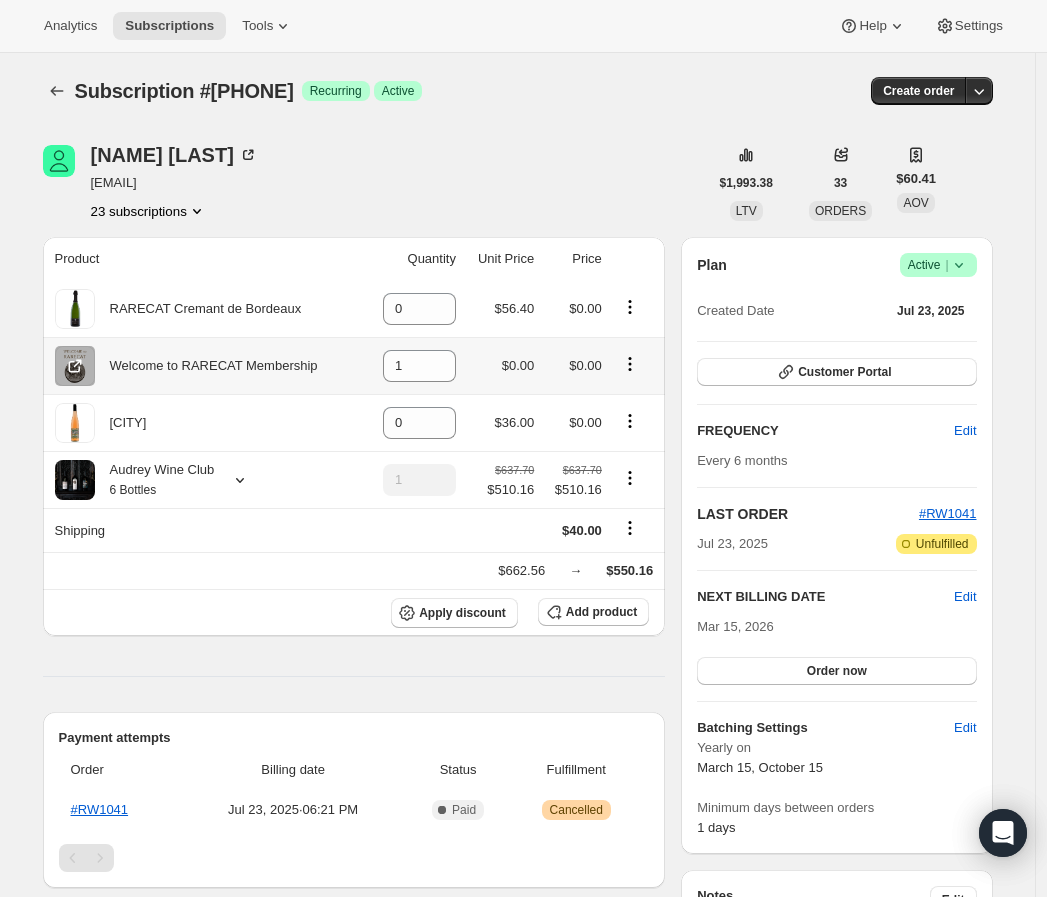 click 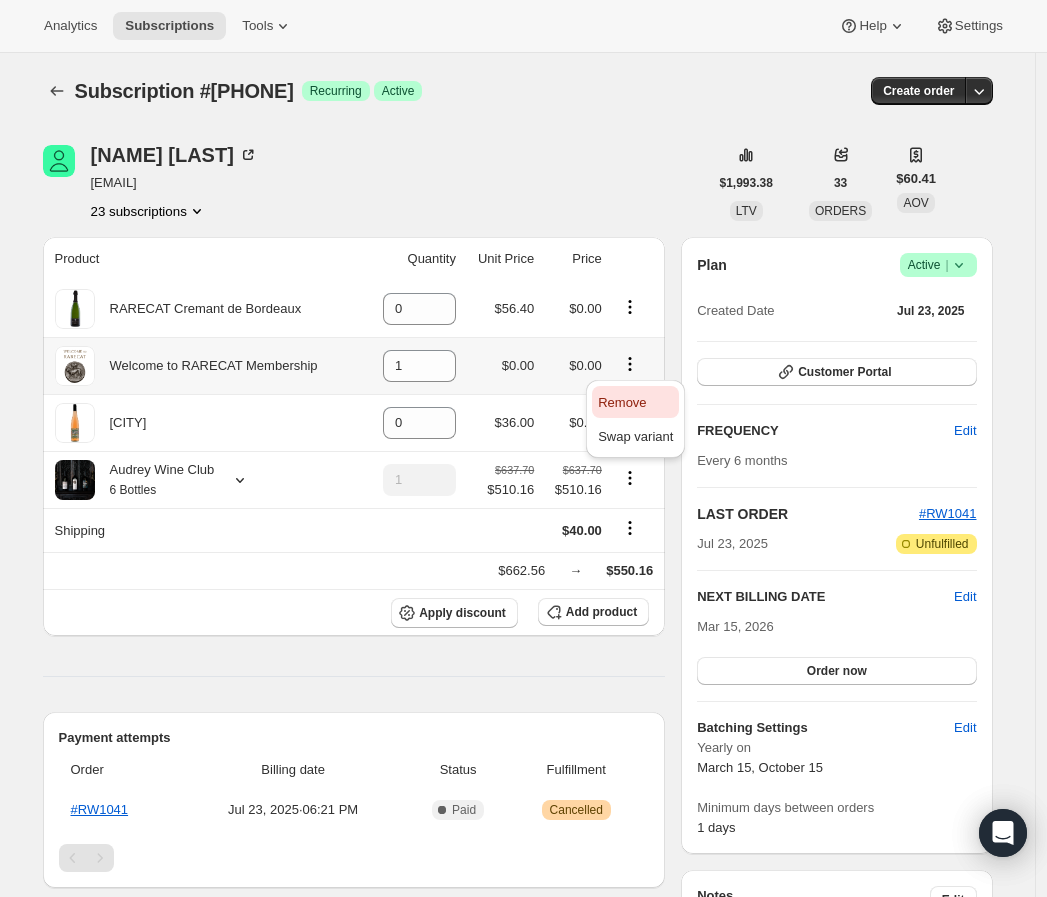 click on "Remove" at bounding box center [635, 402] 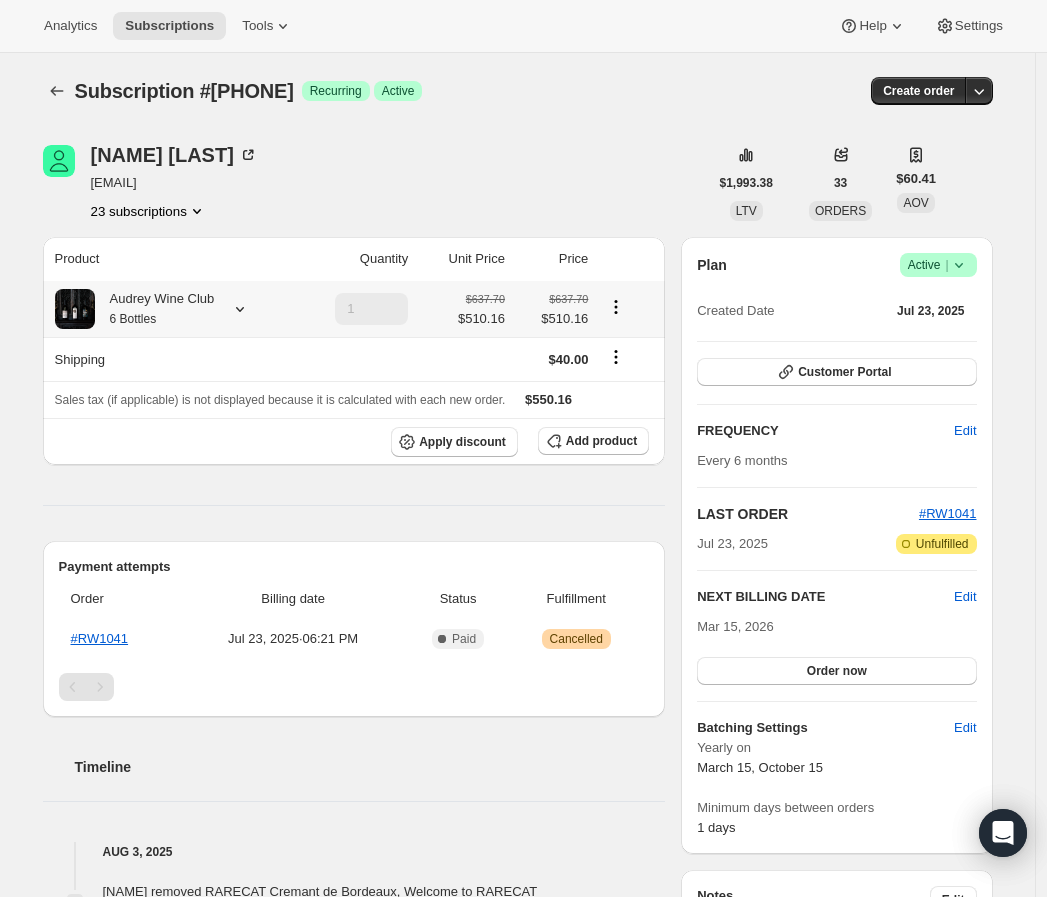 click 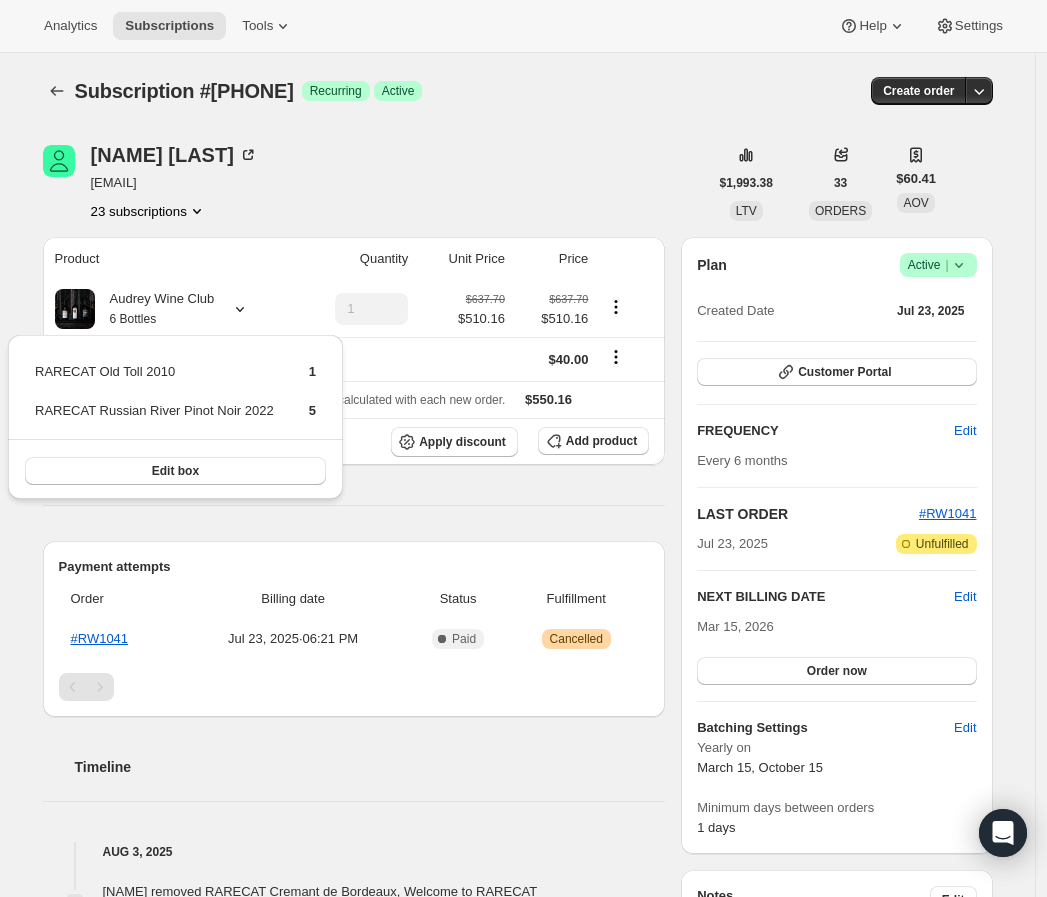 click on "[NAME] [LAST]
3843 Ingraham Street
APT F109
[CITY] [STATE], 92109
United States
+1[PHONE]
PAYMENT METHOD
Shop Pay ending in 4247
Expires 3/2027
BILLING ADDRESS
Subscription #77514375536. This page is ready
Additional Options • Select up to 4 bottles
Select products for Audrey Wine Club Fall Releases Select at least 4 bottles Default Title RARECAT Russian River Pinot Noir 2022 gid://shopify/ProductVariant/52242062410096 6 $88.80 Additional Options Select up to 4 bottles Default Title RARECAT Old Toll 2010 gid://shopify/ProductVariant/52364334137712 6 $193.70 6 Bottles 12 Bottles 12 Bottles 12 of 12 items - $1,695.00 Continue
[NAME] removed RARECAT Cremant de Bordeaux, Welcome to RARECAT Membership and [CITY] via Admin.  12:32 PM Jul 31, 2025 [NAME] updated subscription frequency to every 6 months from 6 months via Customer Portal 09:13 PM Triggered Shopify flow event for added line item to subscription. 09:11 PM [NAME] added 1 [CITY] via Customer Portal.  09:11 PM Triggered Shopify flow event for added line item to subscription. 09:11 PM [NAME] added 1 RARECAT Cremant de Bordeaux via Customer Portal.  09:11 PM Jul 23, 2025 06:22 PM [NAME]" at bounding box center [510, 781] 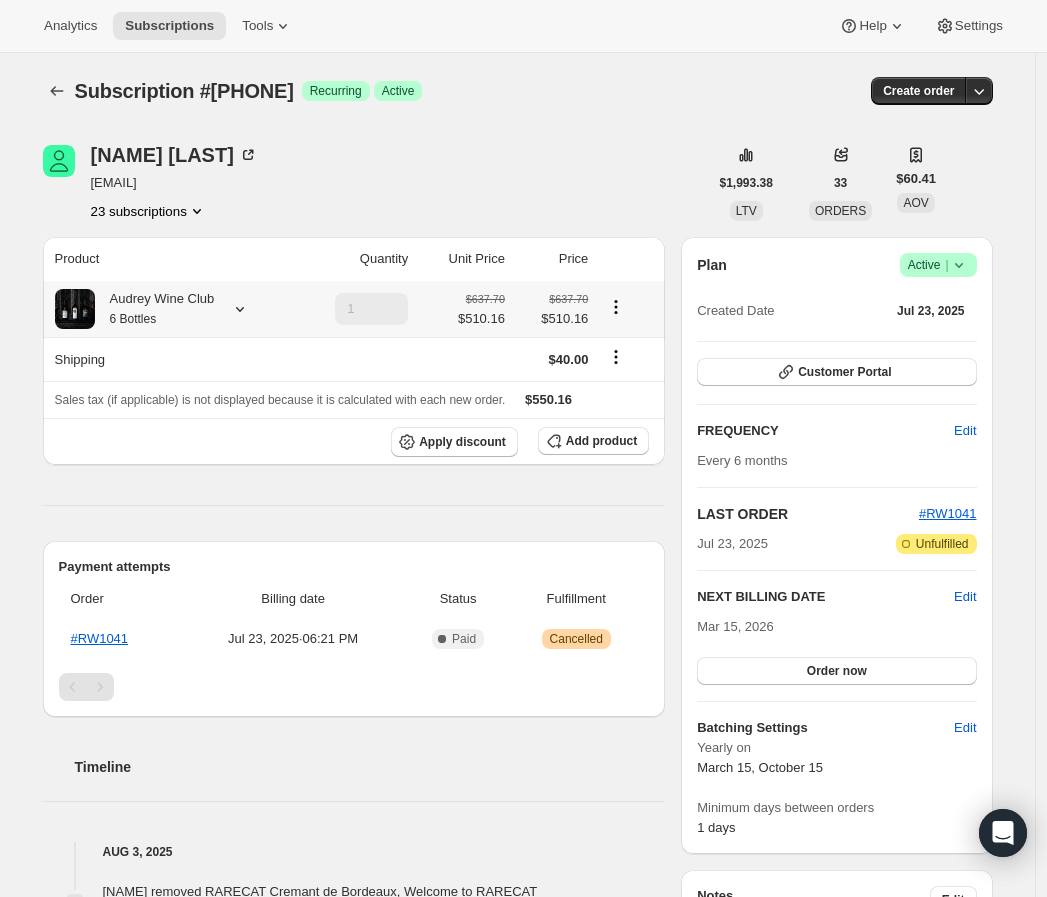 click 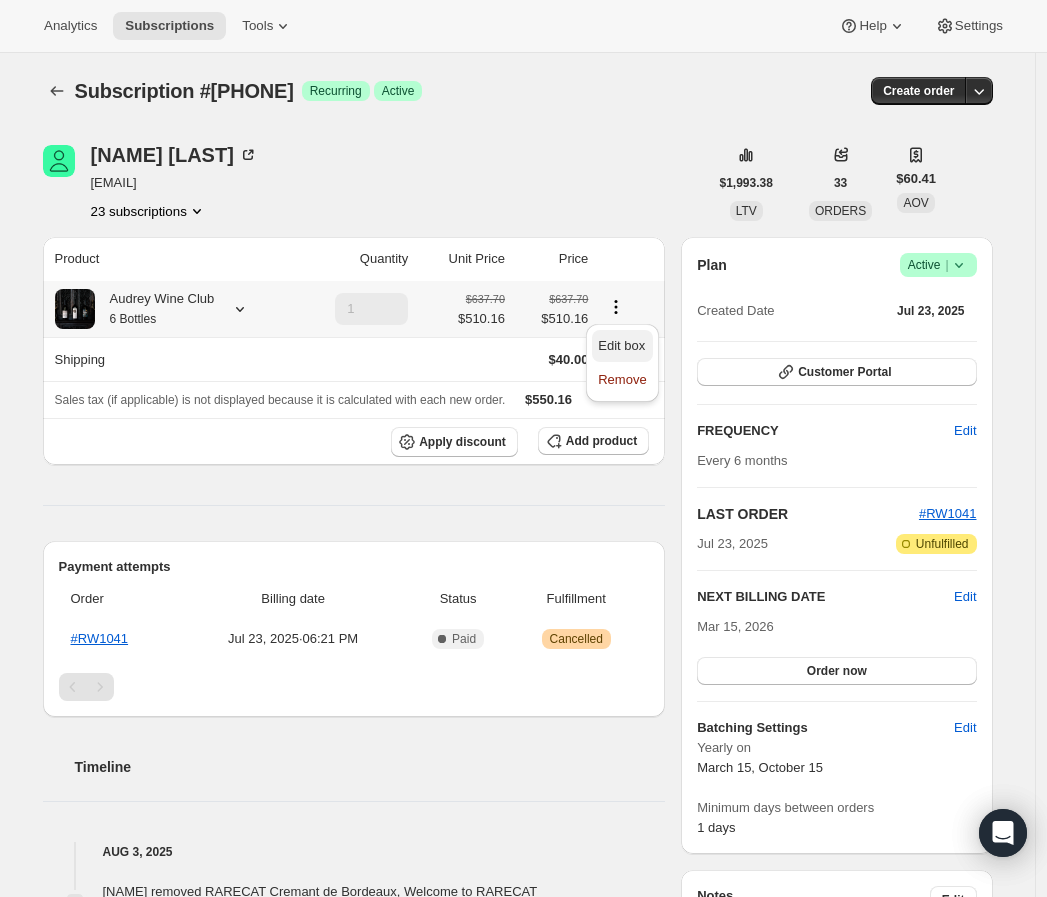 click on "Edit box" at bounding box center (621, 345) 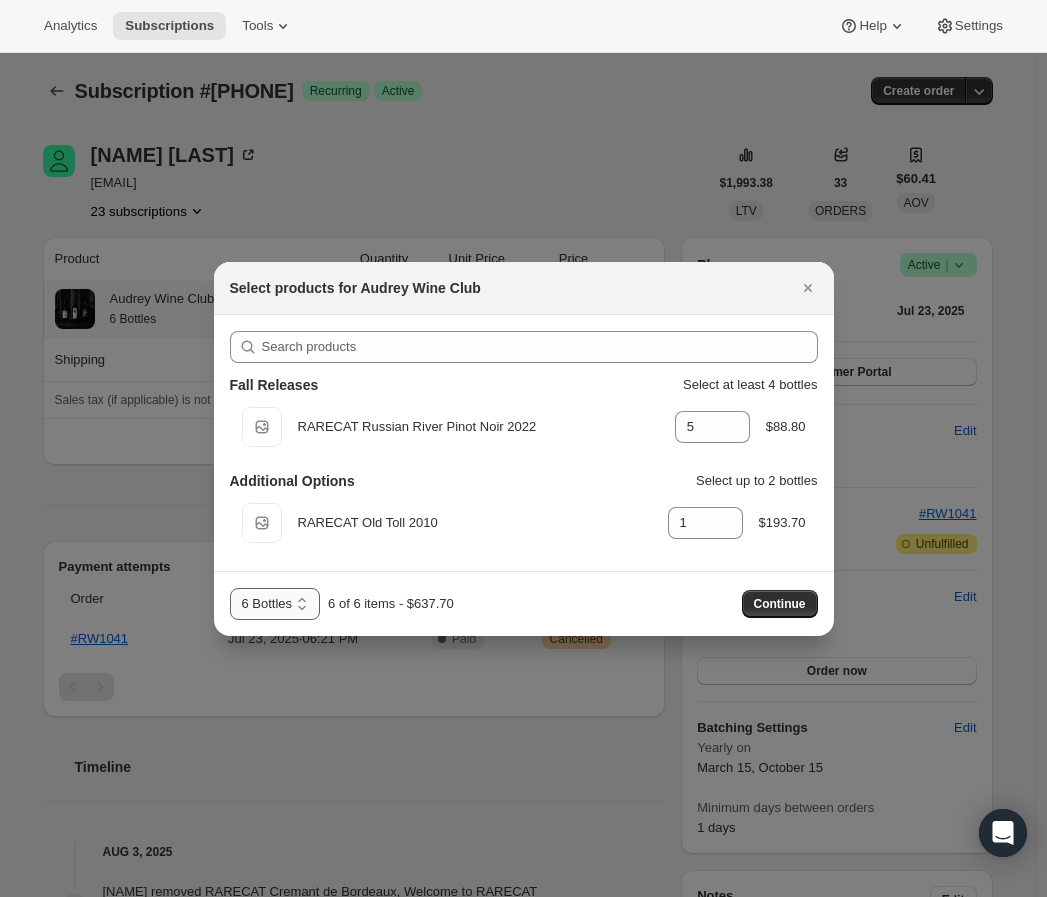 click on "6 Bottles 12 Bottles" at bounding box center [275, 604] 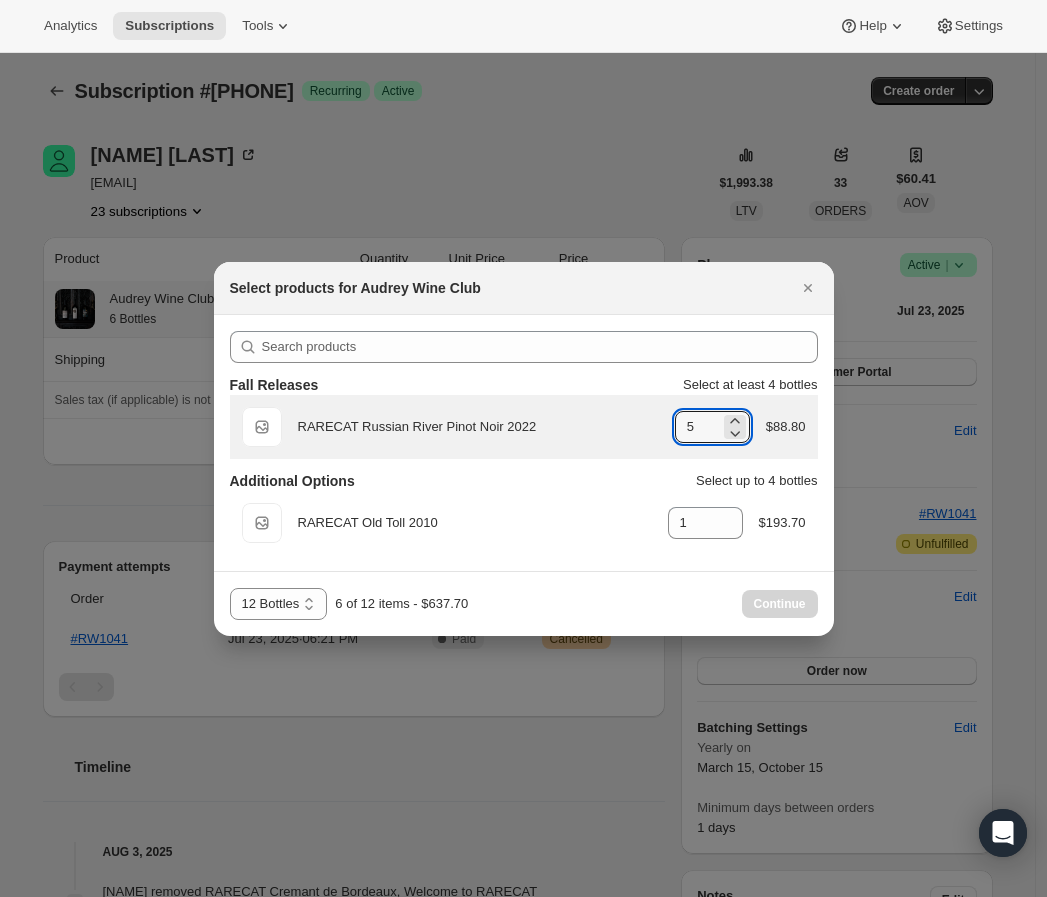 drag, startPoint x: 702, startPoint y: 424, endPoint x: 671, endPoint y: 420, distance: 31.257 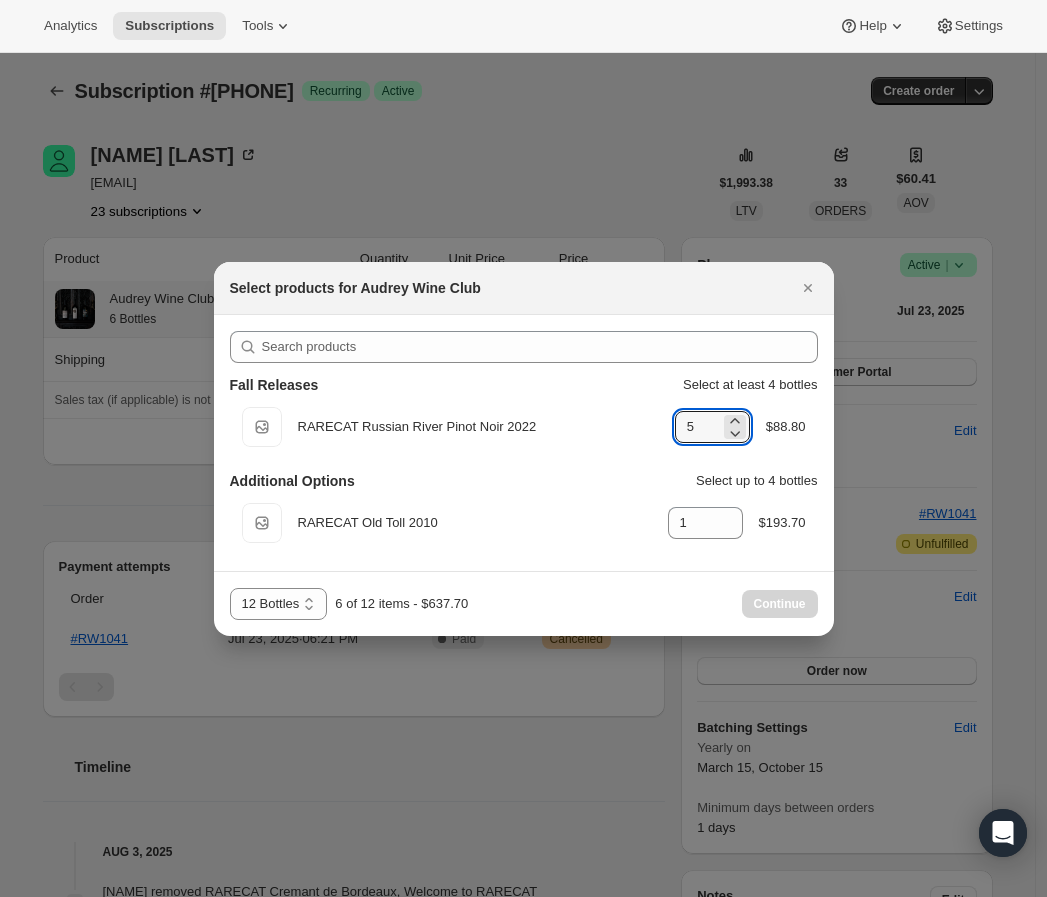 click on "Fall Releases Select at least 4 bottles Default Title RARECAT Russian River Pinot Noir 2022 gid://shopify/ProductVariant/52242062410096 5 $88.80" at bounding box center (524, 411) 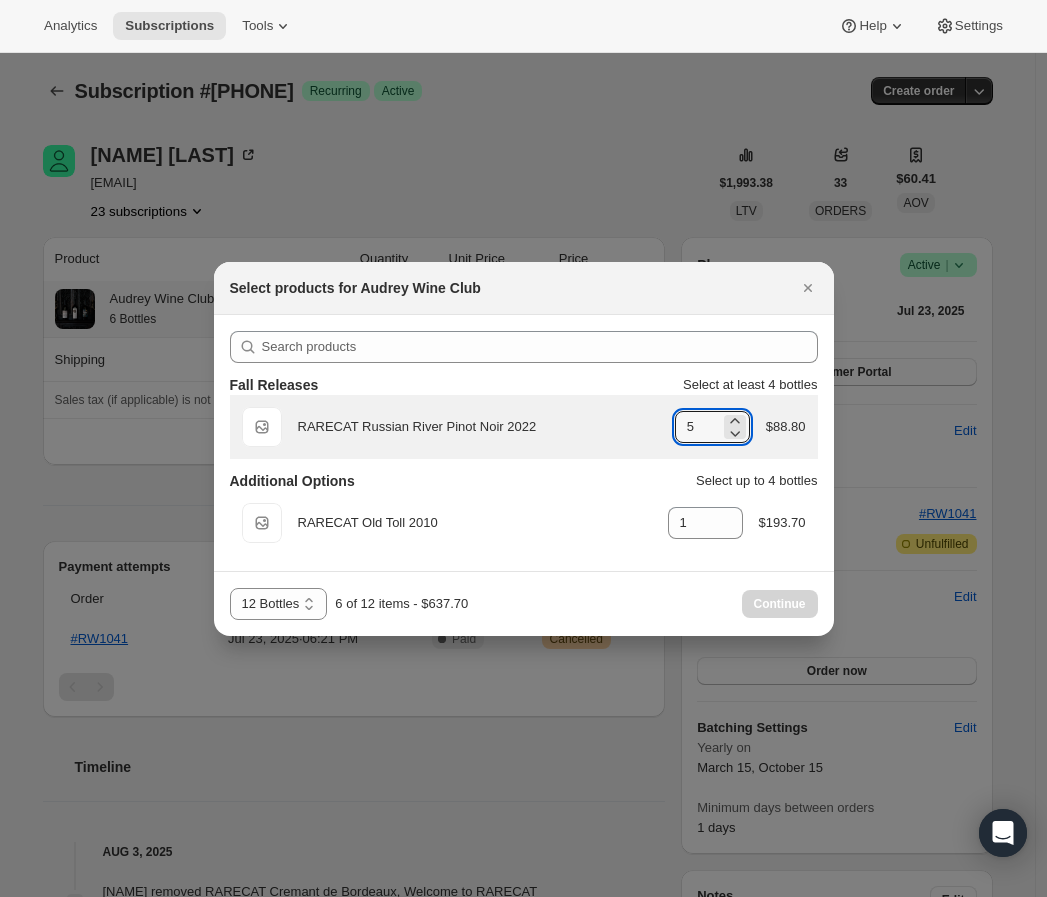 drag, startPoint x: 706, startPoint y: 424, endPoint x: 670, endPoint y: 422, distance: 36.05551 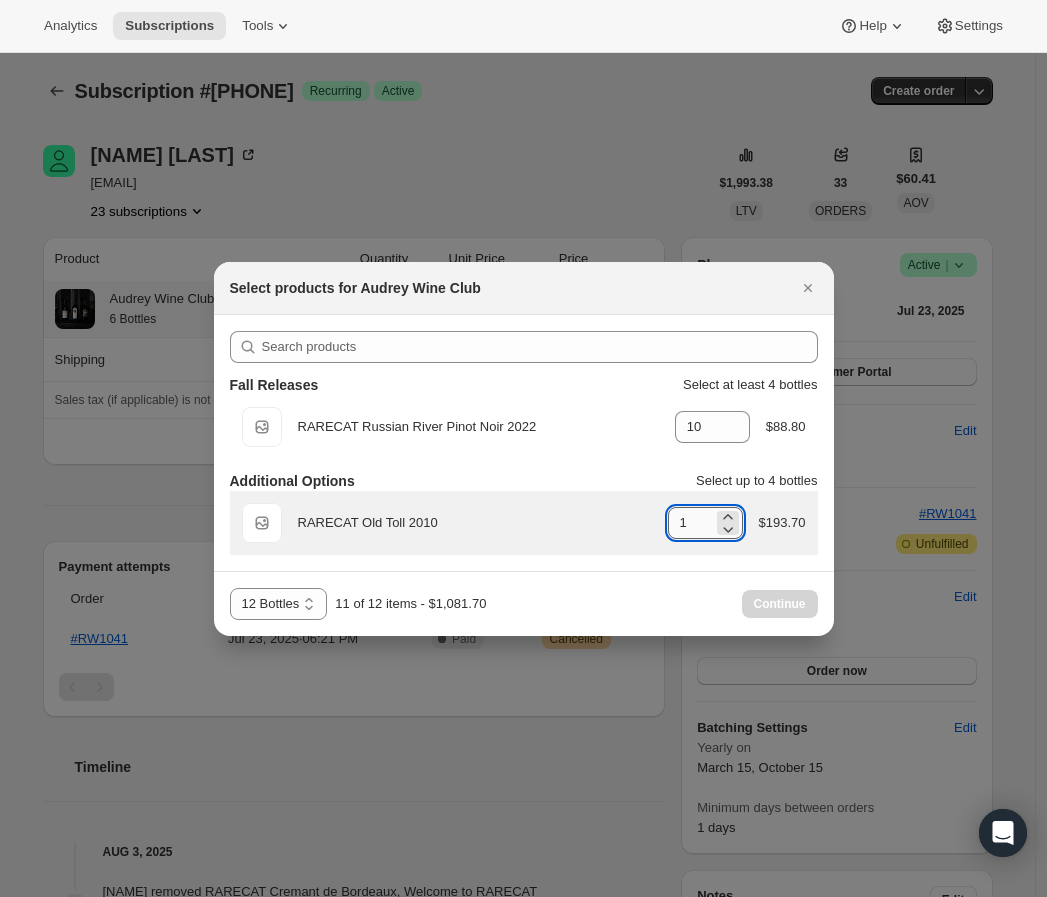drag, startPoint x: 682, startPoint y: 525, endPoint x: 702, endPoint y: 524, distance: 20.024984 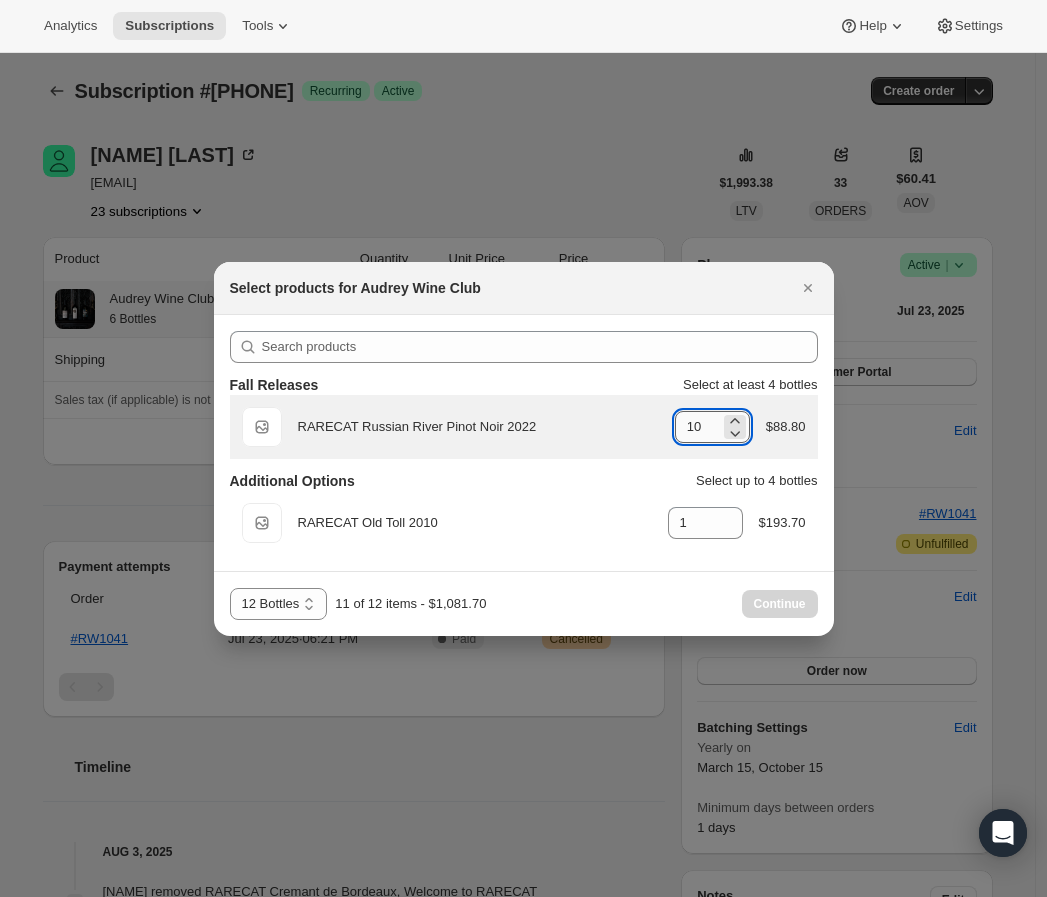 drag, startPoint x: 698, startPoint y: 433, endPoint x: 710, endPoint y: 433, distance: 12 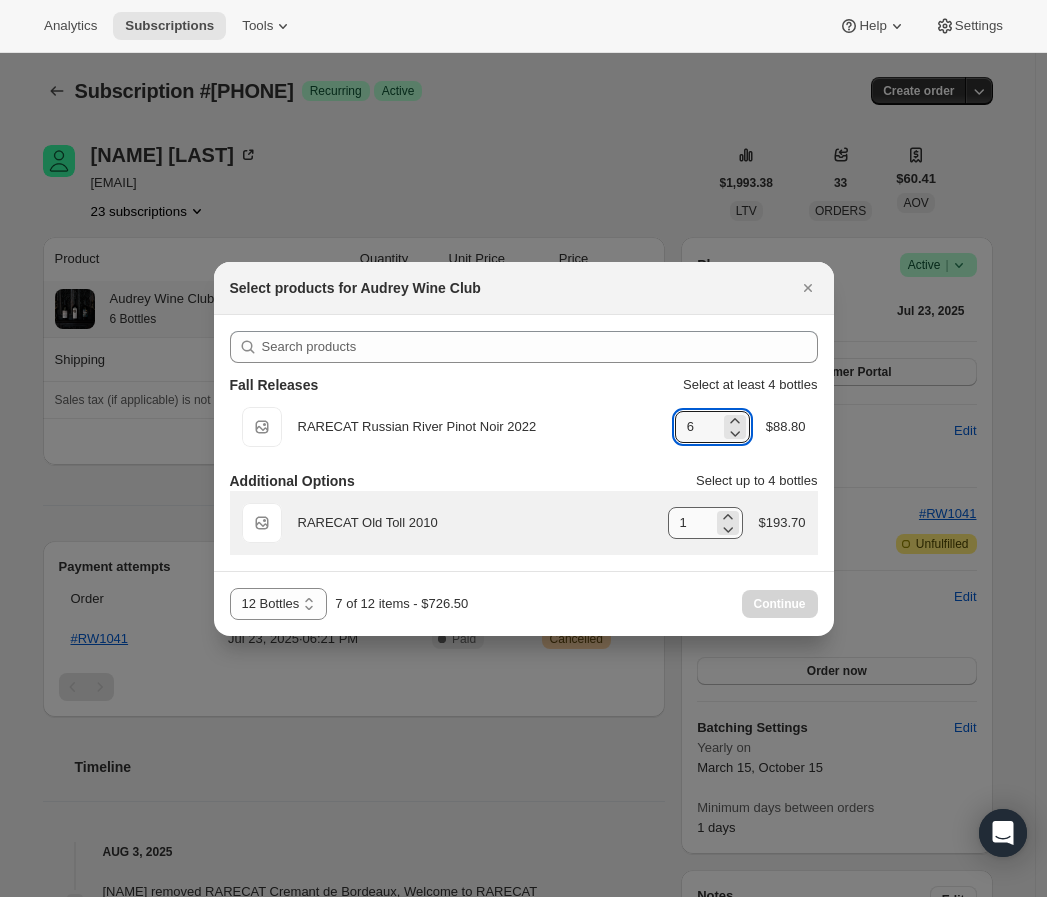 type on "6" 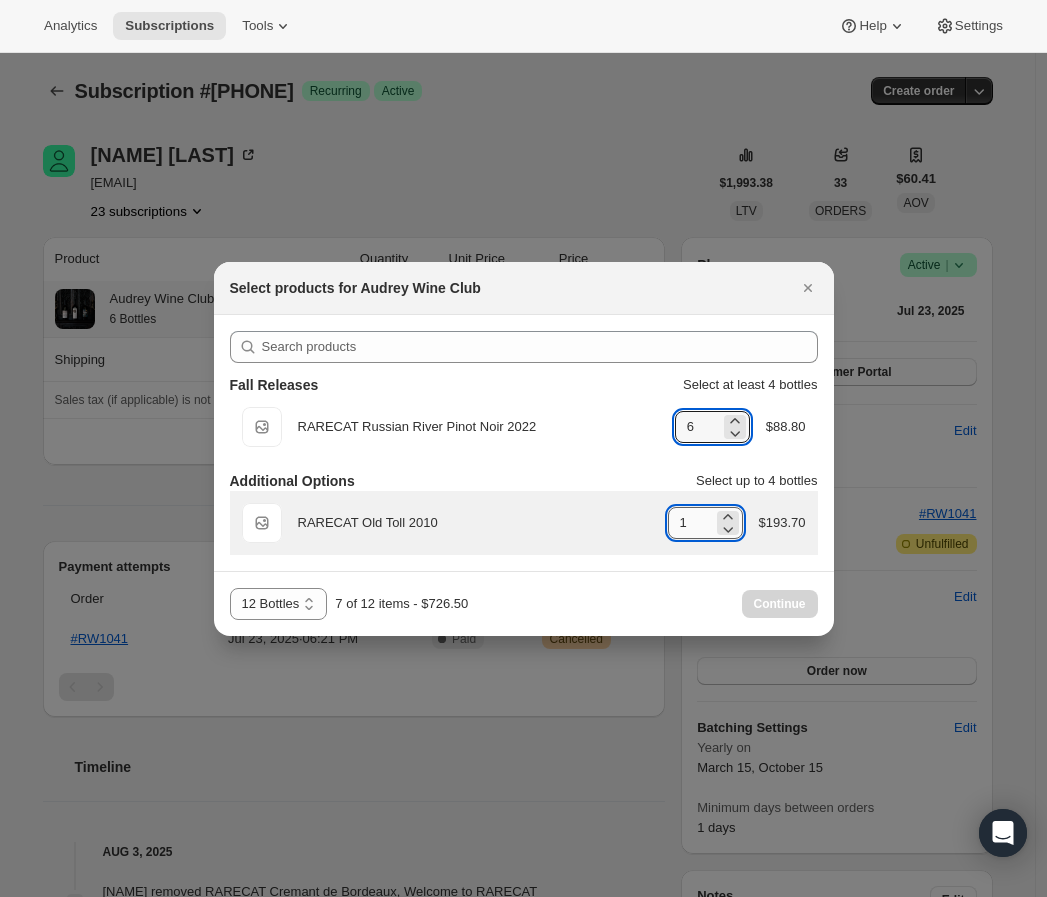 click on "1" at bounding box center [690, 523] 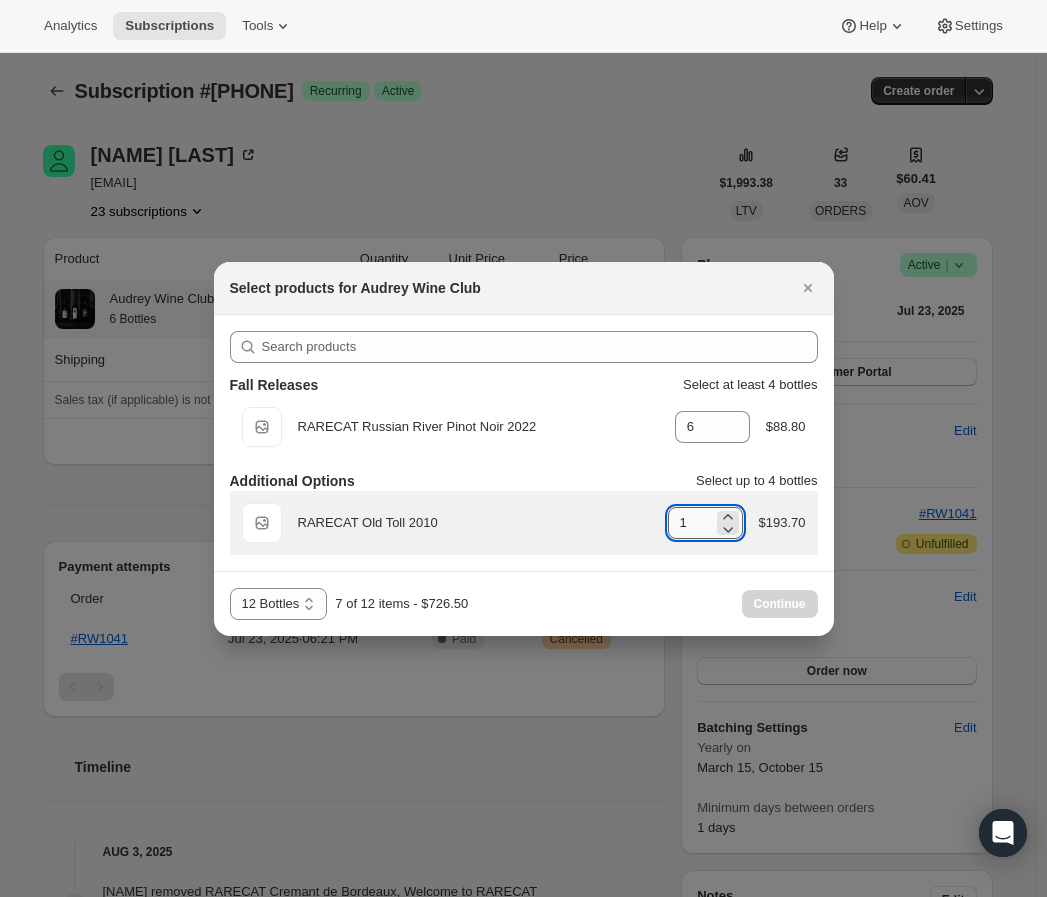 click on "1" at bounding box center (690, 523) 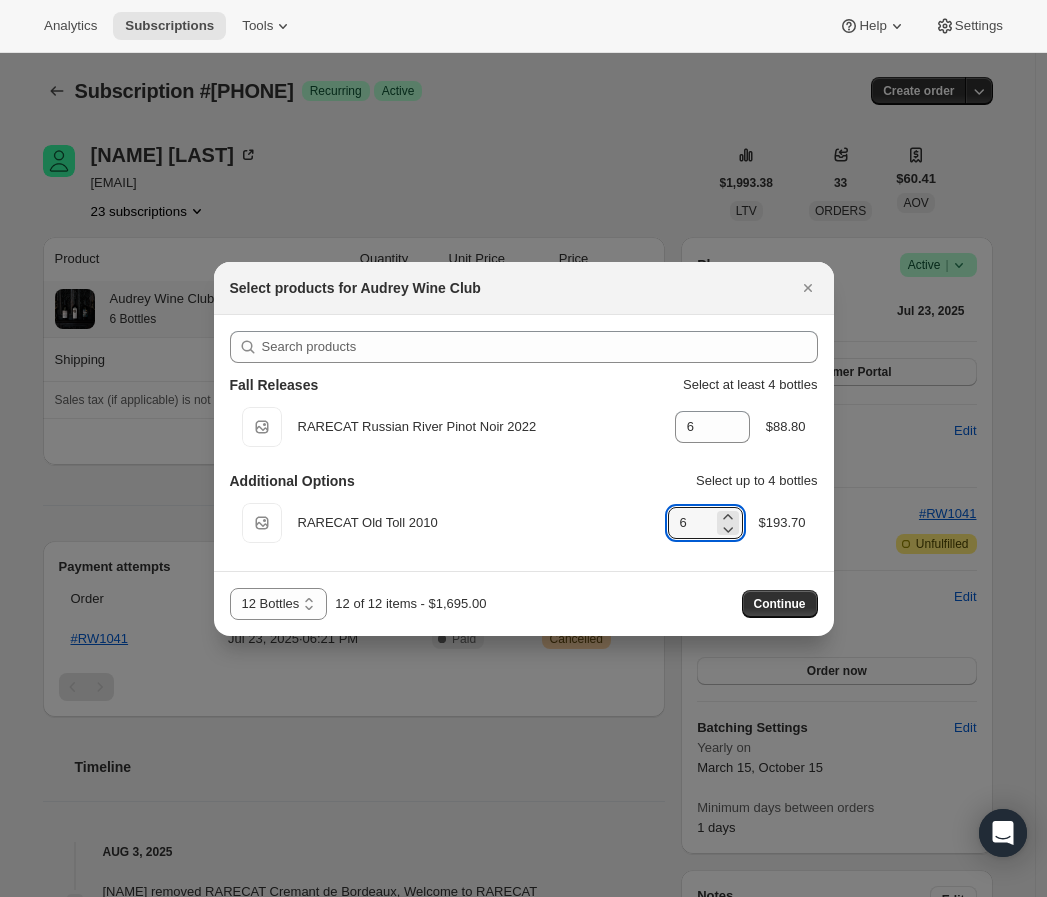 type on "6" 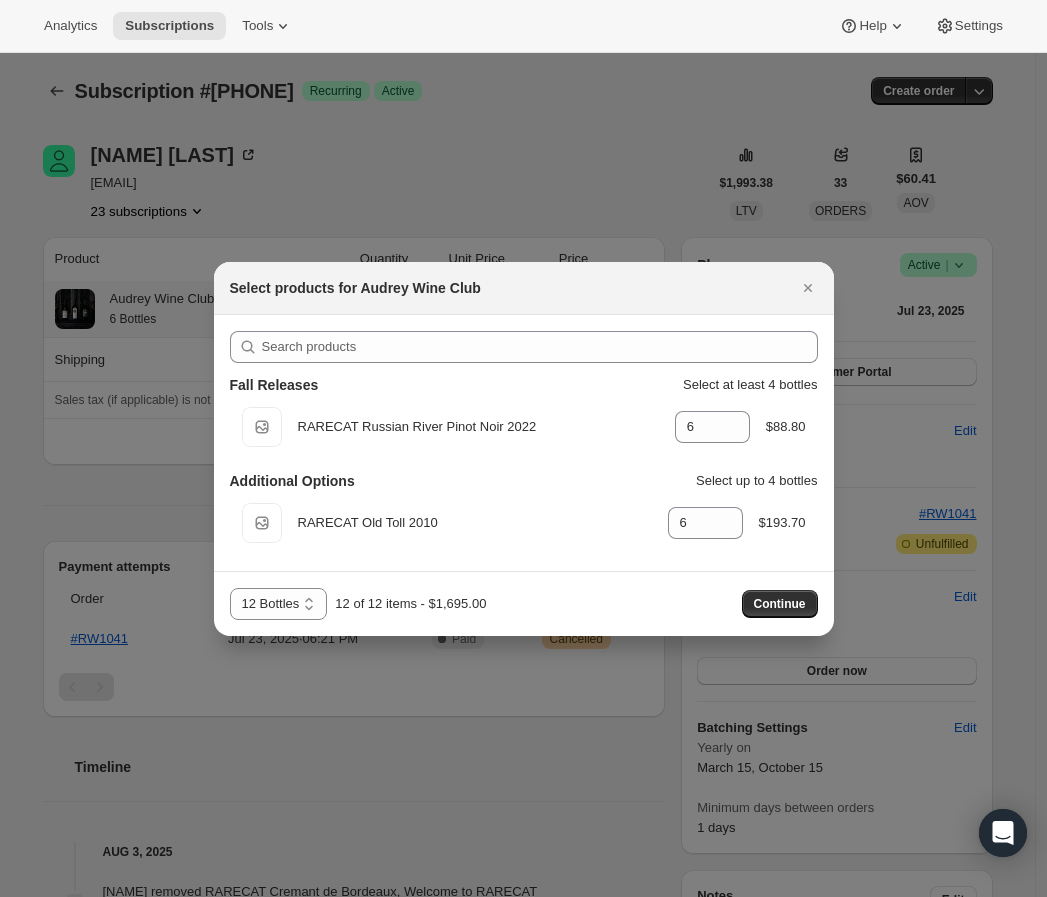 click on "6 Bottles 12 Bottles 12 Bottles 12 of 12 items - $1,695.00 Continue" at bounding box center (524, 604) 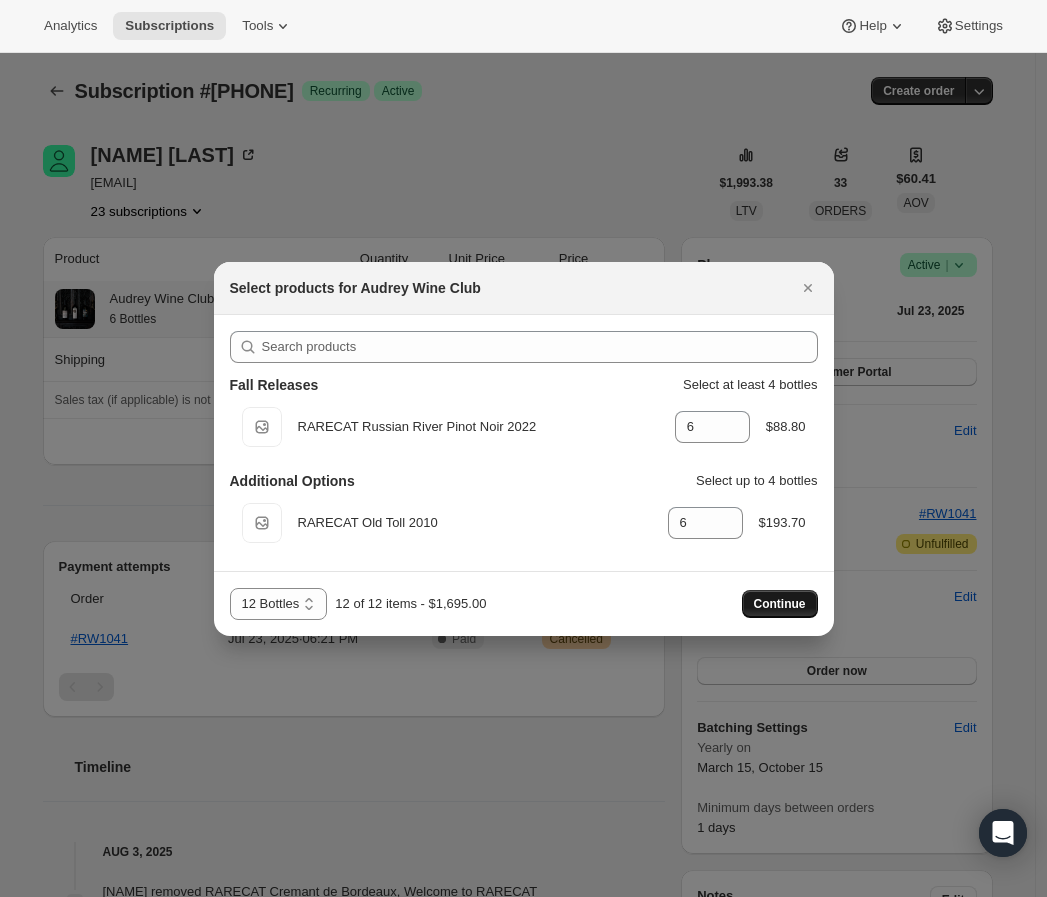 click on "Continue" at bounding box center [780, 604] 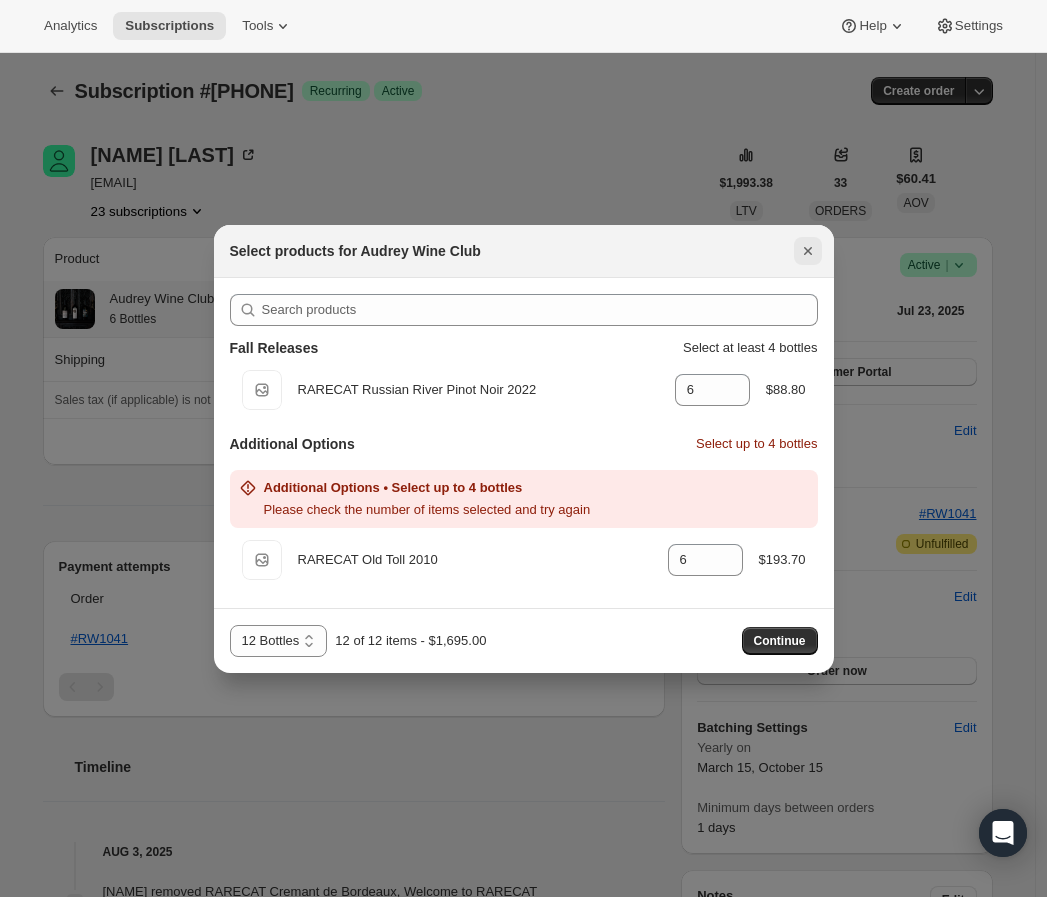 click 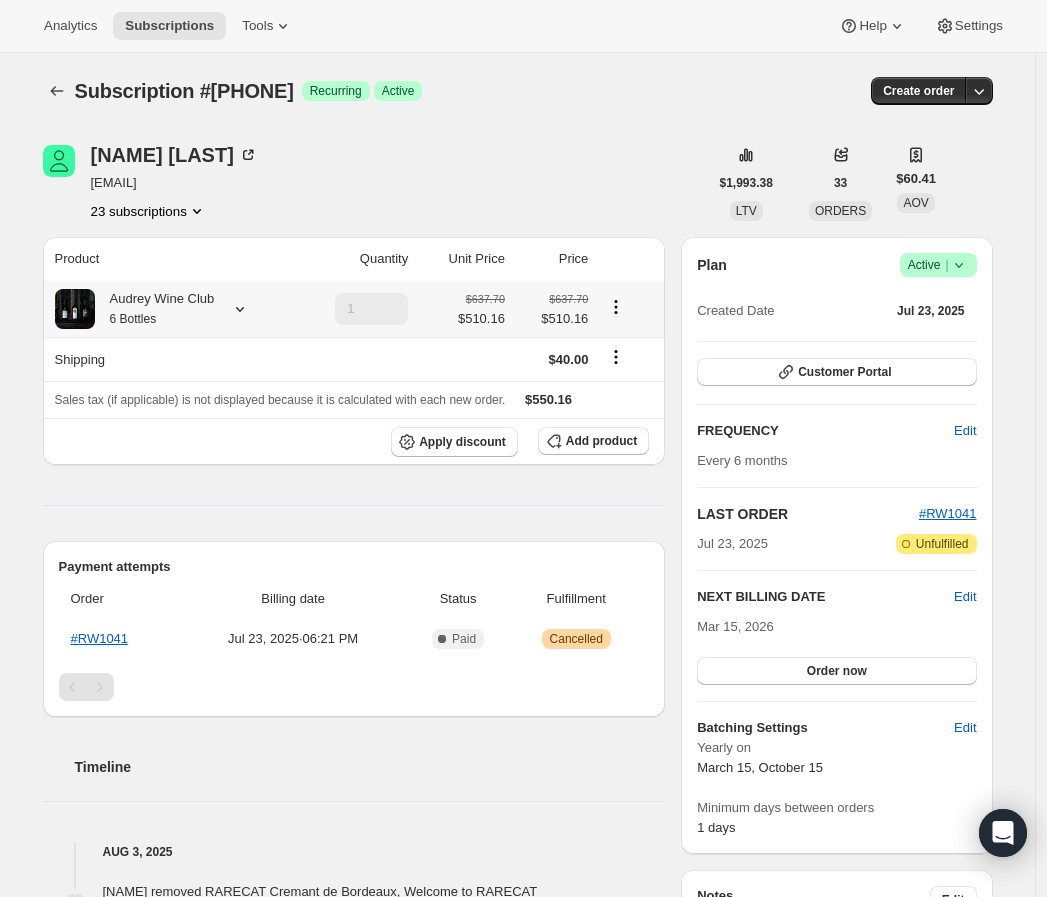 click 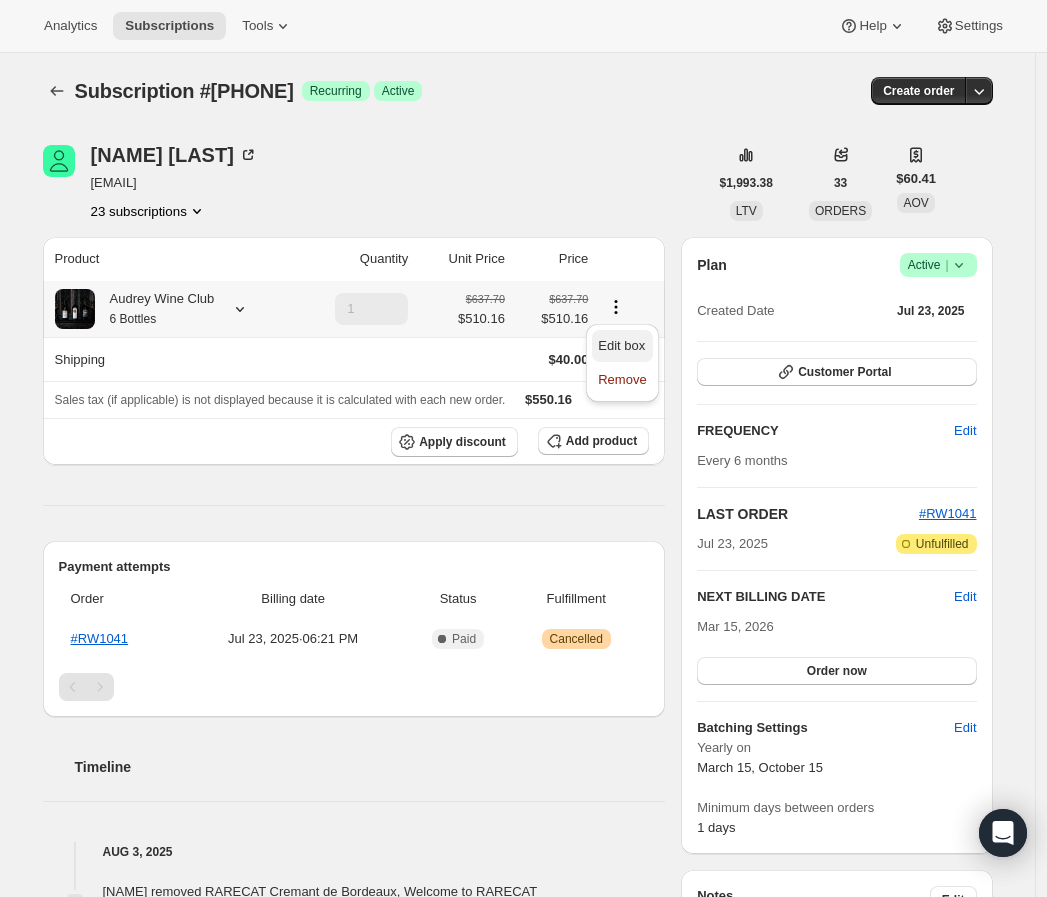 click on "Edit box" at bounding box center (621, 345) 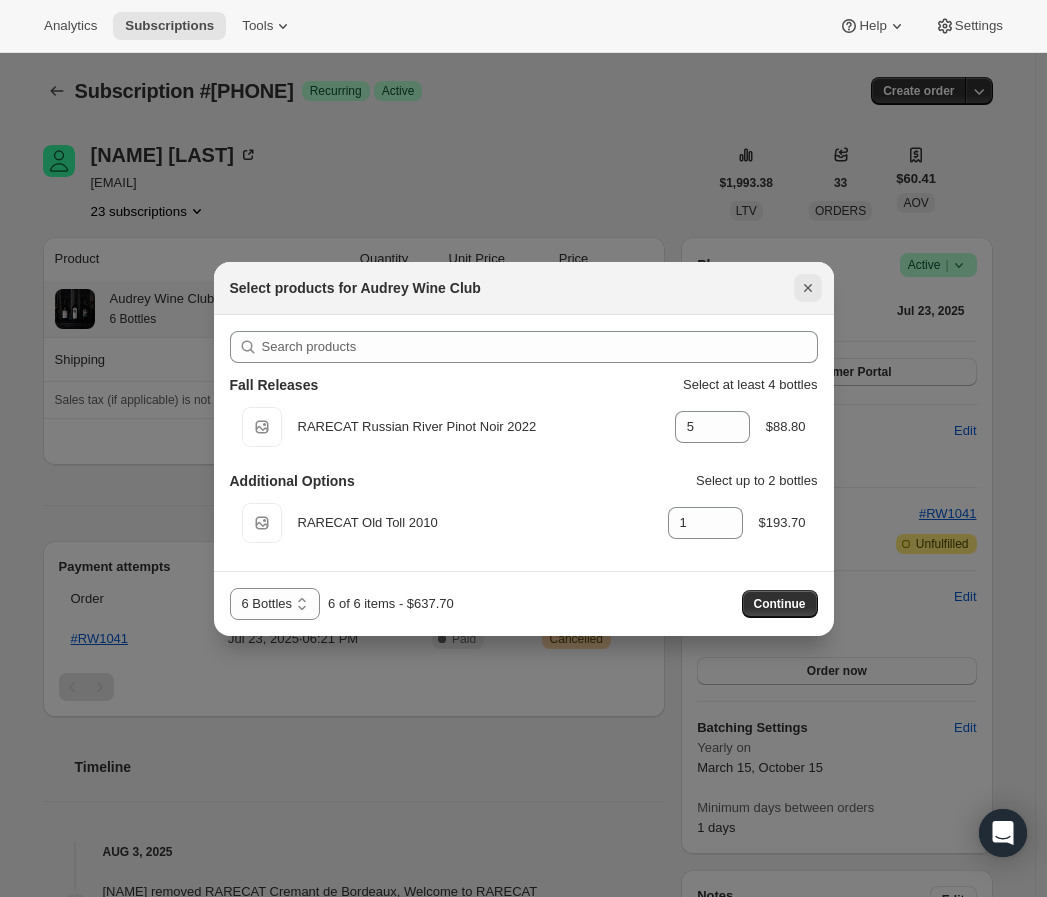 click 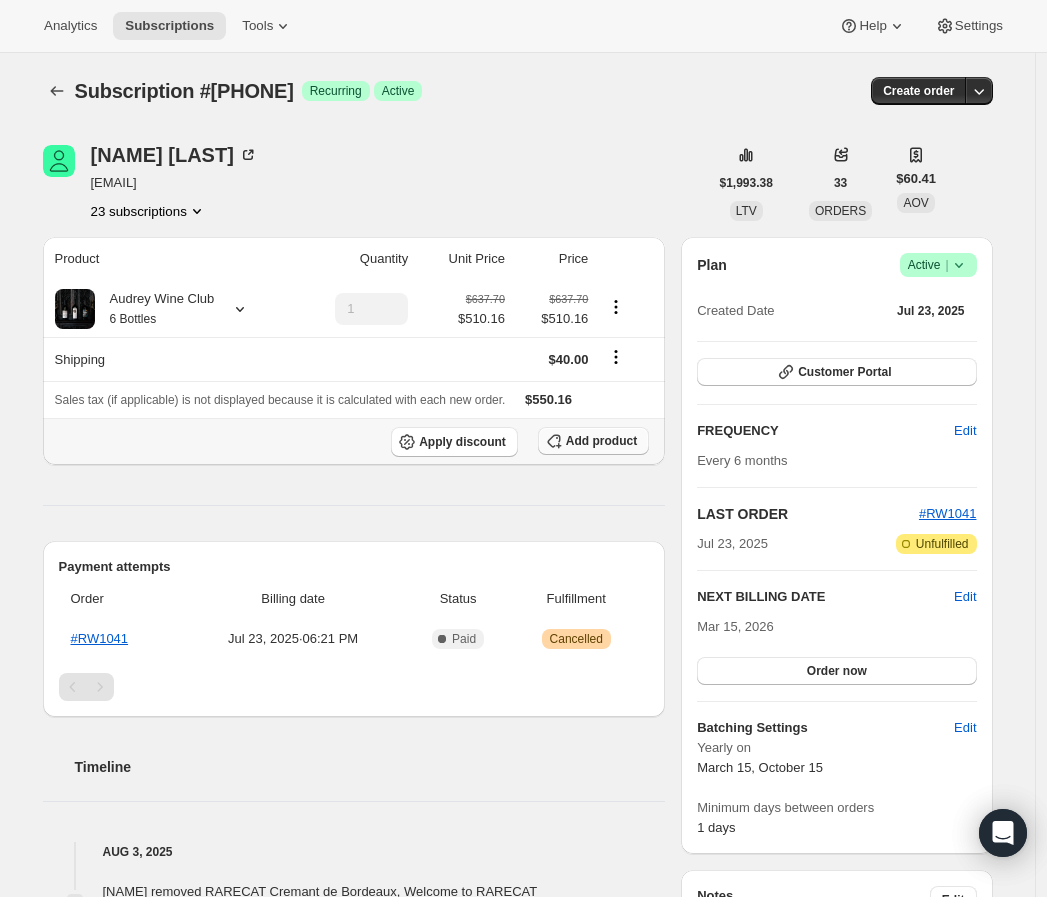 click on "Add product" at bounding box center [601, 441] 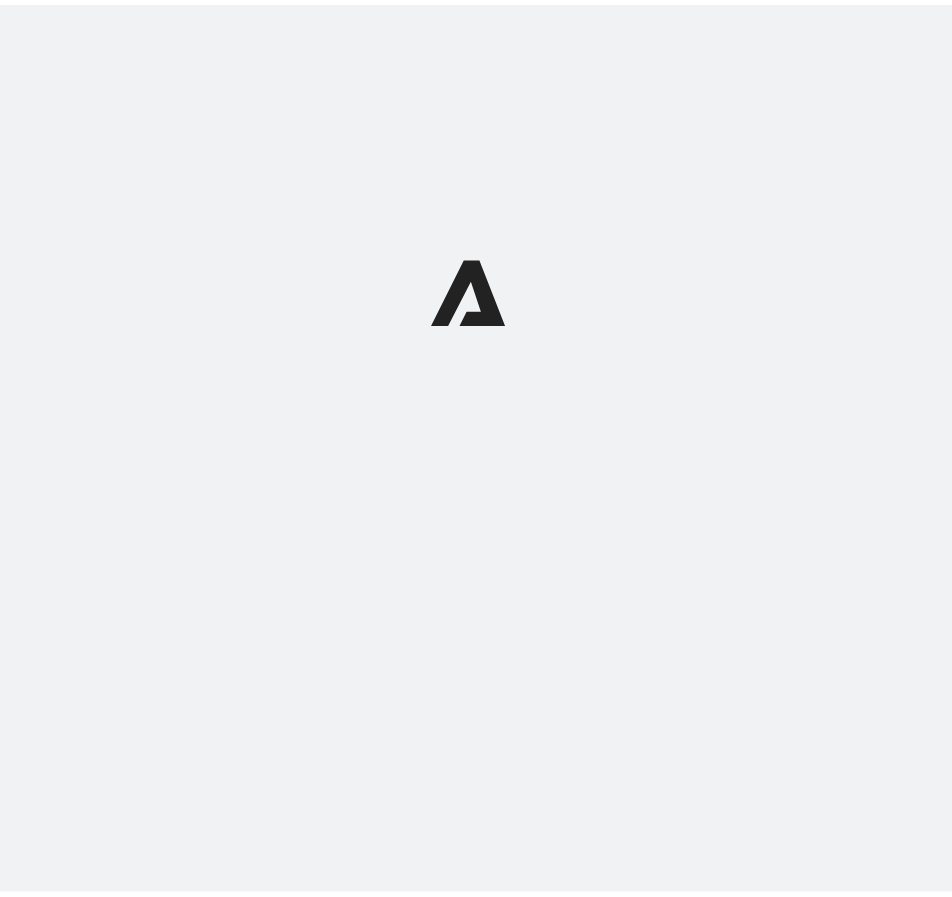 scroll, scrollTop: 0, scrollLeft: 0, axis: both 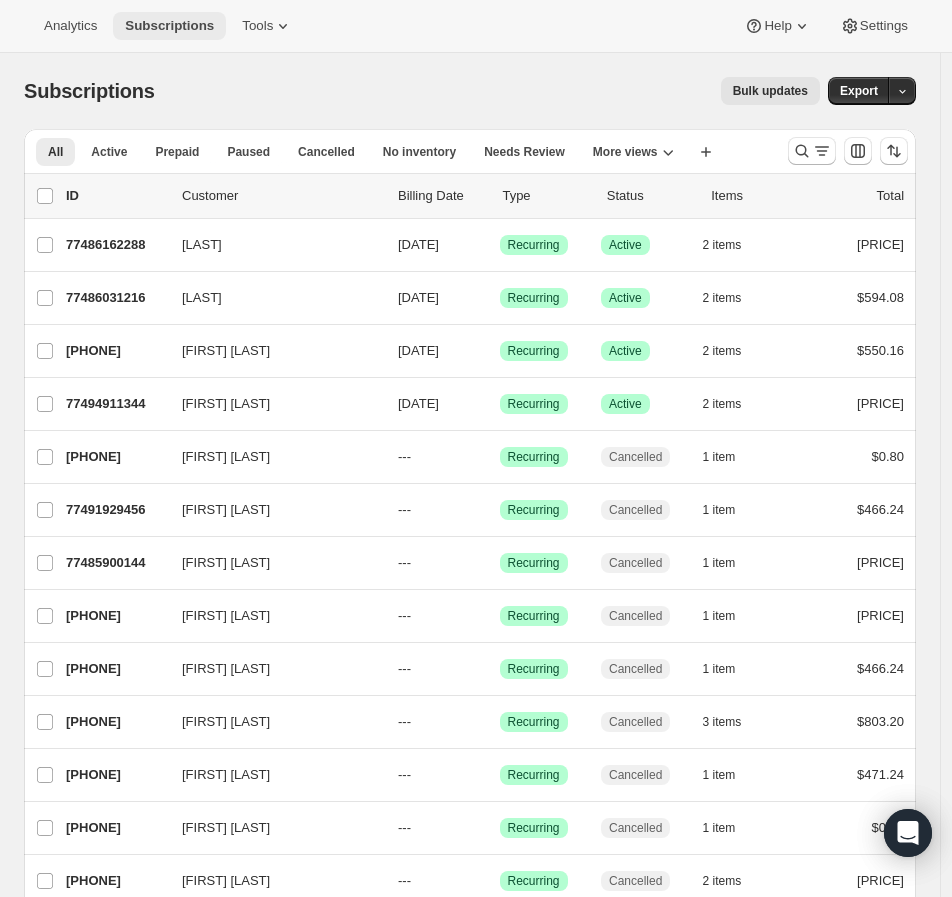 click on "Subscriptions" at bounding box center [169, 26] 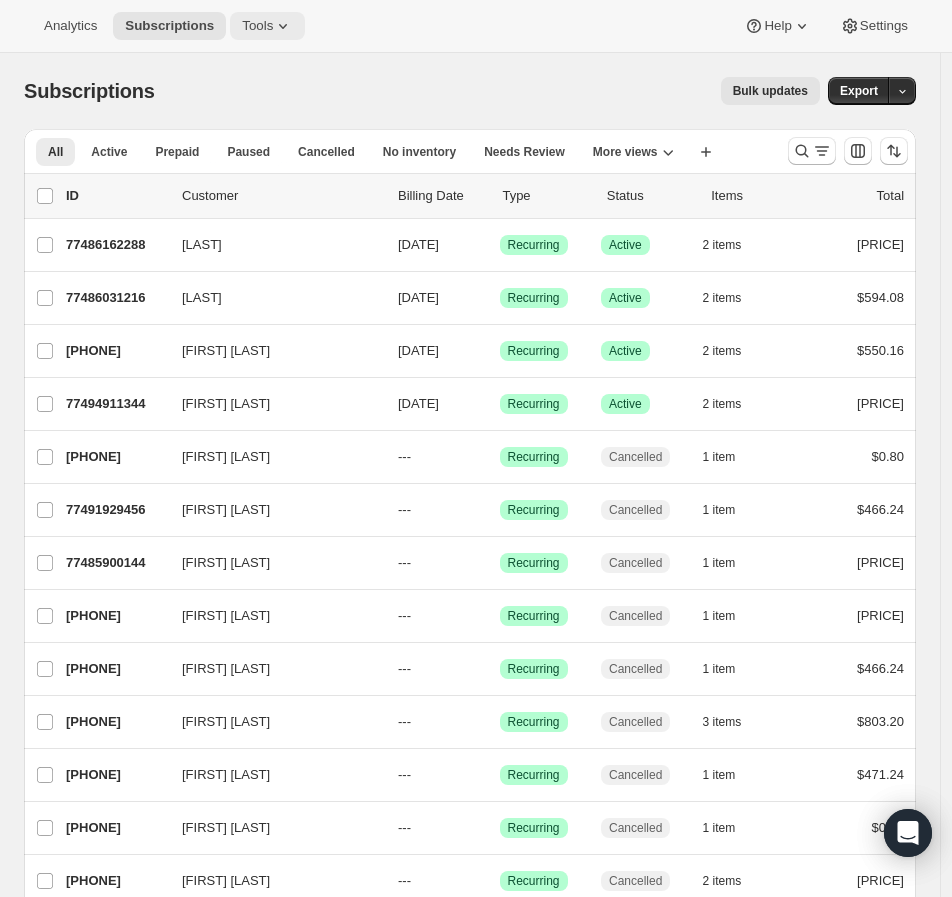 click on "Tools" at bounding box center (257, 26) 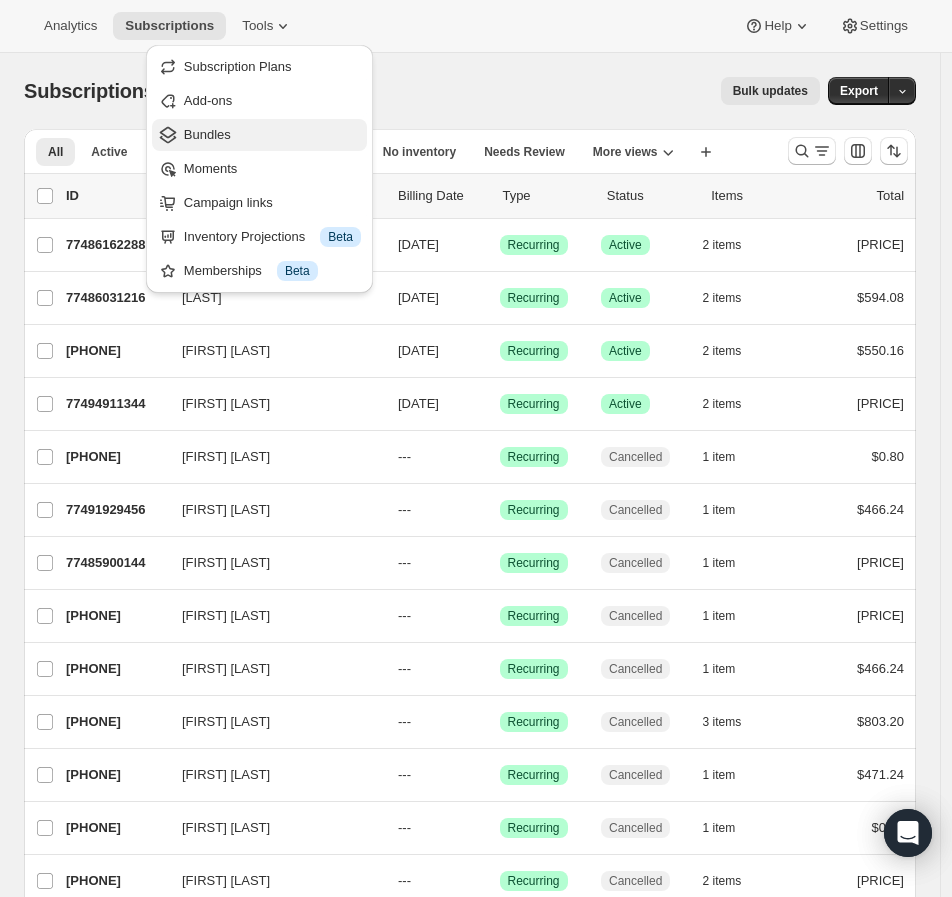 click on "Bundles" at bounding box center (272, 135) 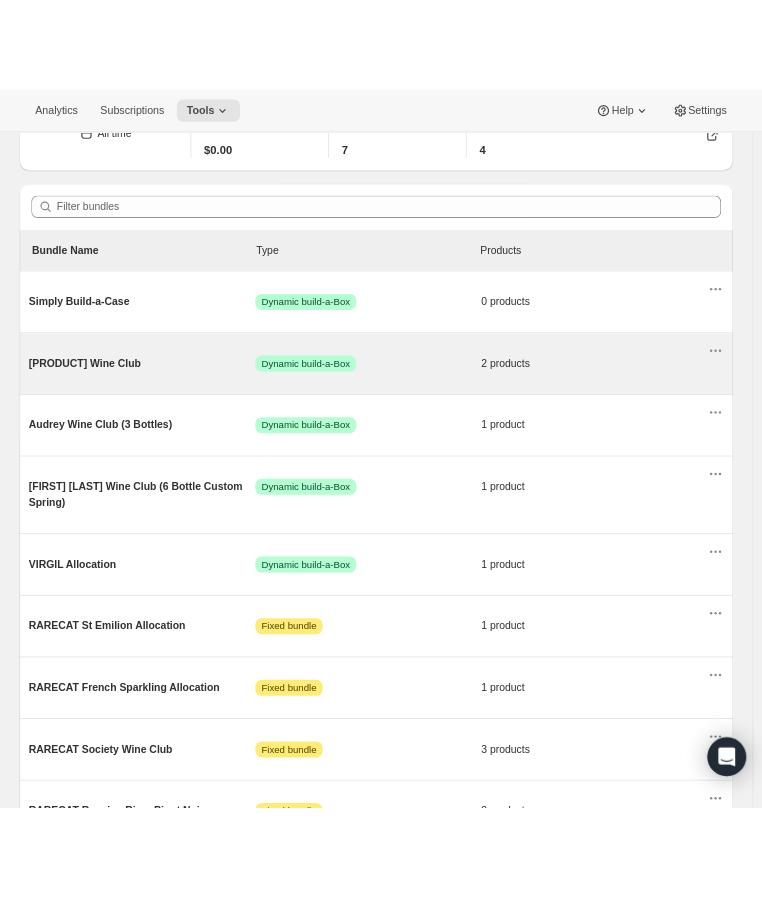 scroll, scrollTop: 0, scrollLeft: 0, axis: both 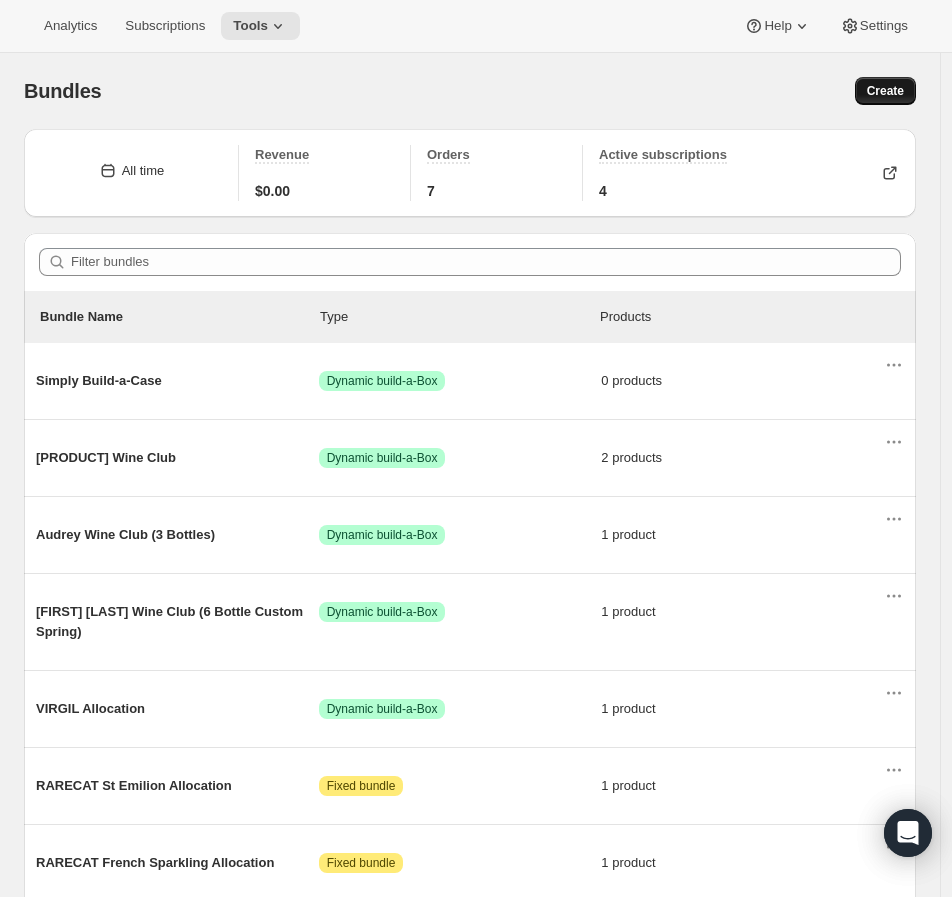 click on "Create" at bounding box center [885, 91] 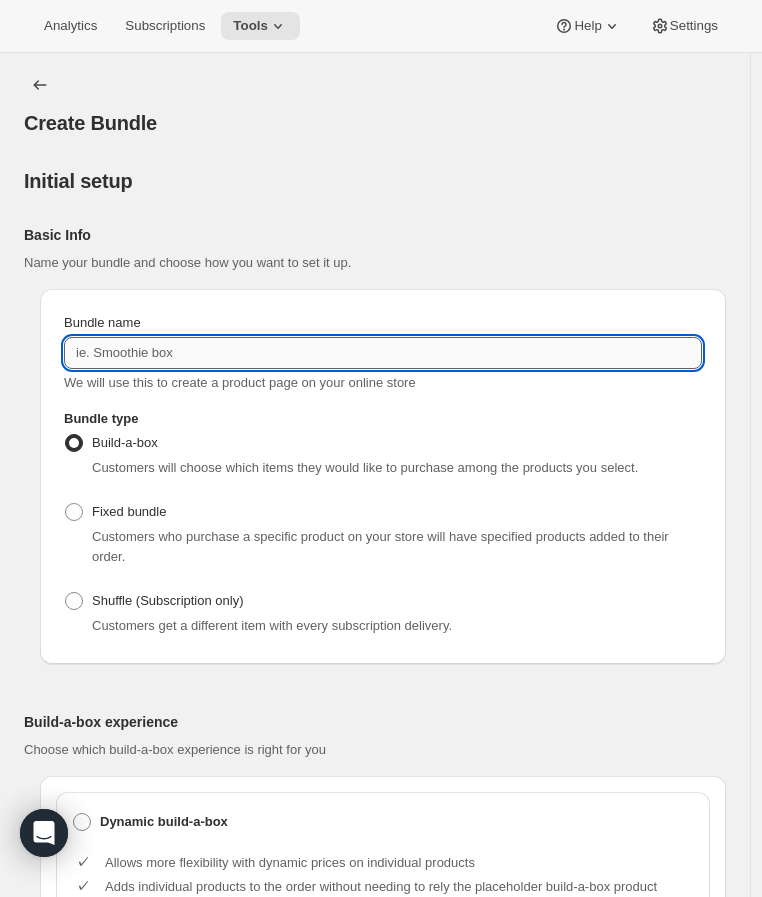 click on "Bundle name" at bounding box center [383, 353] 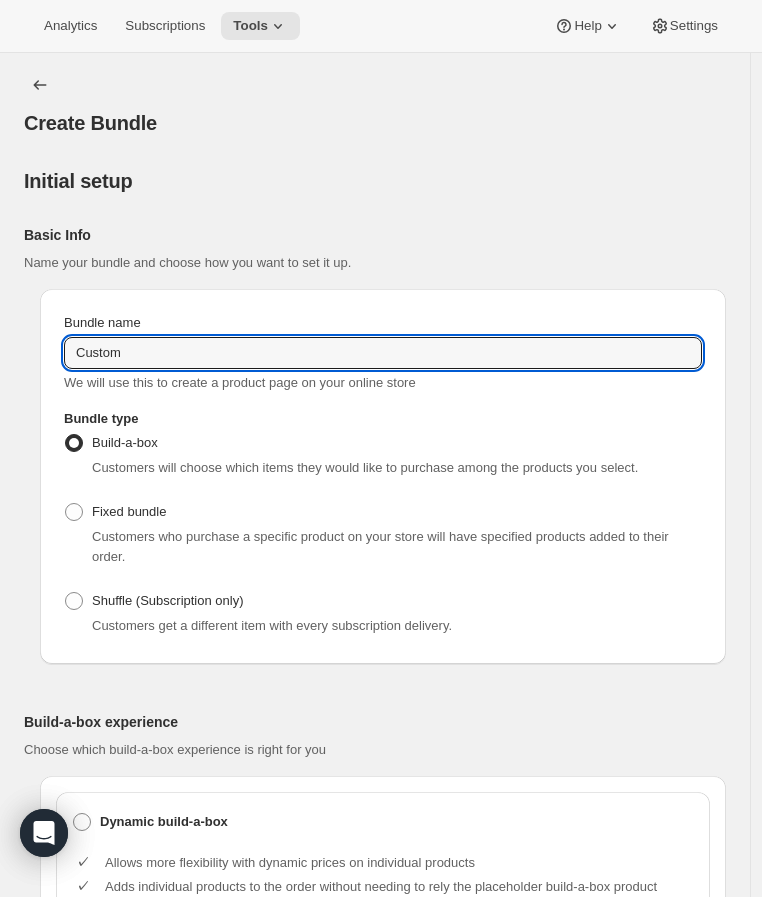 scroll, scrollTop: 222, scrollLeft: 0, axis: vertical 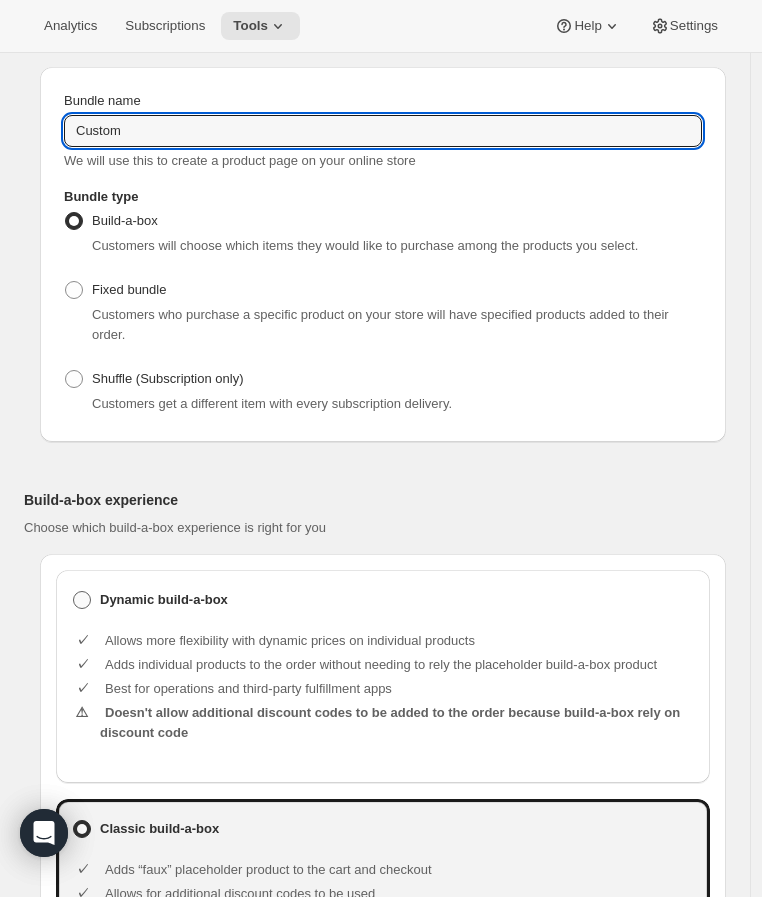 type on "Custom" 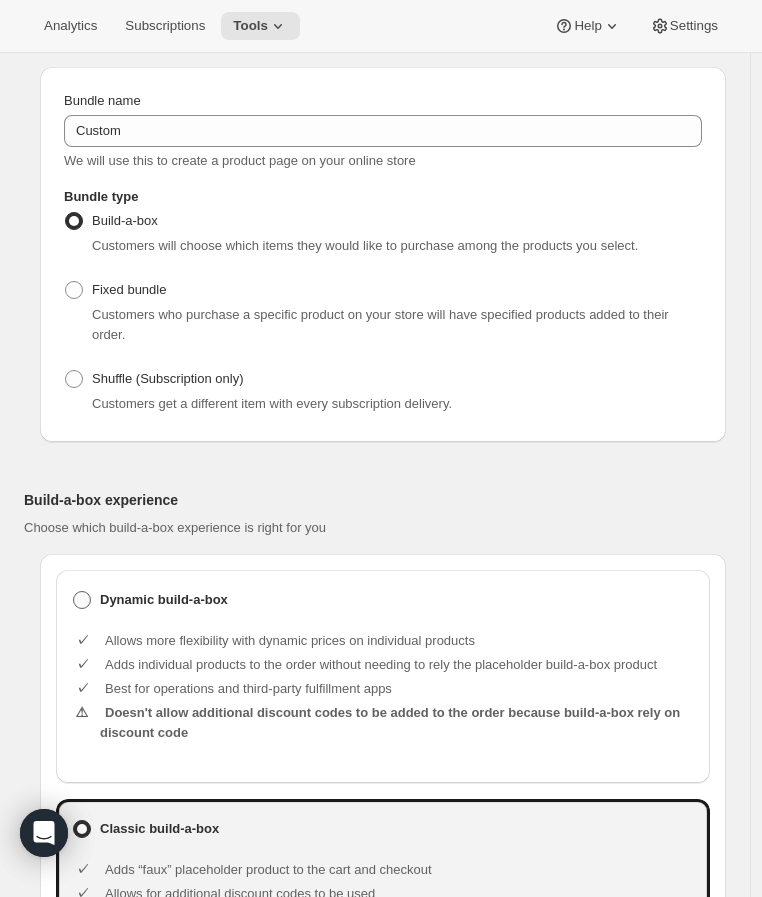 click on "Dynamic build-a-box" at bounding box center [383, 600] 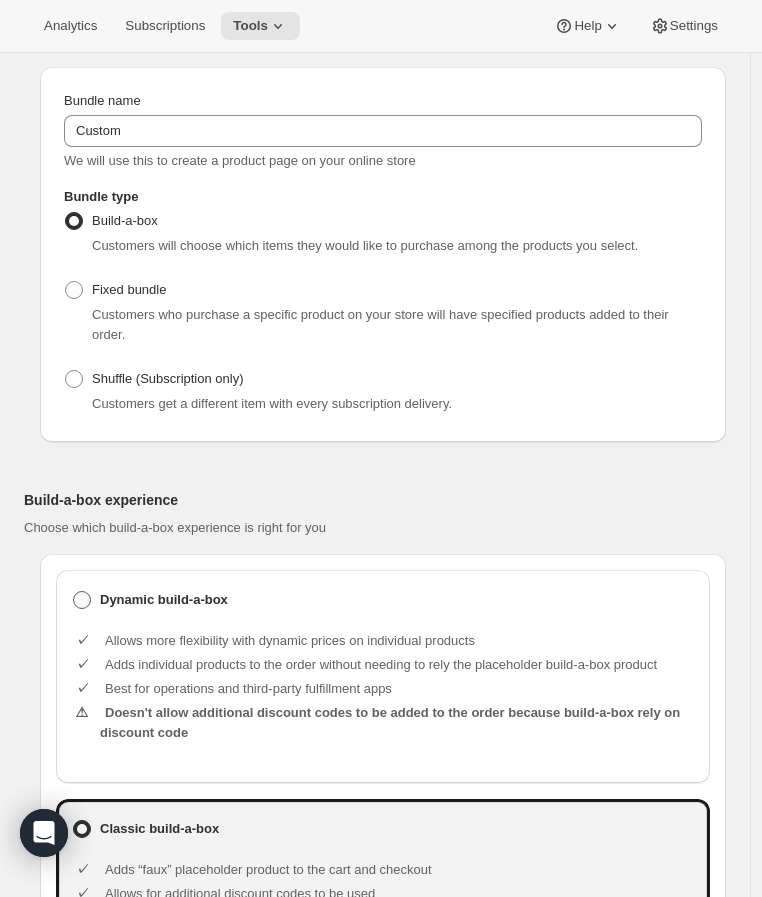 radio on "true" 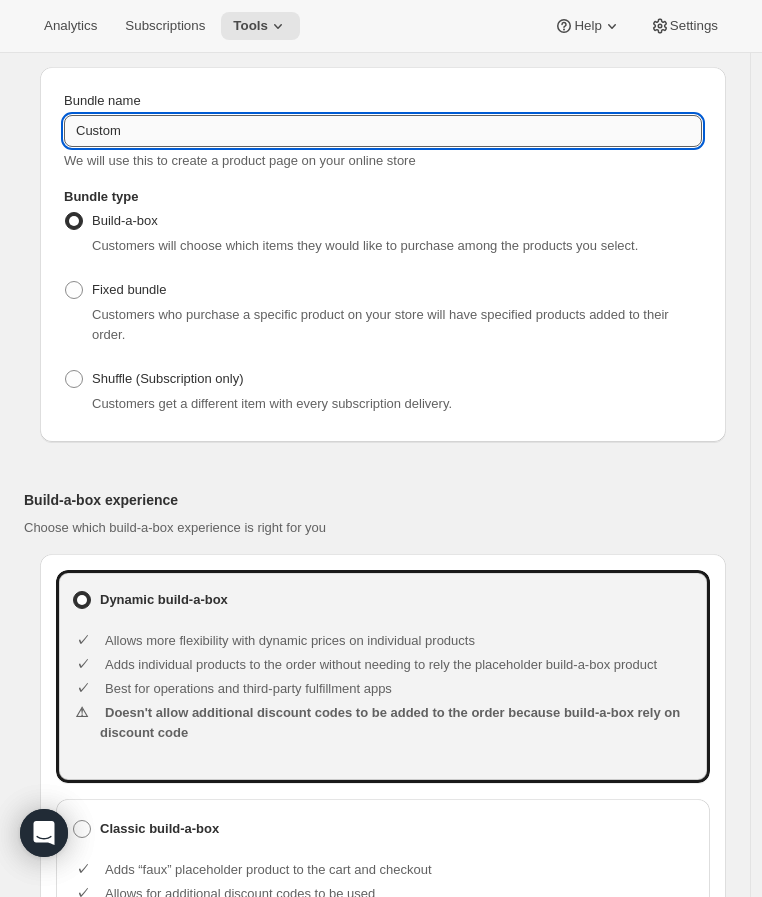 click on "Custom" at bounding box center (383, 131) 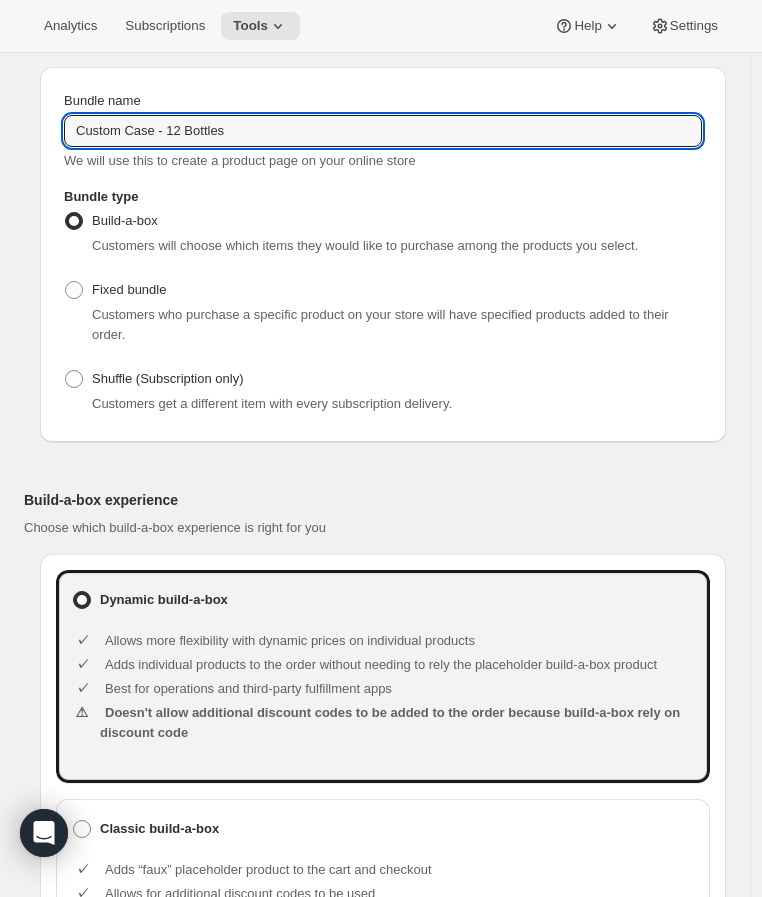 click on "Bundle name Custom Case - 12 Bottles We will use this to create a product page on your online store Bundle type Build-a-box Customers will choose which items they would like to purchase among the products you select. Fixed bundle Customers who purchase a specific product on your store will have specified products added to their order. Shuffle (Subscription only) Customers get a different item with every subscription delivery." at bounding box center (383, 254) 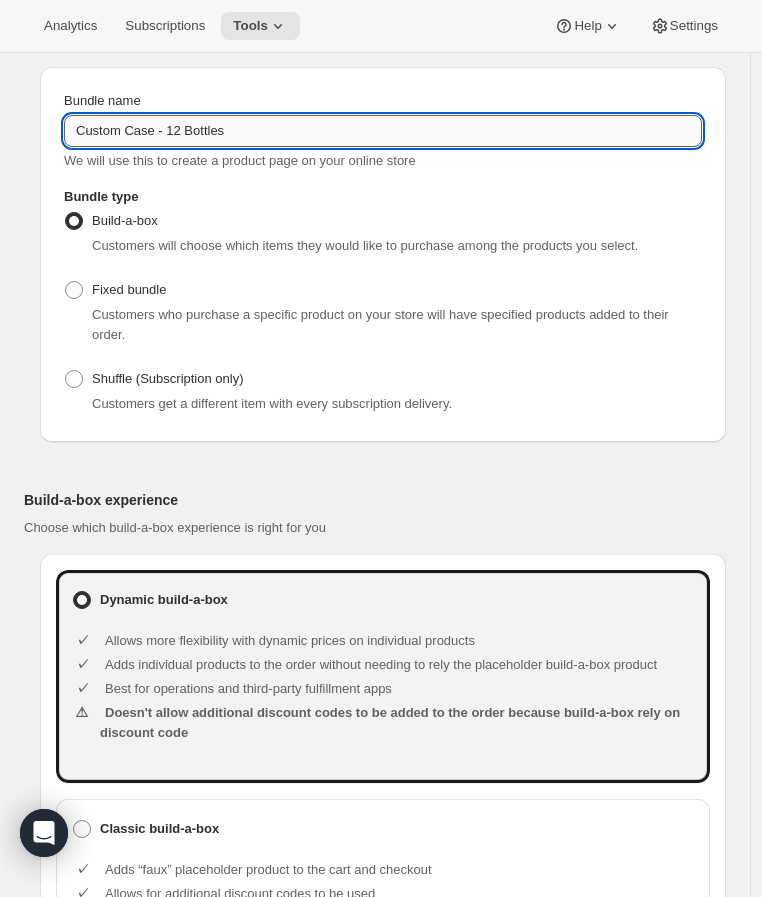 click on "Custom Case - 12 Bottles" at bounding box center [383, 131] 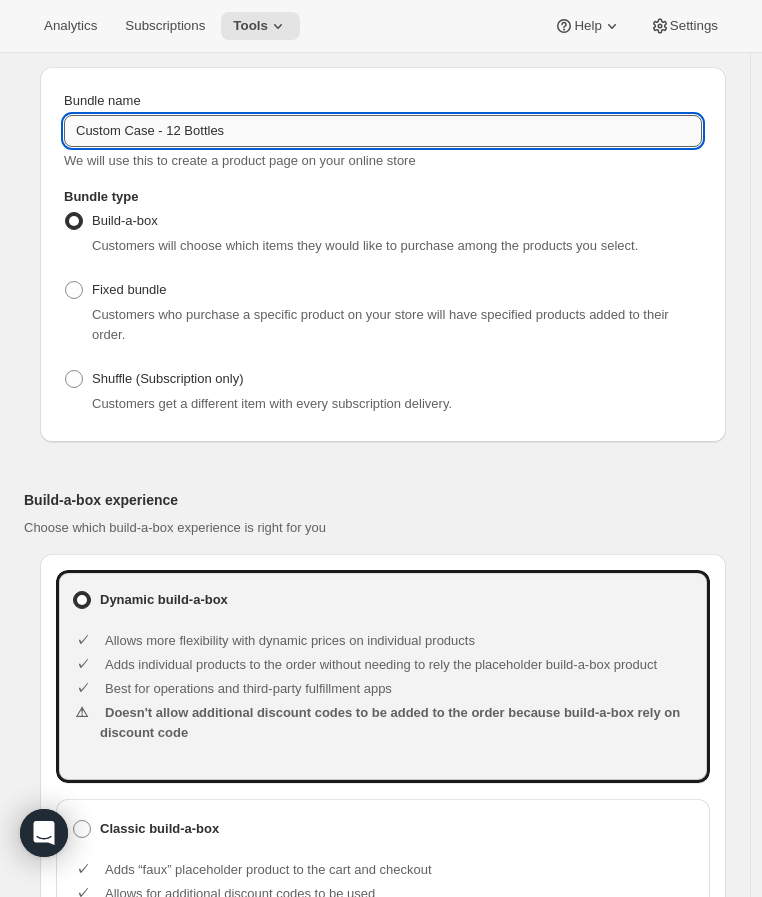 drag, startPoint x: 125, startPoint y: 129, endPoint x: 365, endPoint y: 128, distance: 240.00209 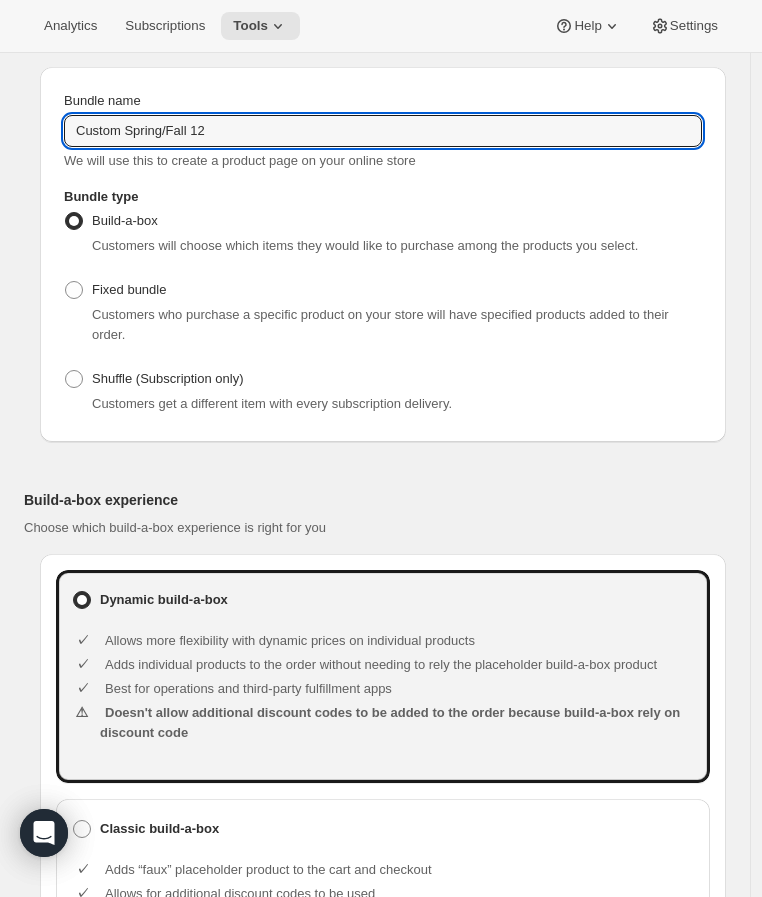 click on "Bundle name Custom Spring/Fall 12 We will use this to create a product page on your online store" at bounding box center [383, 131] 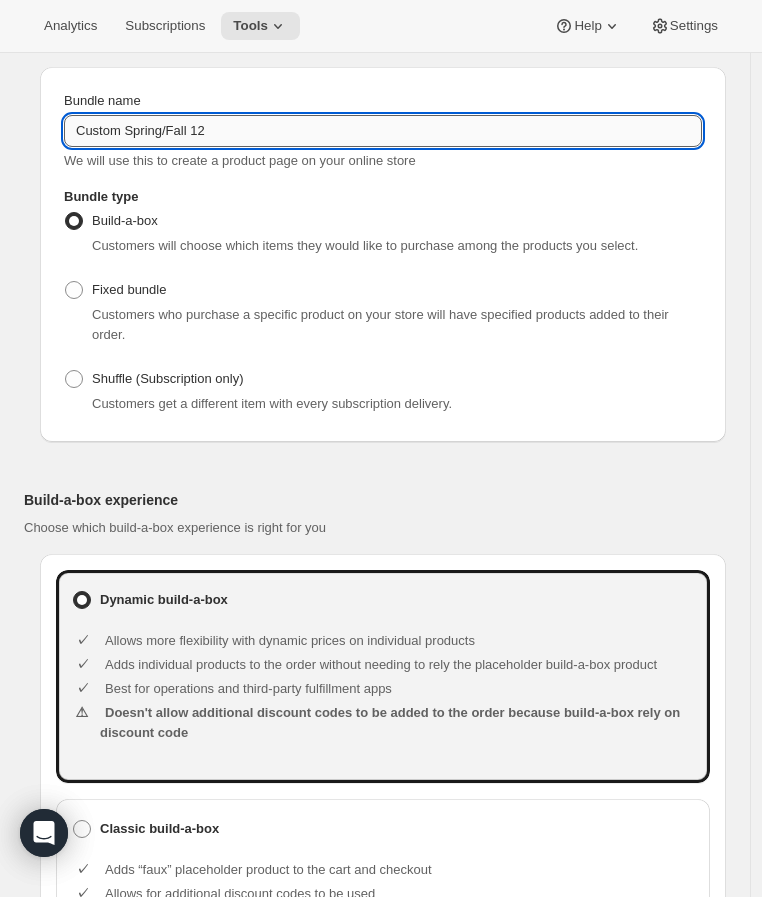 click on "Custom Spring/Fall 12" at bounding box center [383, 131] 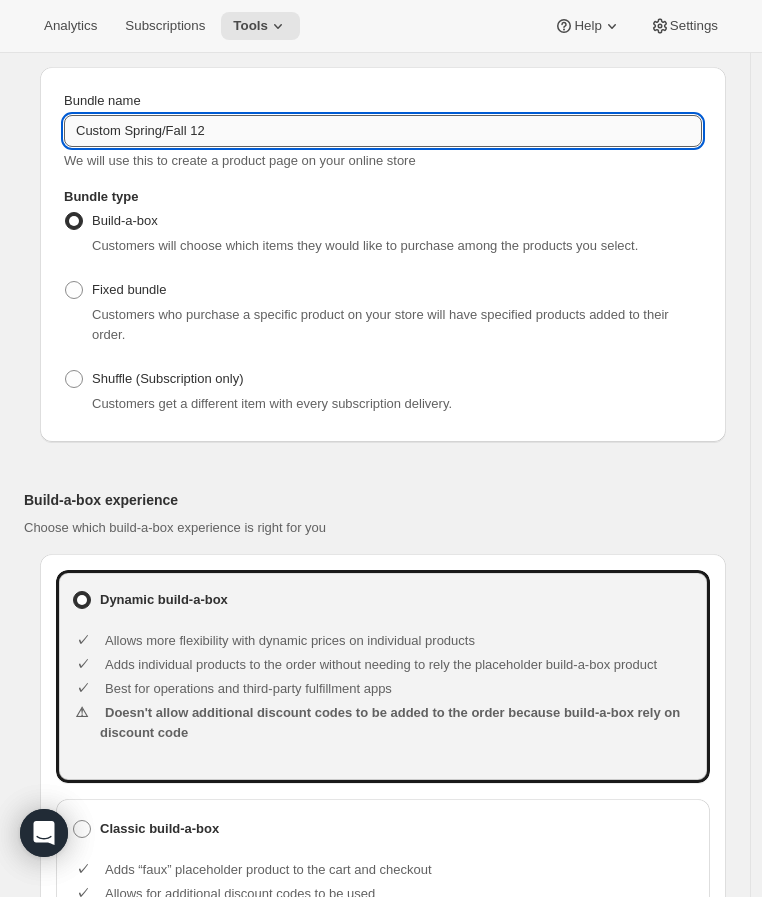 drag, startPoint x: 221, startPoint y: 121, endPoint x: 122, endPoint y: 120, distance: 99.00505 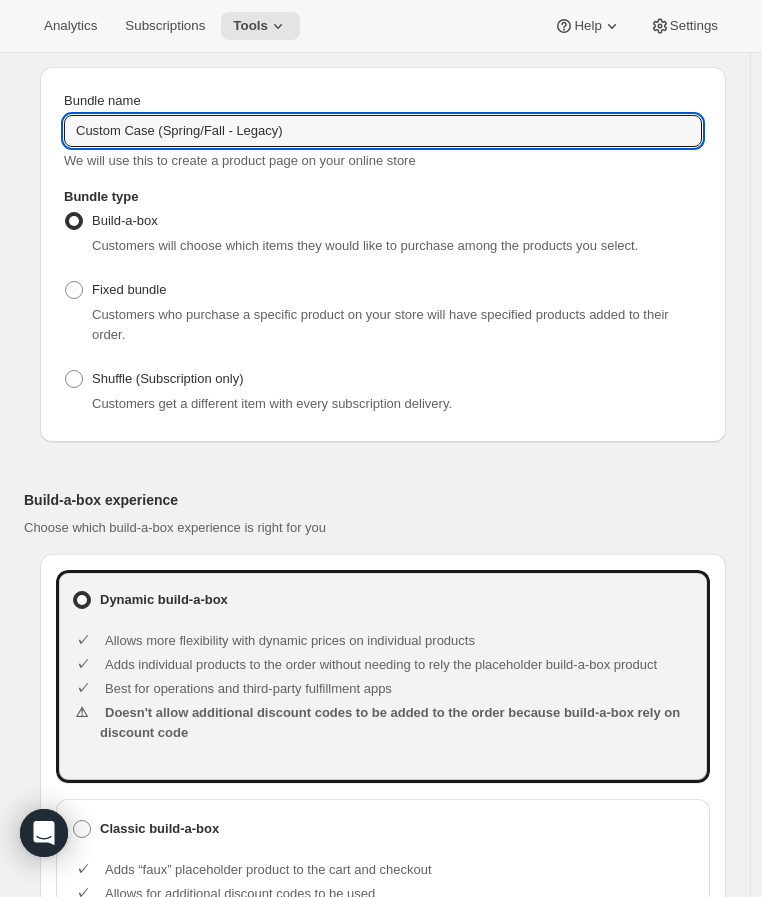 type on "Custom Case (Spring/Fall - Legacy)" 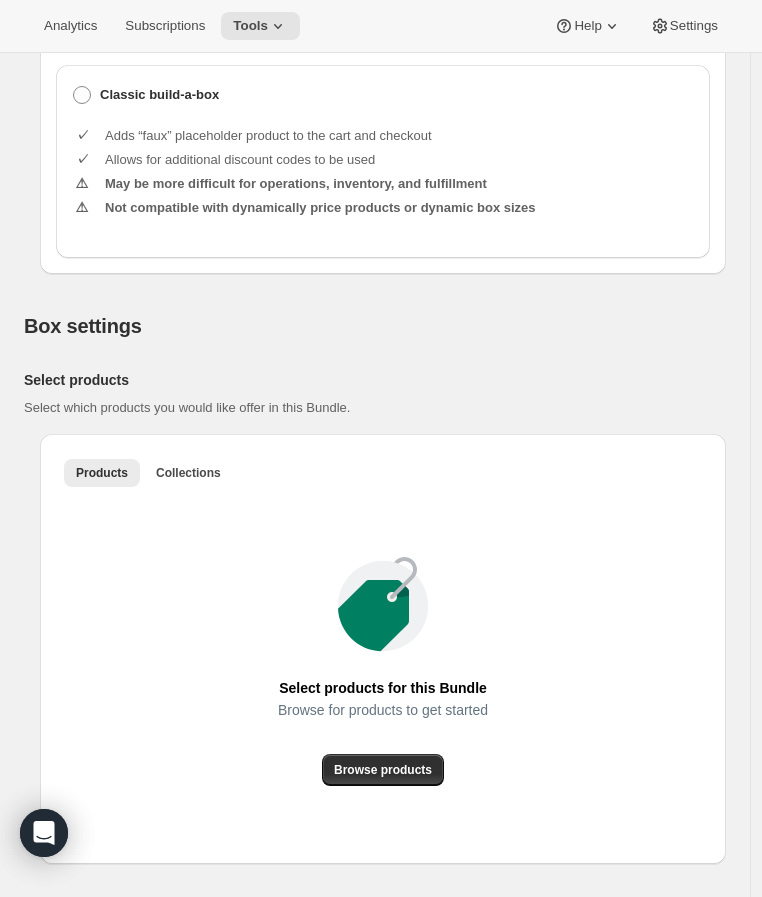 scroll, scrollTop: 1222, scrollLeft: 0, axis: vertical 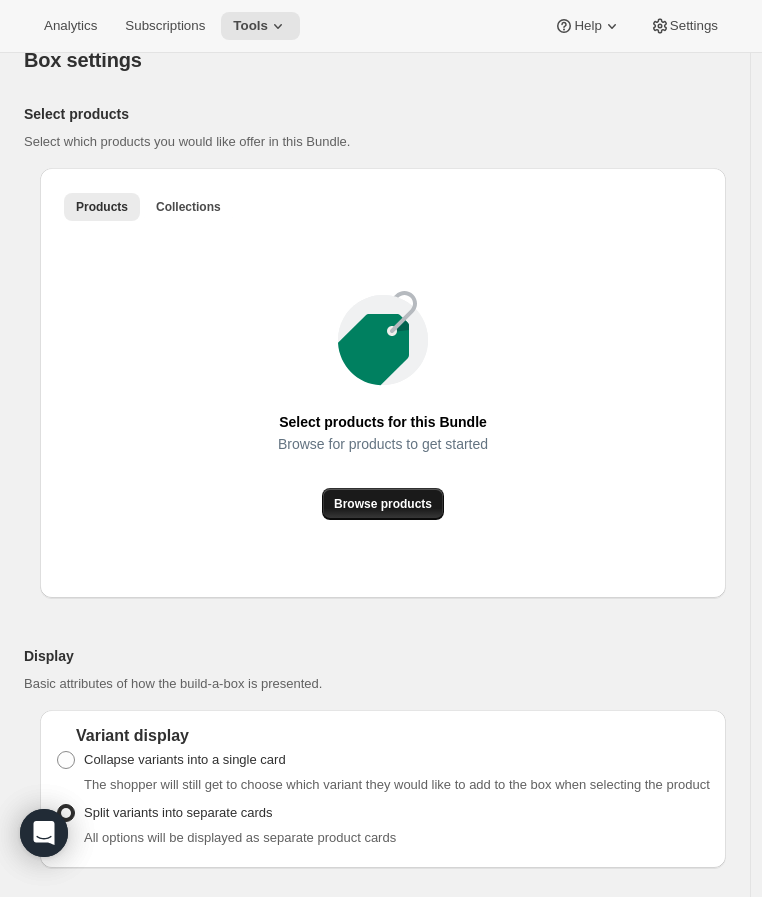 click on "Browse products" at bounding box center [383, 504] 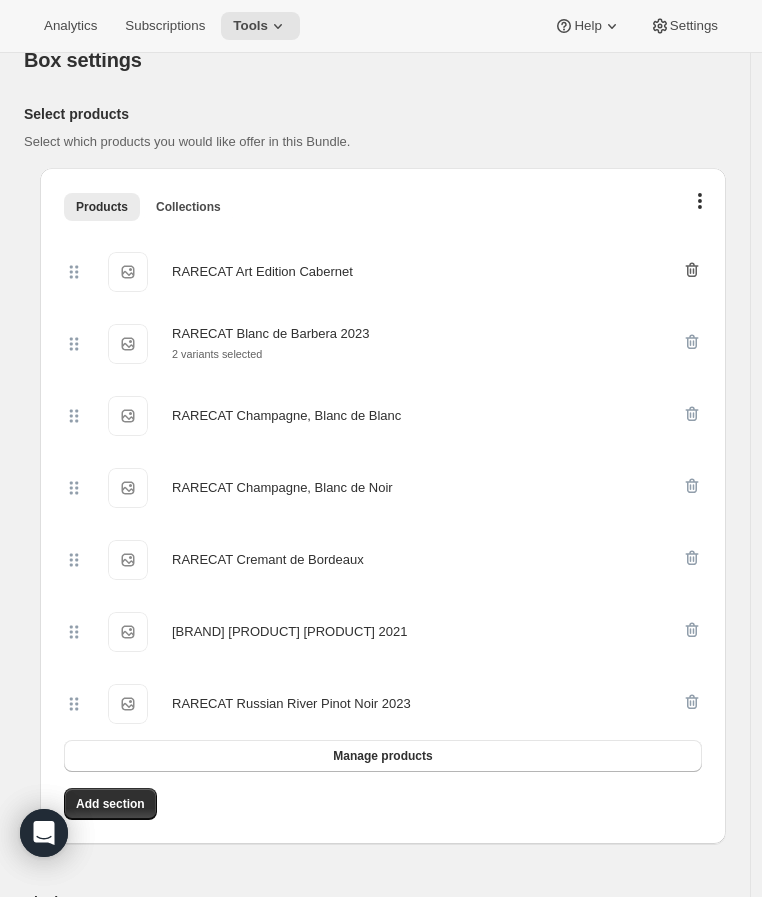 click 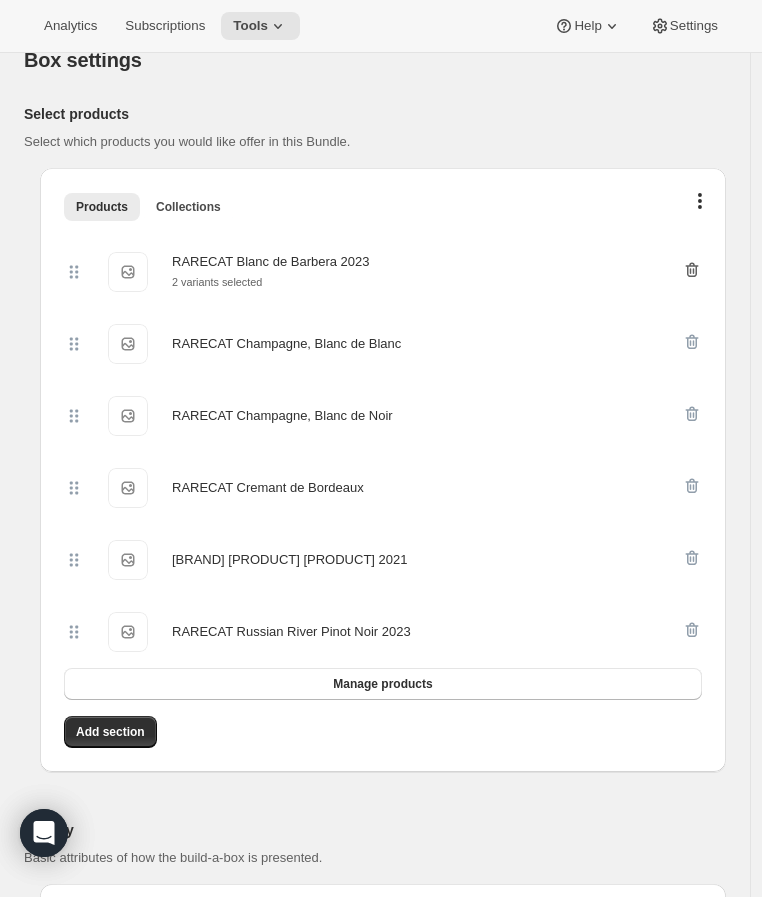 click 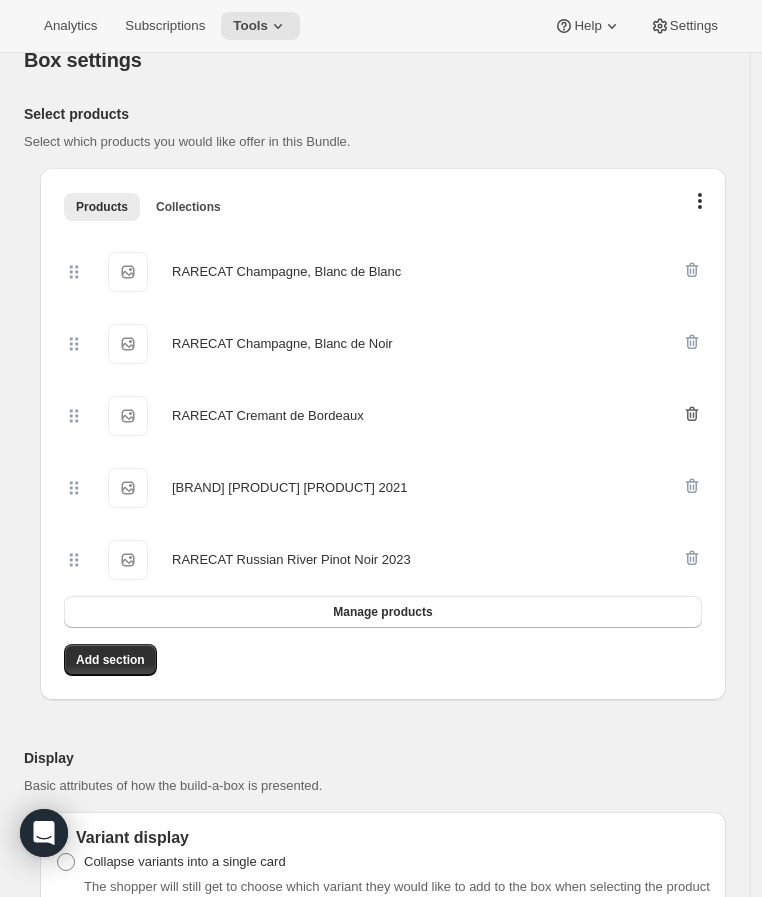 click 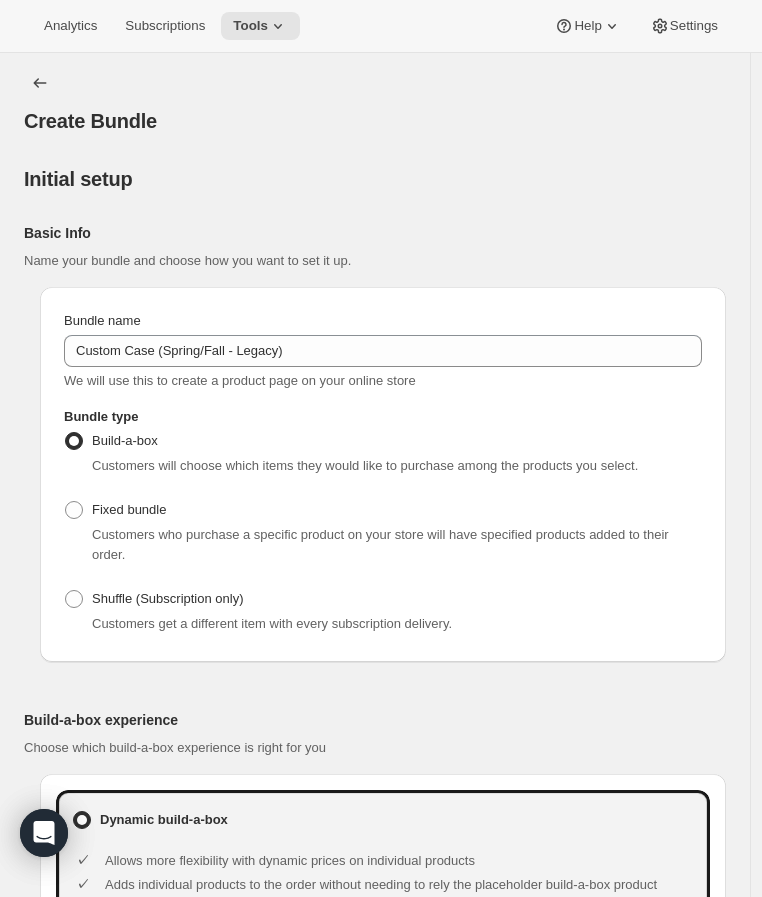 scroll, scrollTop: 0, scrollLeft: 0, axis: both 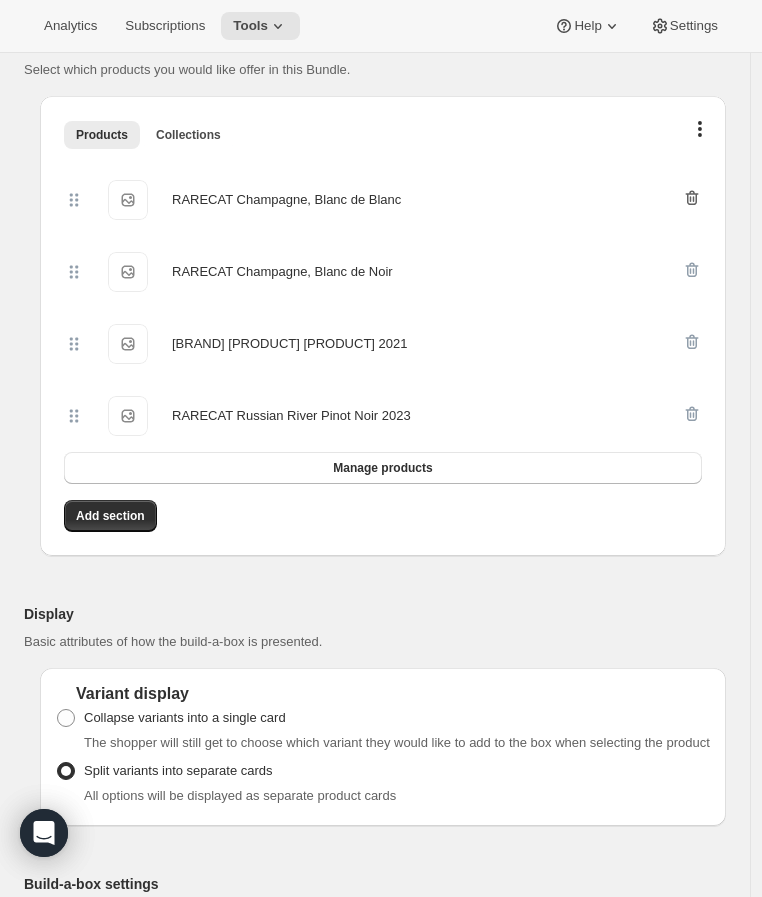 click 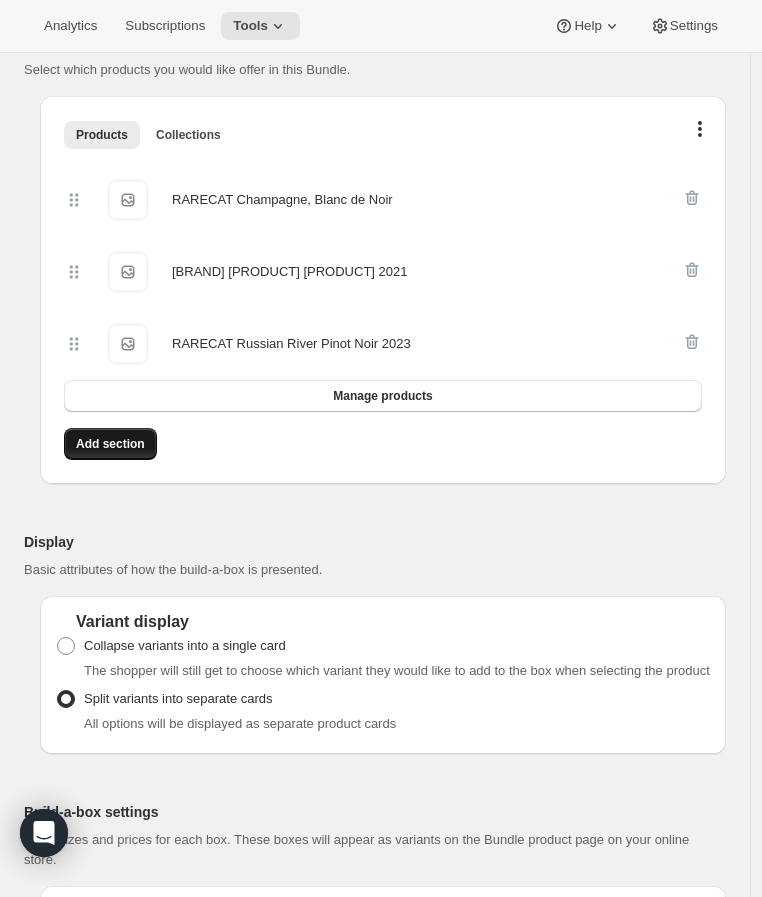 click on "Add section" at bounding box center [110, 444] 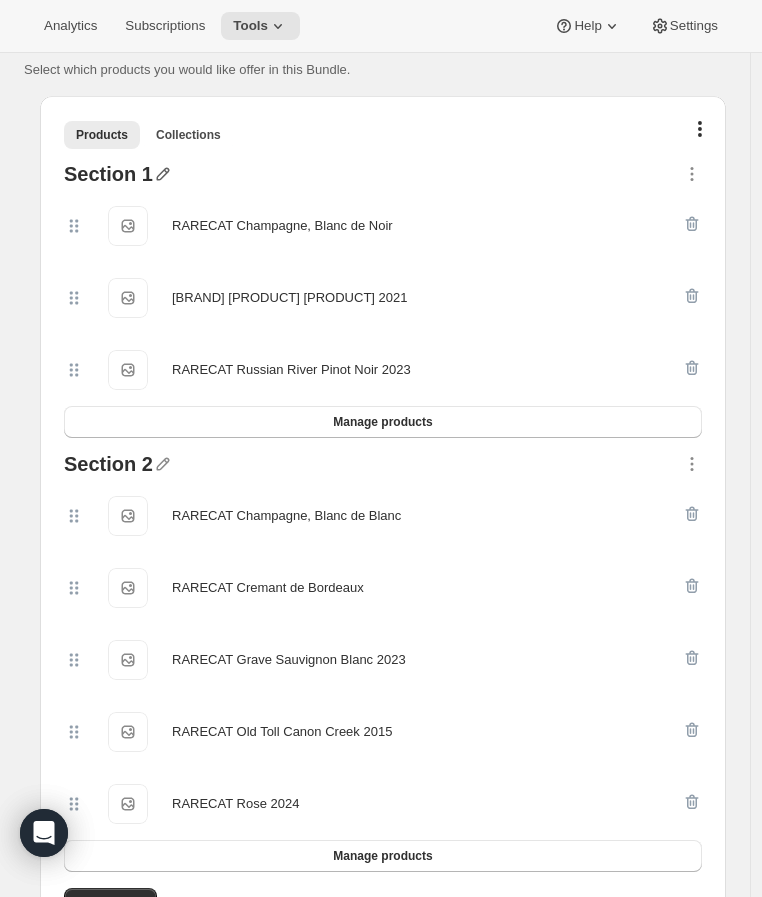 click 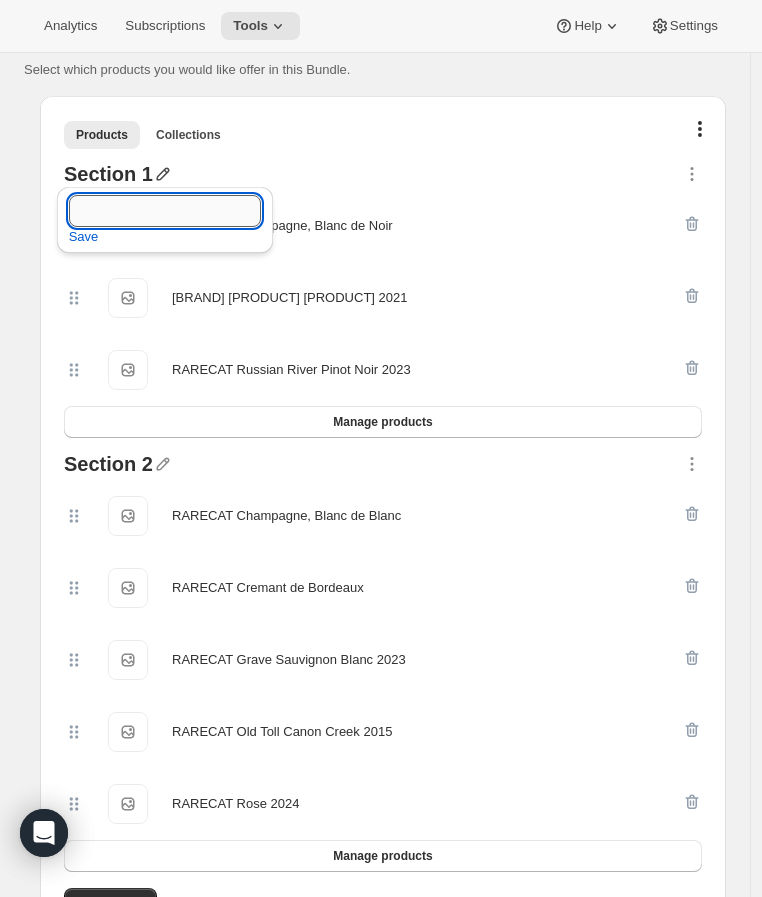 click at bounding box center [165, 211] 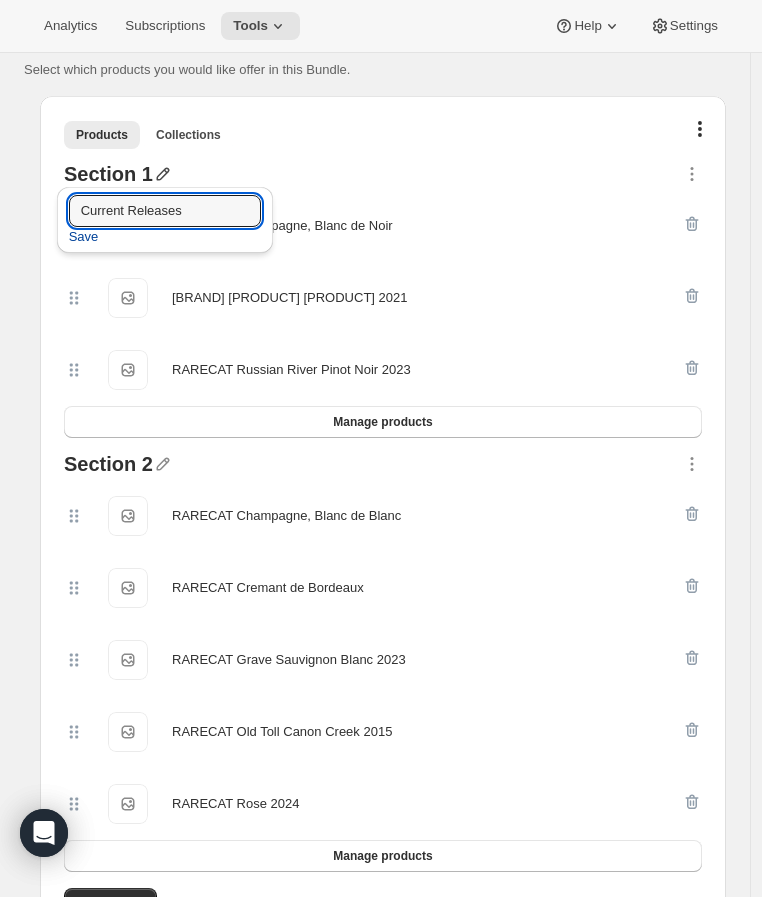 type on "Current Releases" 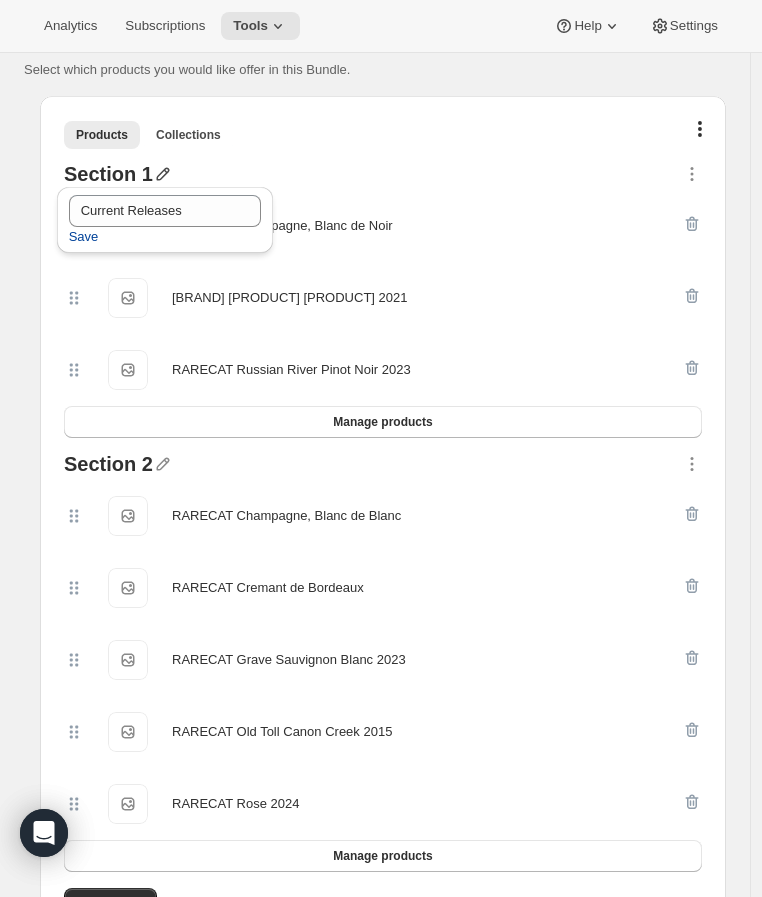 click on "Save" at bounding box center [84, 237] 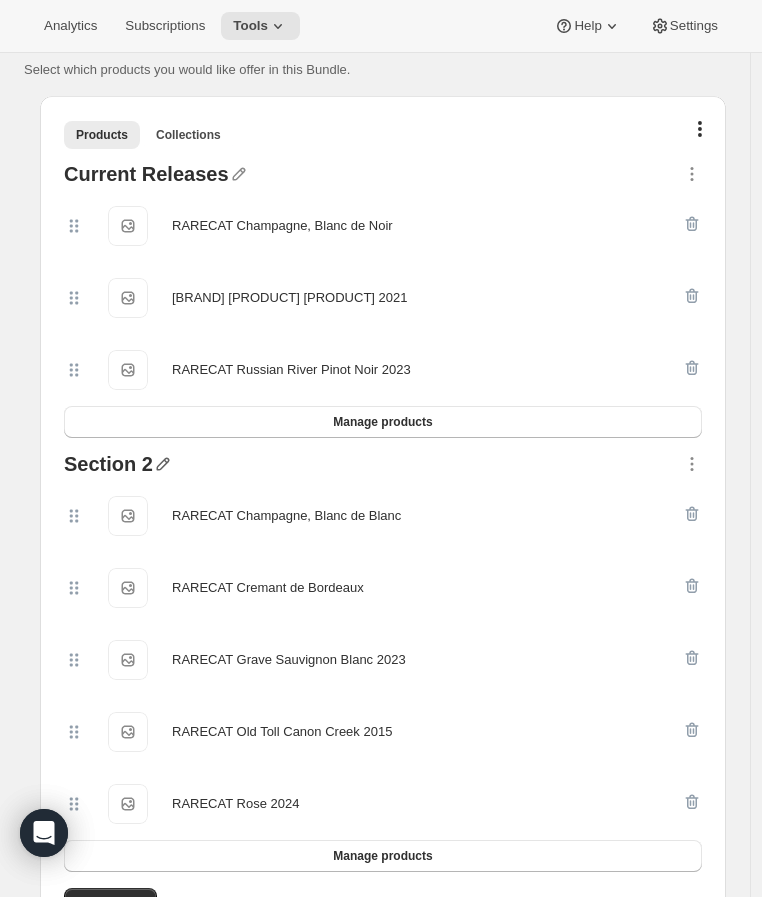 click 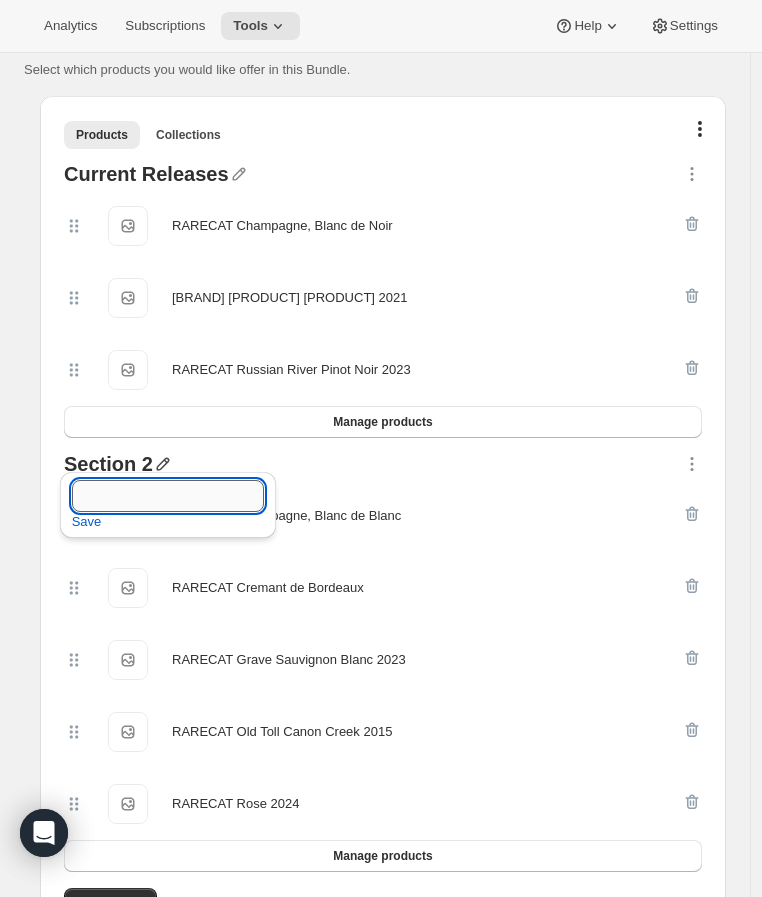 click at bounding box center (168, 496) 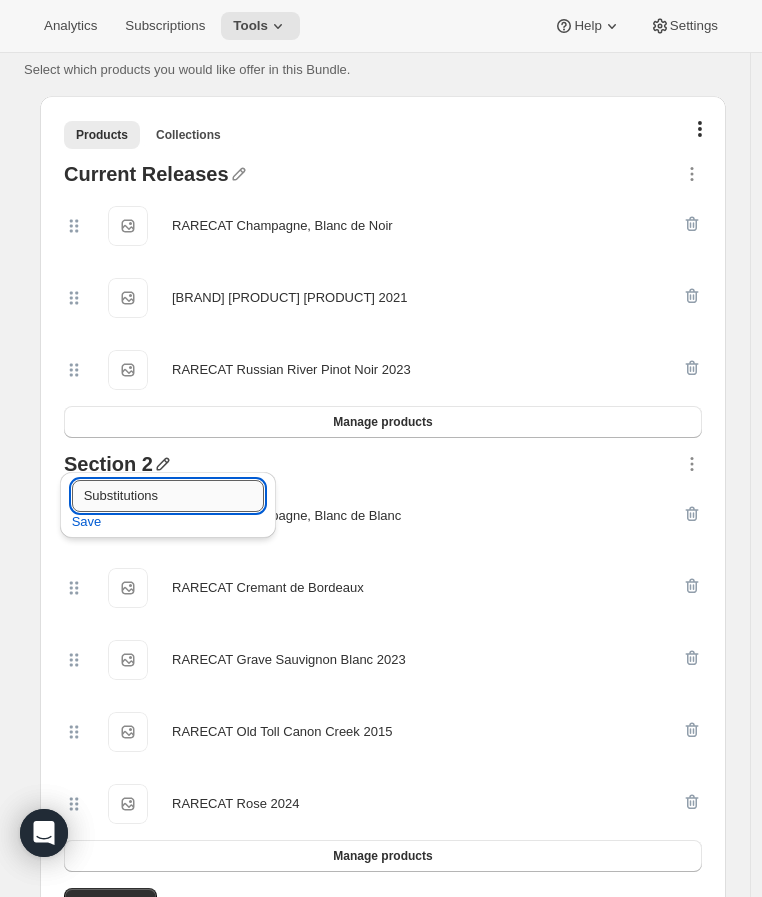 click on "Substitutions" at bounding box center [168, 496] 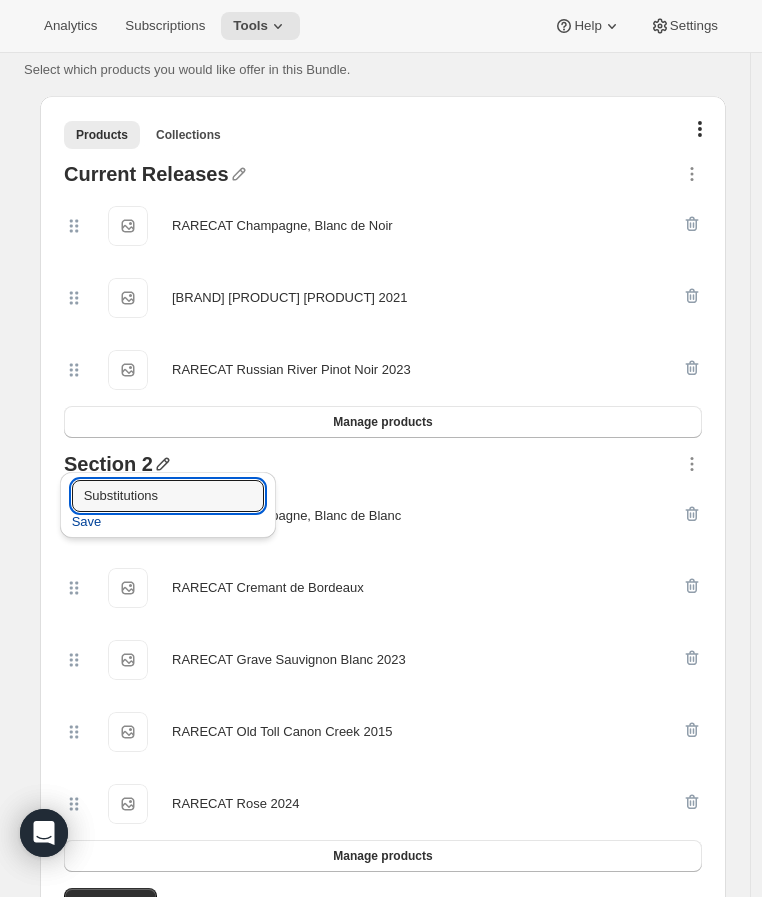 type on "Substitutions" 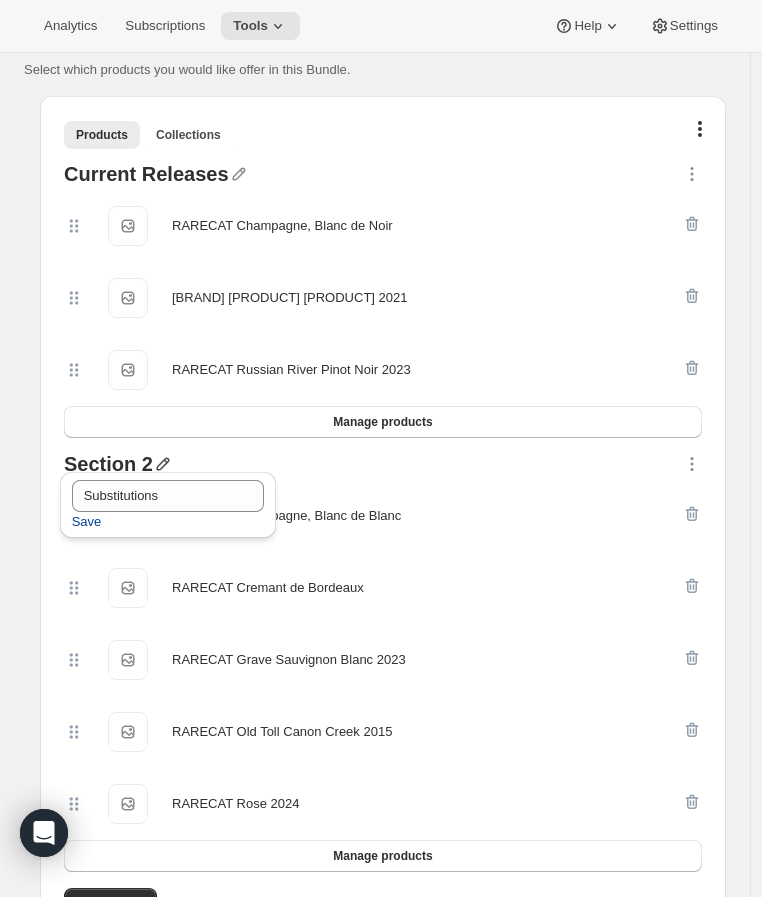 click on "Save" at bounding box center [87, 522] 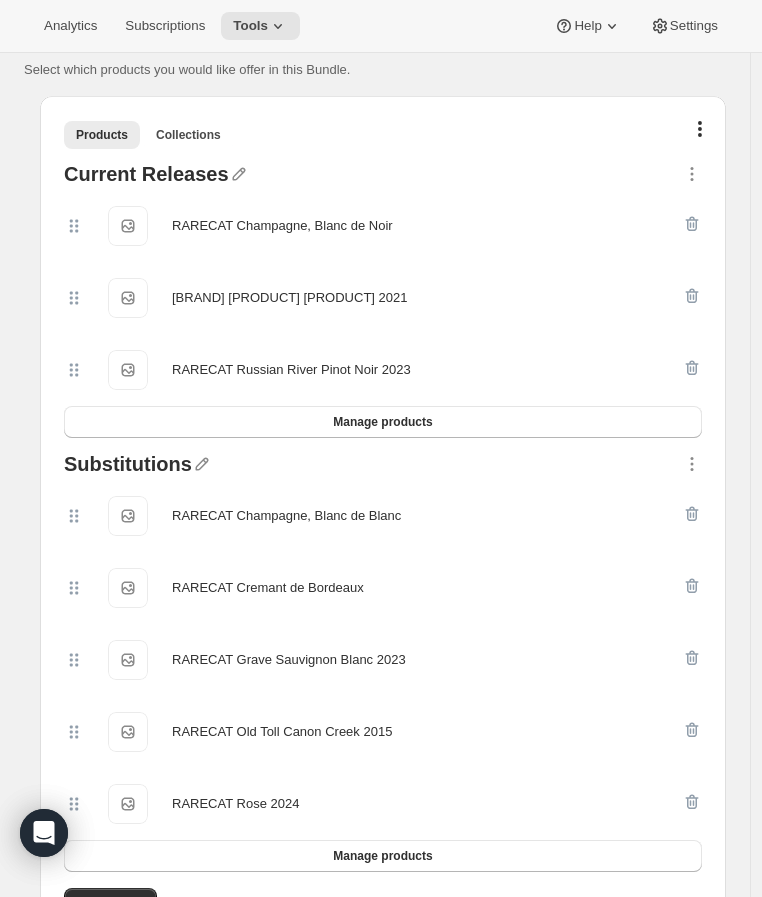 click on "Substitutions" at bounding box center (128, 467) 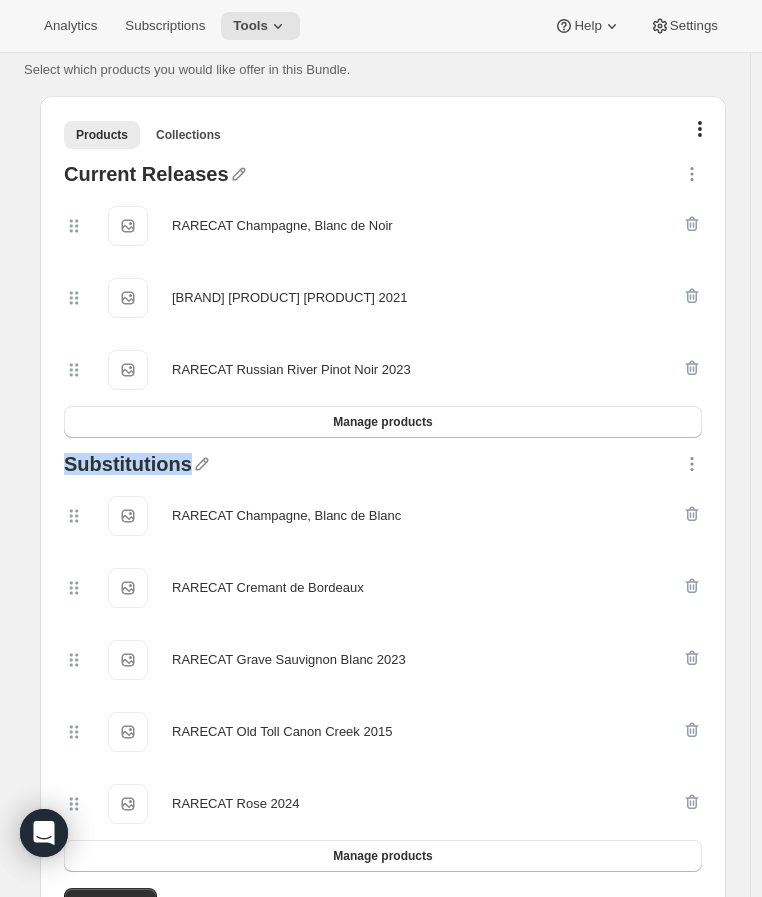 click on "Substitutions" at bounding box center (128, 467) 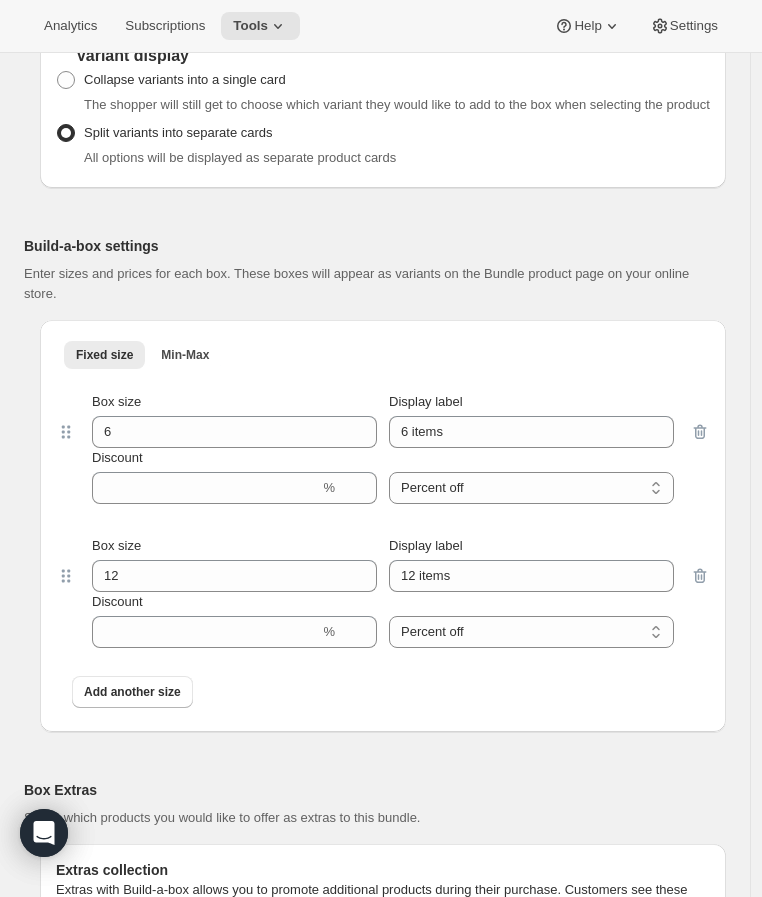scroll, scrollTop: 2294, scrollLeft: 0, axis: vertical 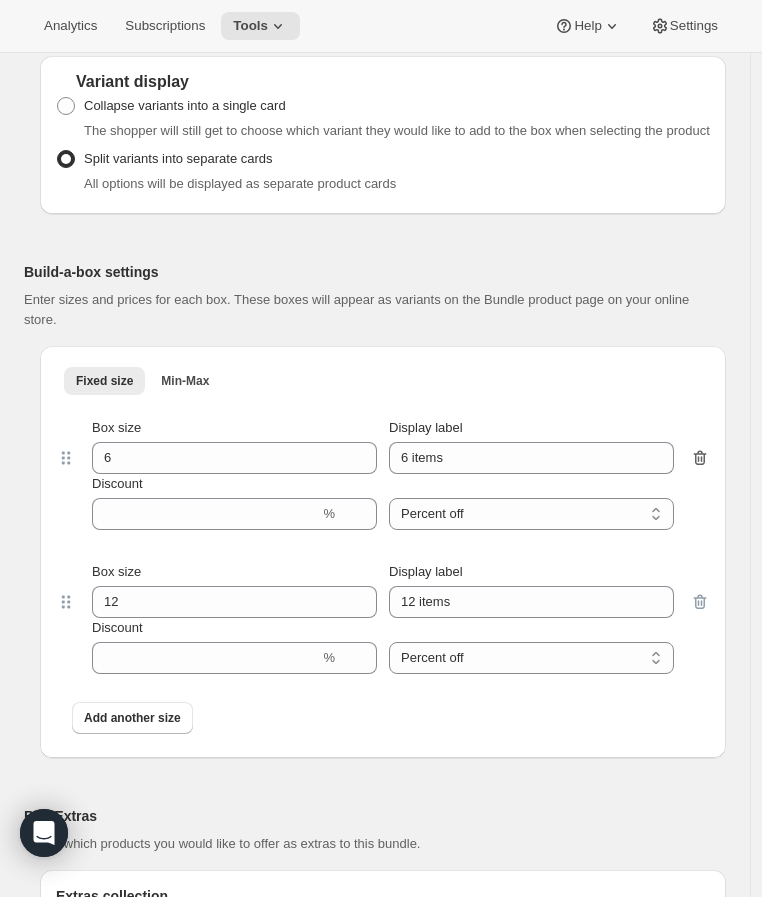 click 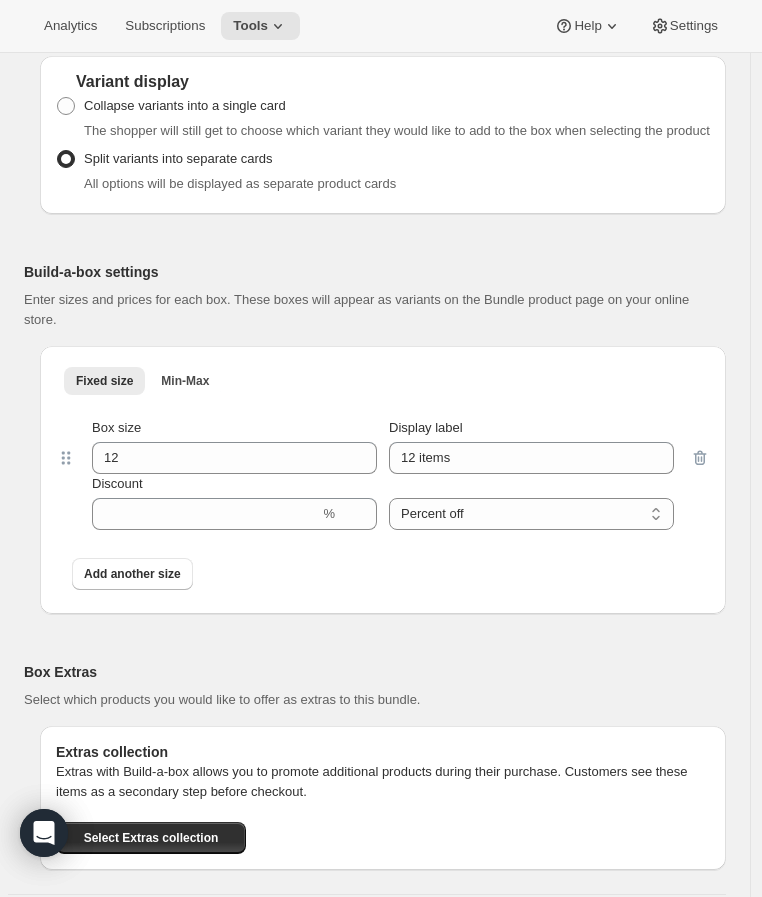 click on "Build-a-box settings Enter sizes and prices for each box. These boxes will appear as variants on the Bundle product page on your online store. Fixed size Min-Max More views Fixed size Min-Max More views Box size 12 Display label 12 items Discount %   Percent off Amount off Percent off Add another size" at bounding box center [375, 422] 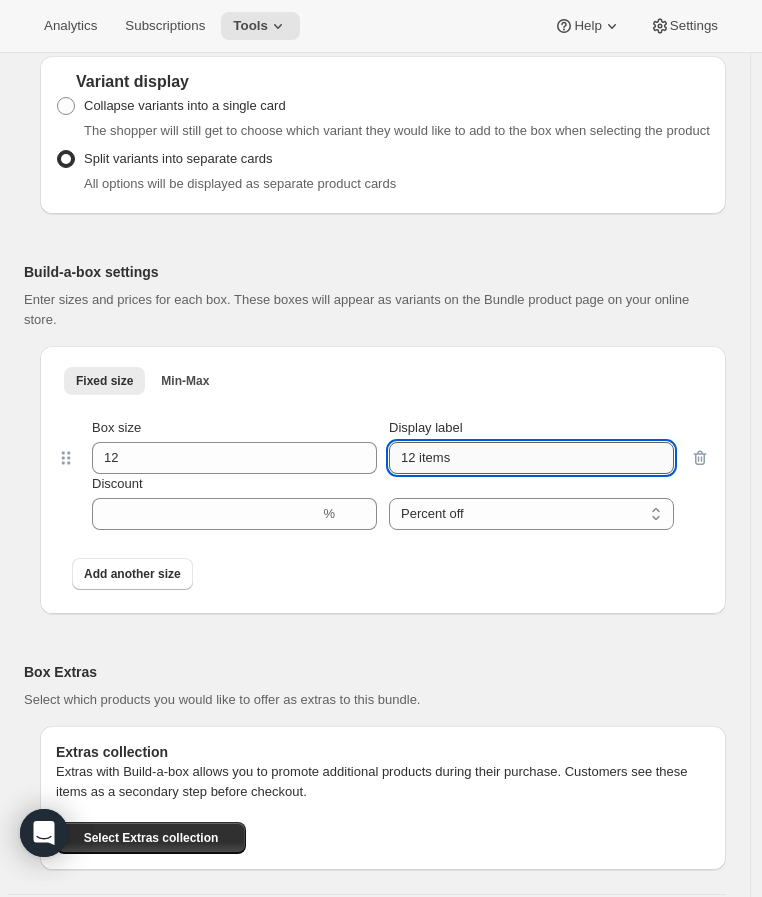 click on "12 items" at bounding box center [531, 458] 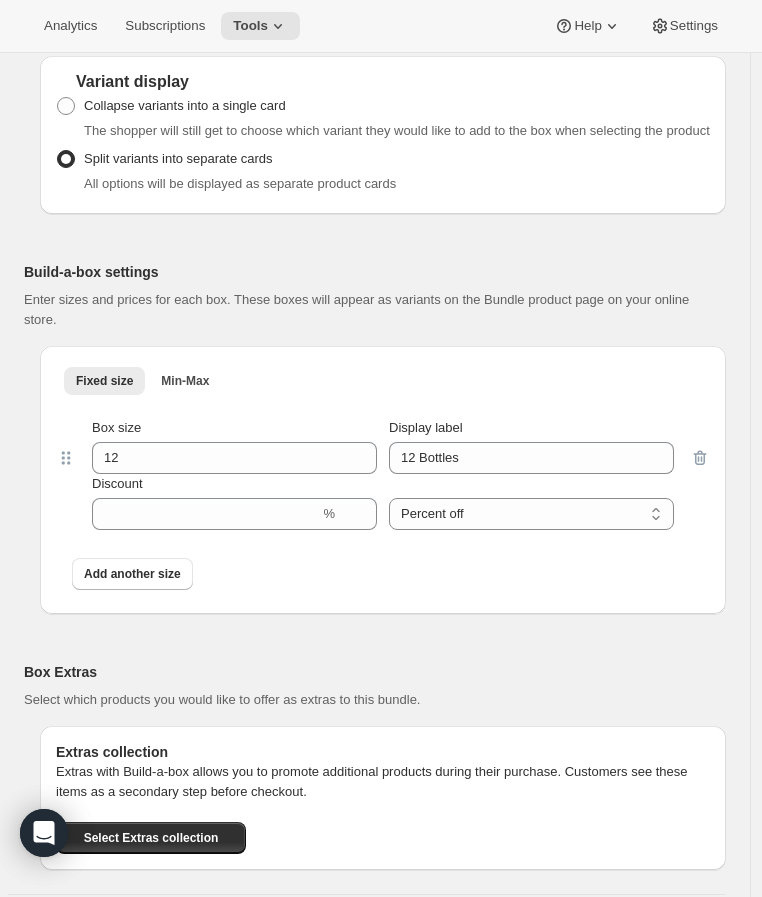 click on "Build-a-box settings Enter sizes and prices for each box. These boxes will appear as variants on the Bundle product page on your online store. Fixed size Min-Max More views Fixed size Min-Max More views Box size 12 Display label 12 Bottles Discount %   Percent off Amount off Percent off Add another size" at bounding box center [375, 422] 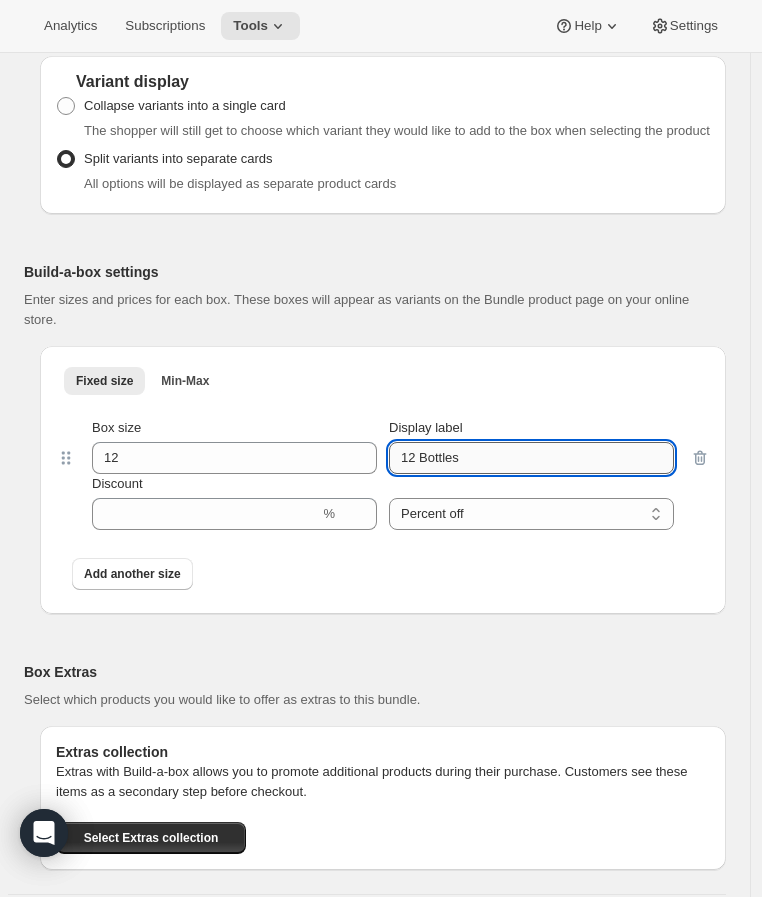 click on "12 Bottles" at bounding box center (531, 458) 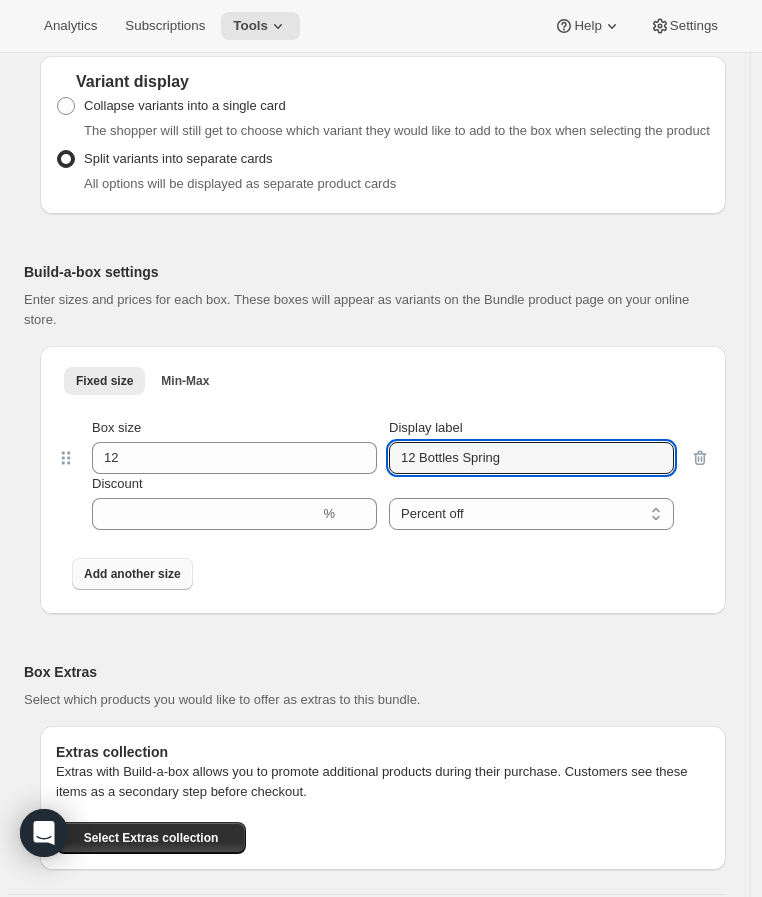 type on "12 Bottles Spring" 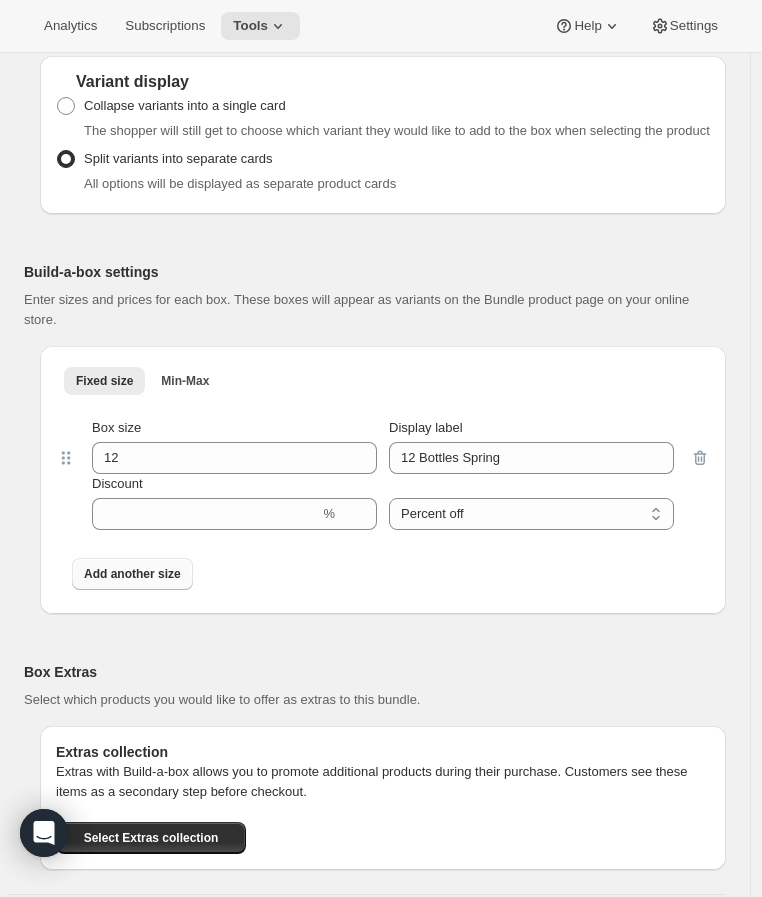 click on "Add another size" at bounding box center [132, 574] 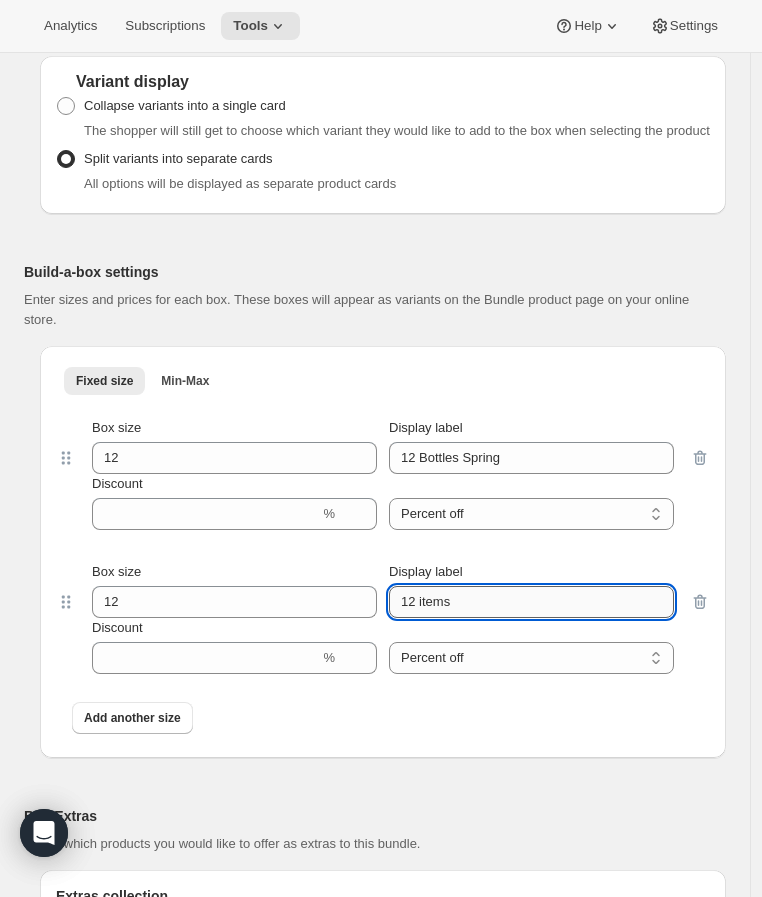click on "12 items" at bounding box center [531, 602] 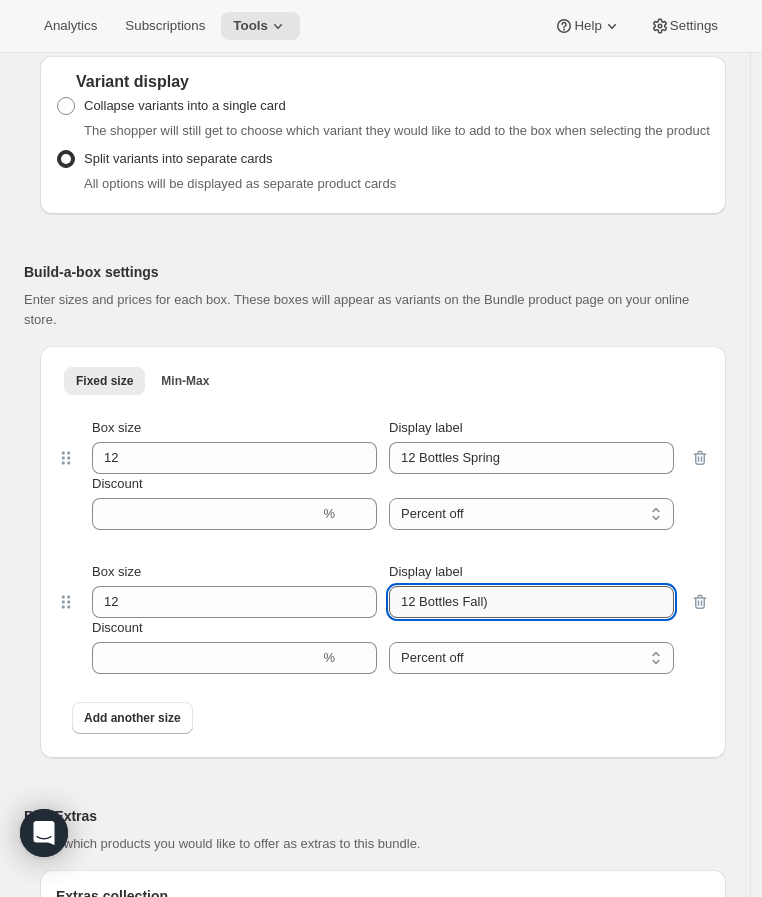 click on "12 Bottles Fall)" at bounding box center (531, 602) 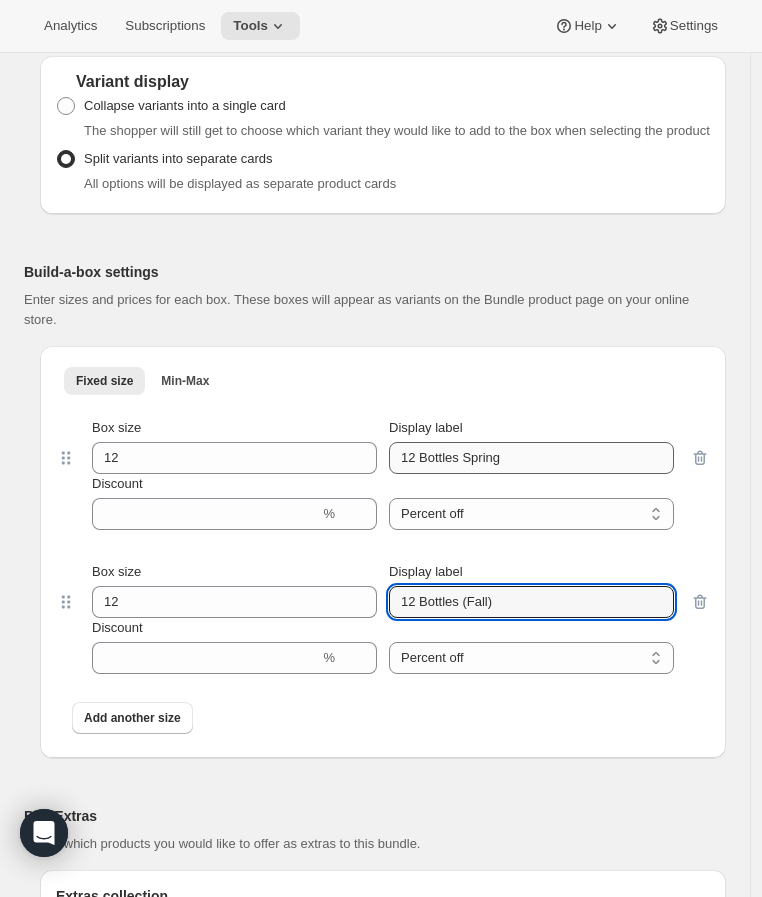 type on "12 Bottles (Fall)" 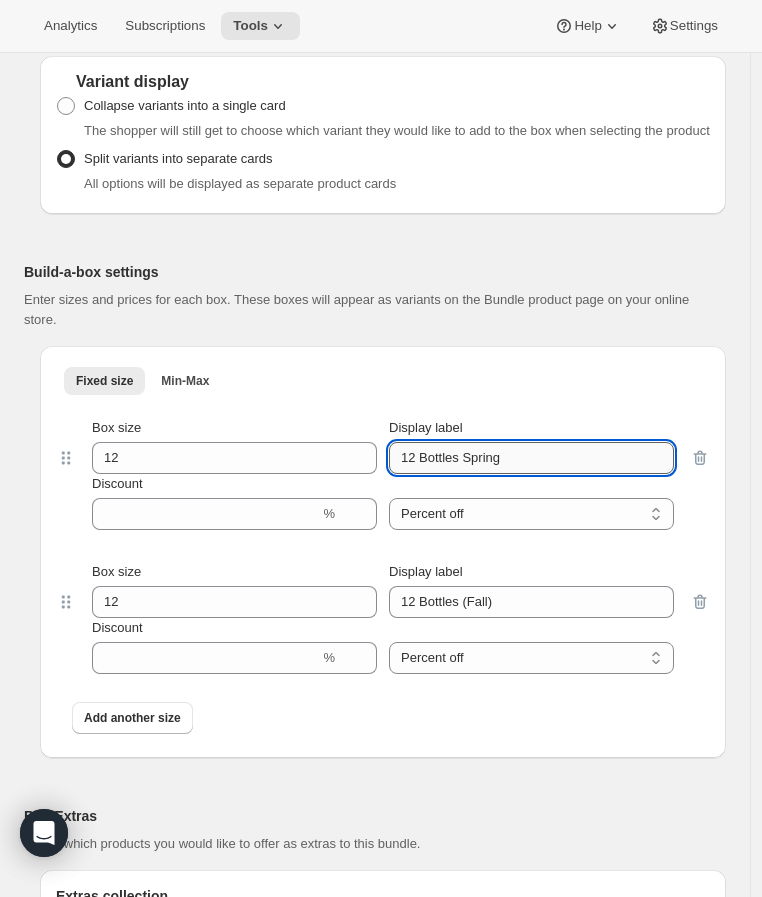 click on "12 Bottles Spring" at bounding box center [531, 458] 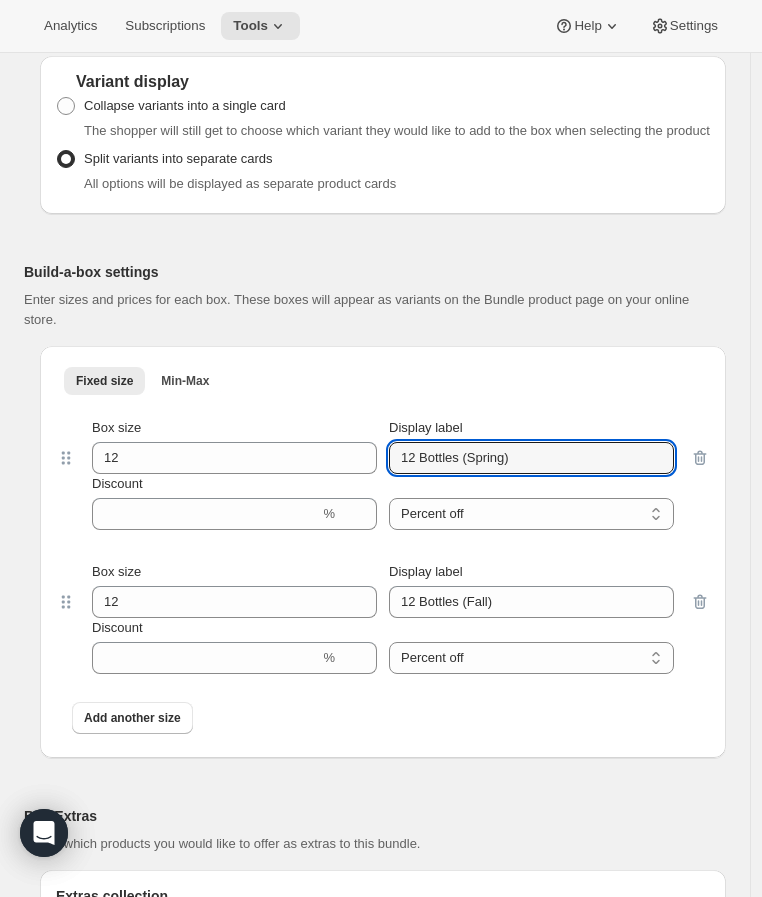 type on "12 Bottles (Spring)" 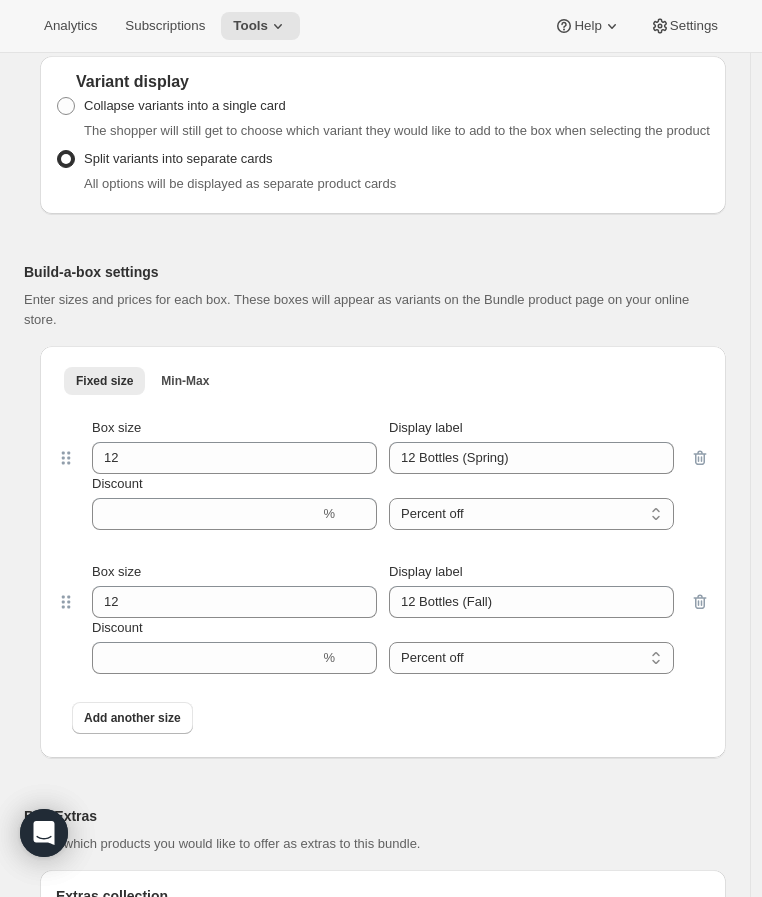 click on "Fixed size Min-Max More views" at bounding box center [142, 380] 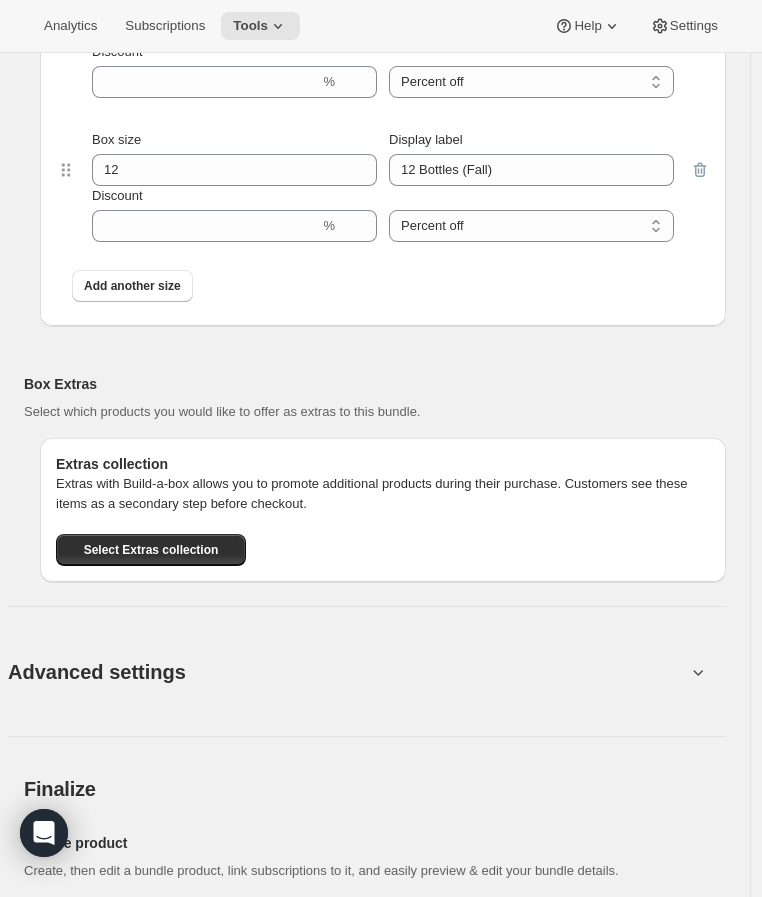 scroll, scrollTop: 2738, scrollLeft: 0, axis: vertical 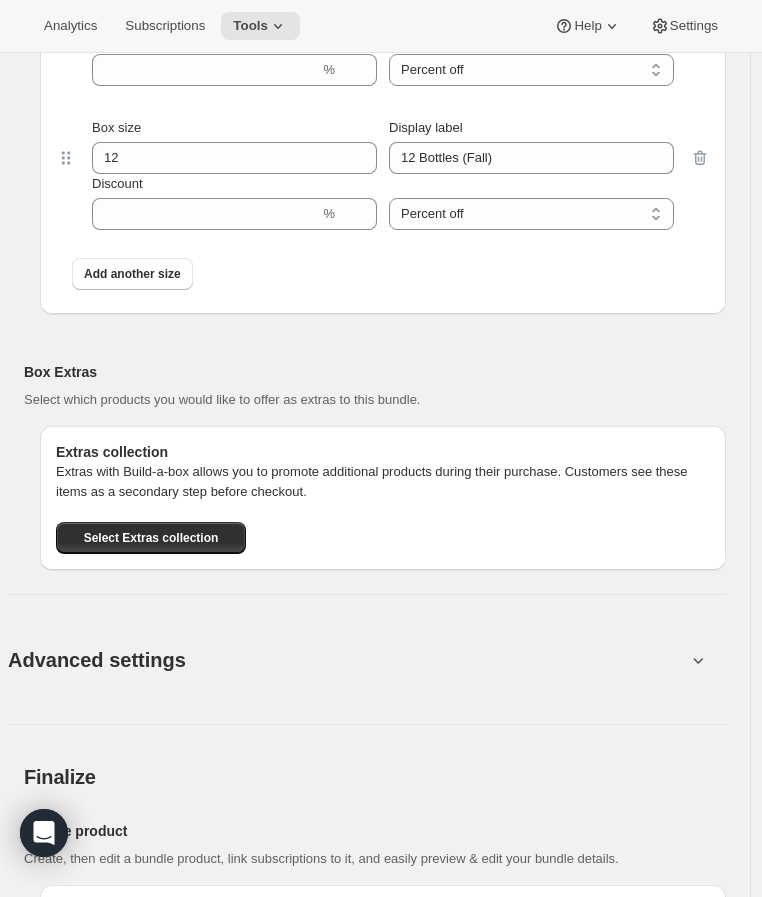 click on "Advanced settings" at bounding box center (97, 660) 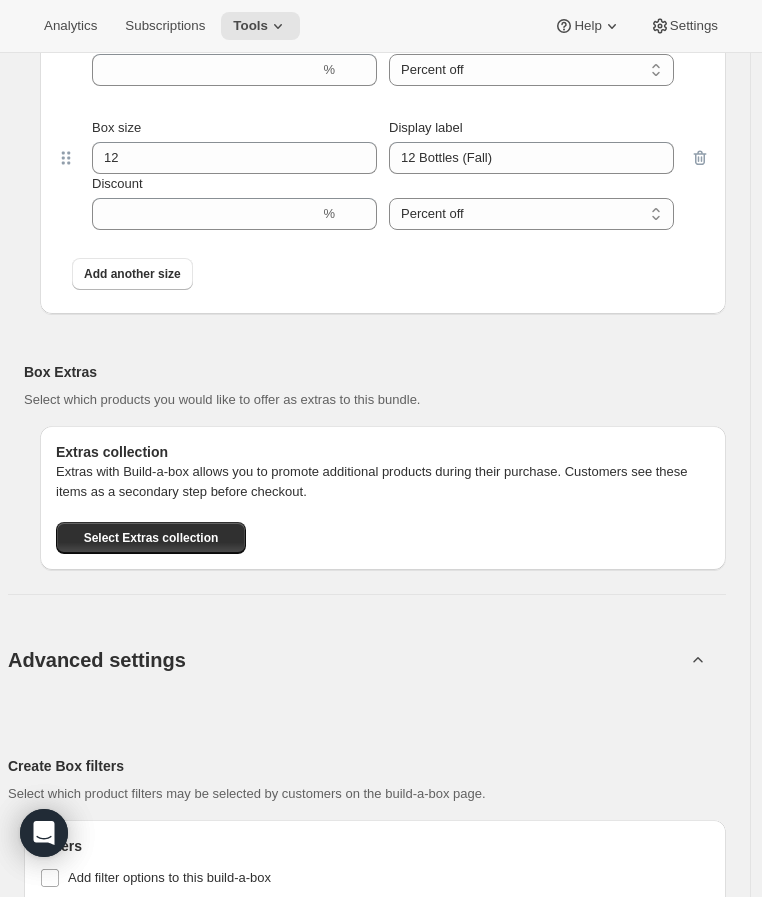 scroll, scrollTop: 3072, scrollLeft: 0, axis: vertical 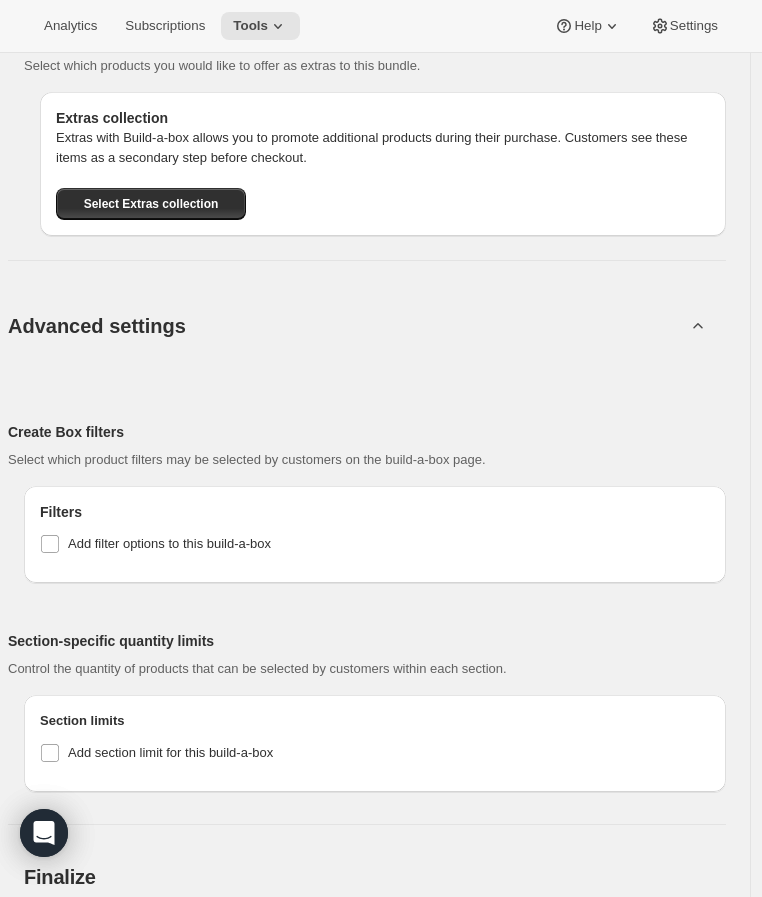 click on "Advanced settings" at bounding box center [347, 325] 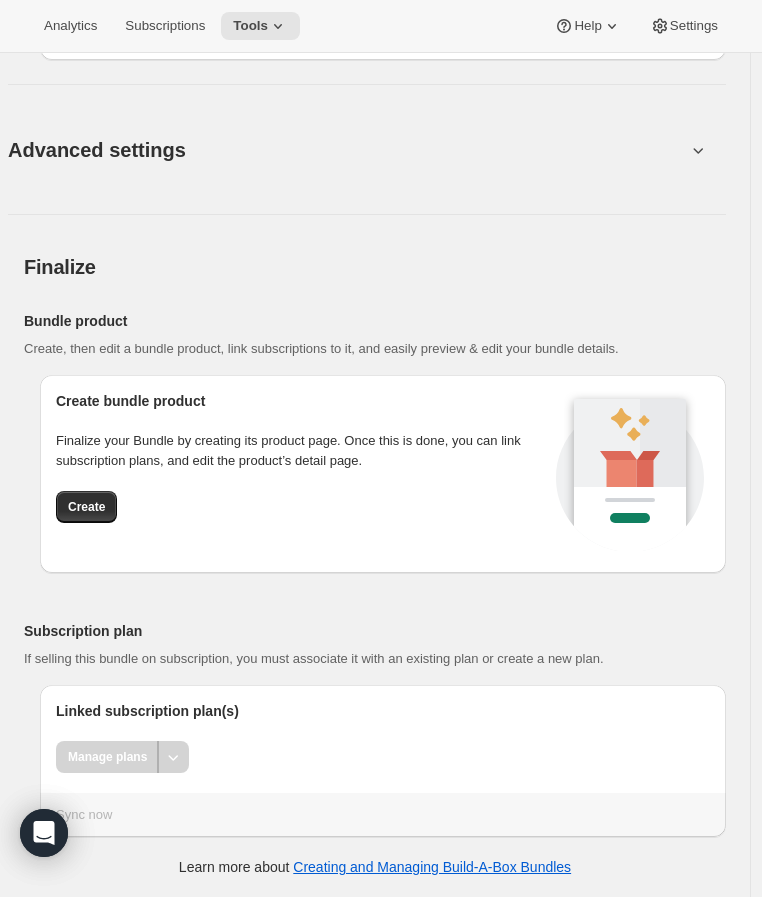 scroll, scrollTop: 3286, scrollLeft: 0, axis: vertical 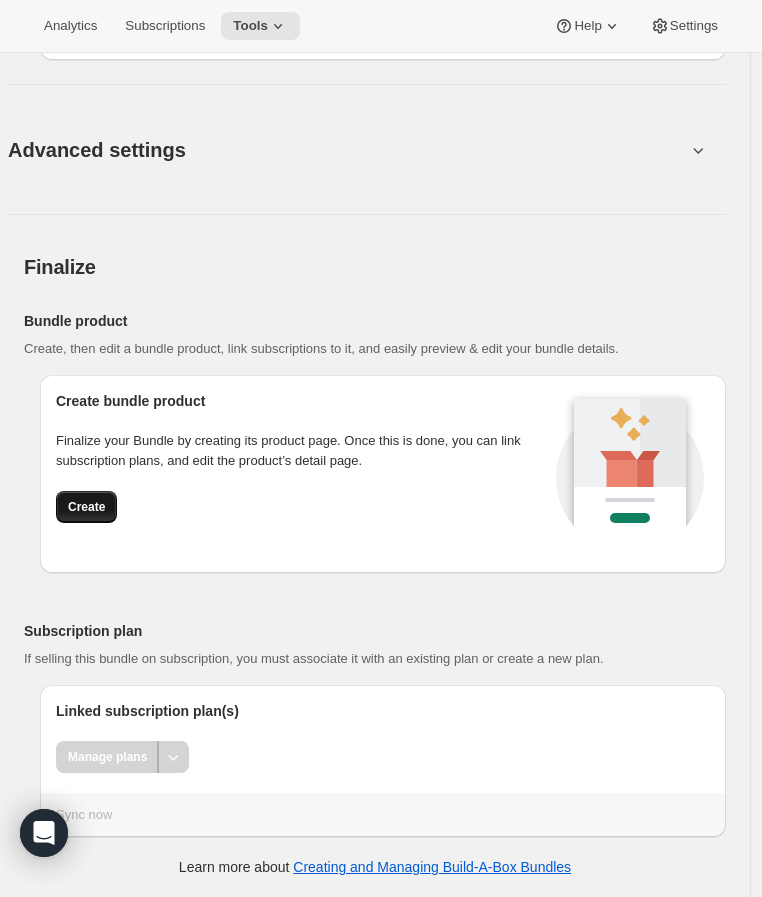 click on "Create" at bounding box center (86, 507) 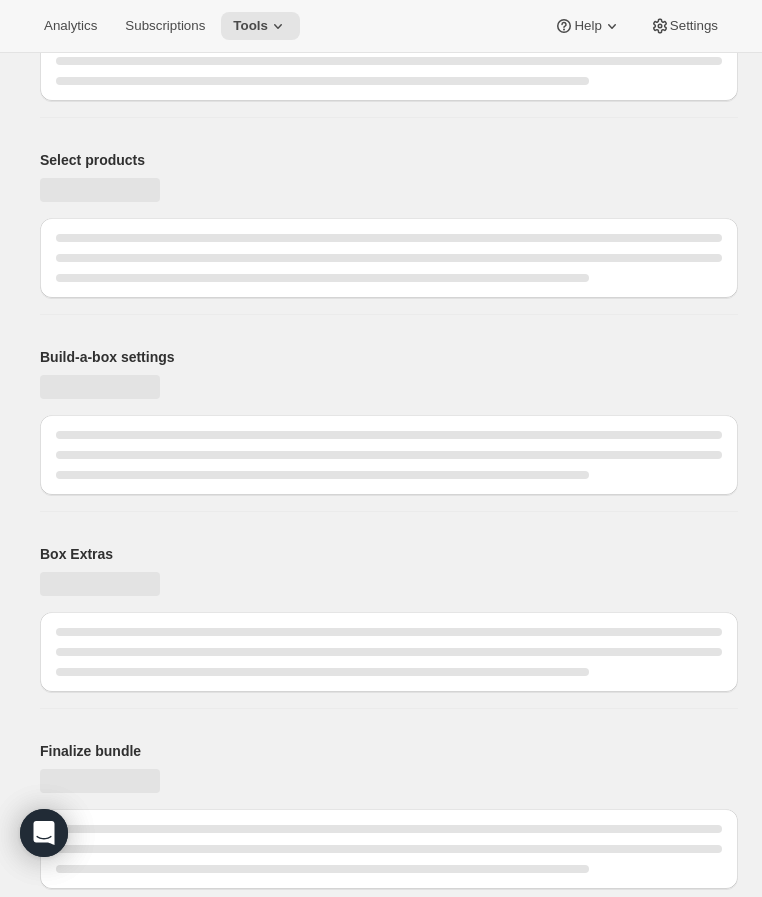 scroll, scrollTop: 303, scrollLeft: 0, axis: vertical 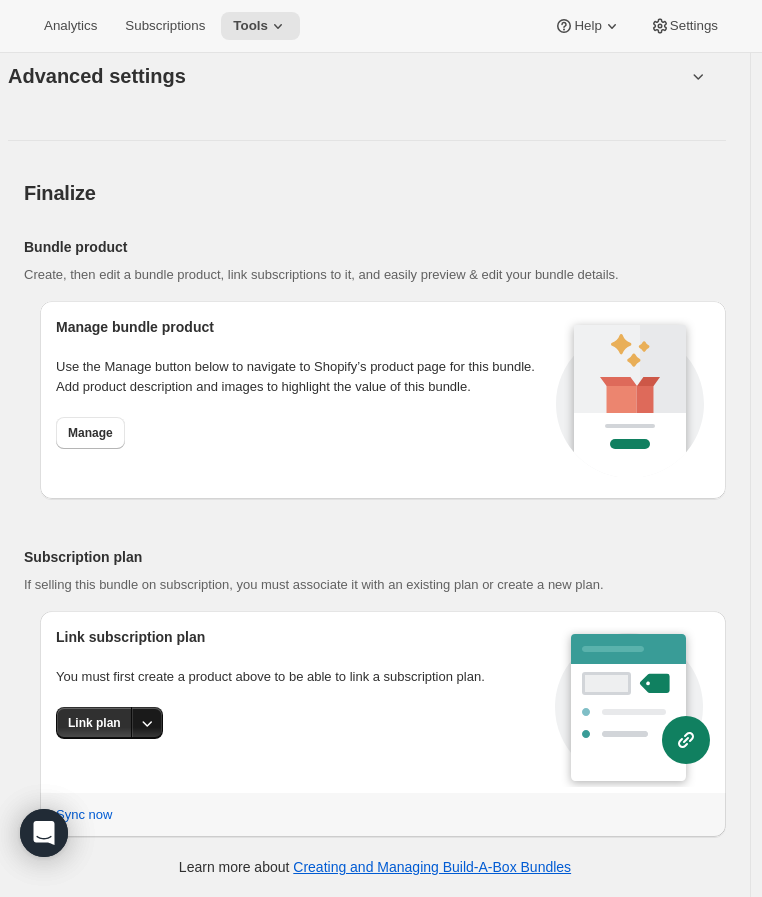 click 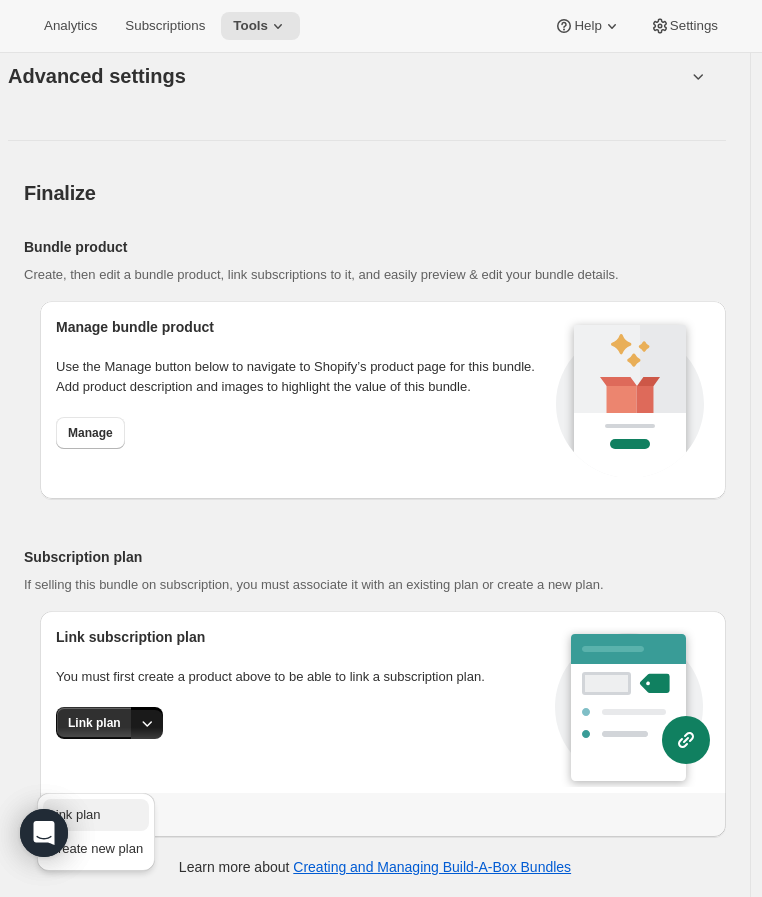 click on "Link plan" at bounding box center (96, 815) 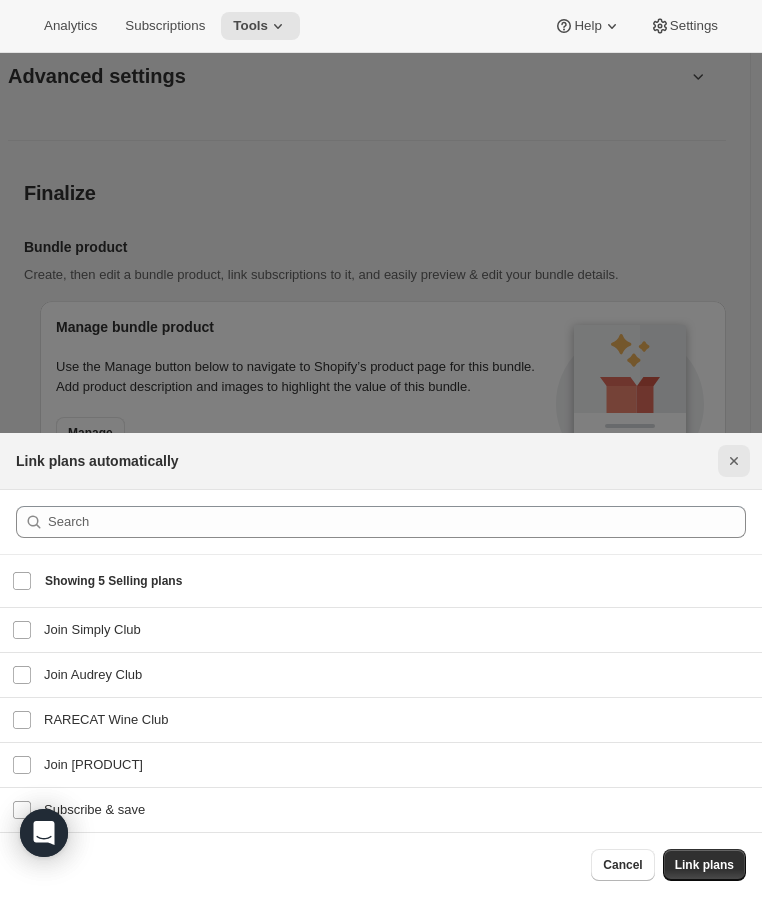 click 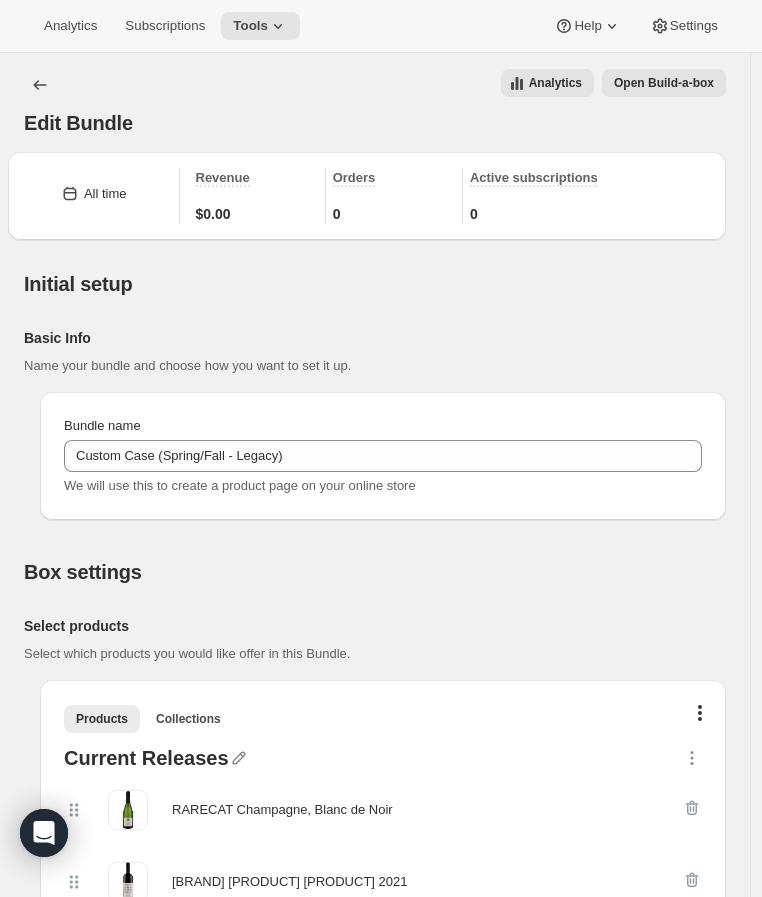 scroll, scrollTop: 2662, scrollLeft: 0, axis: vertical 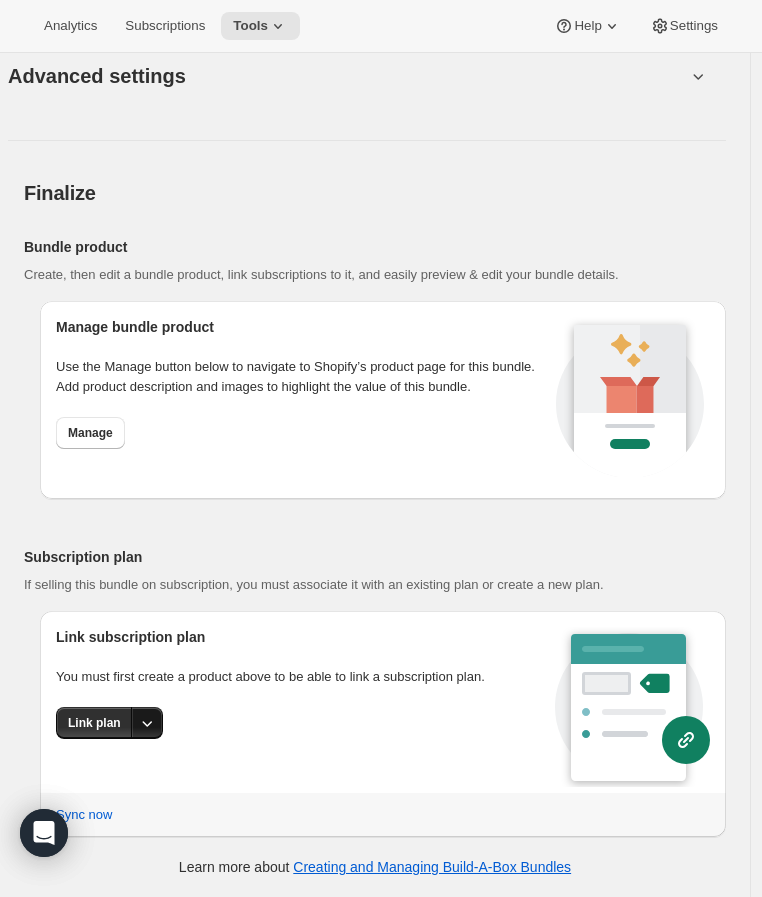 click 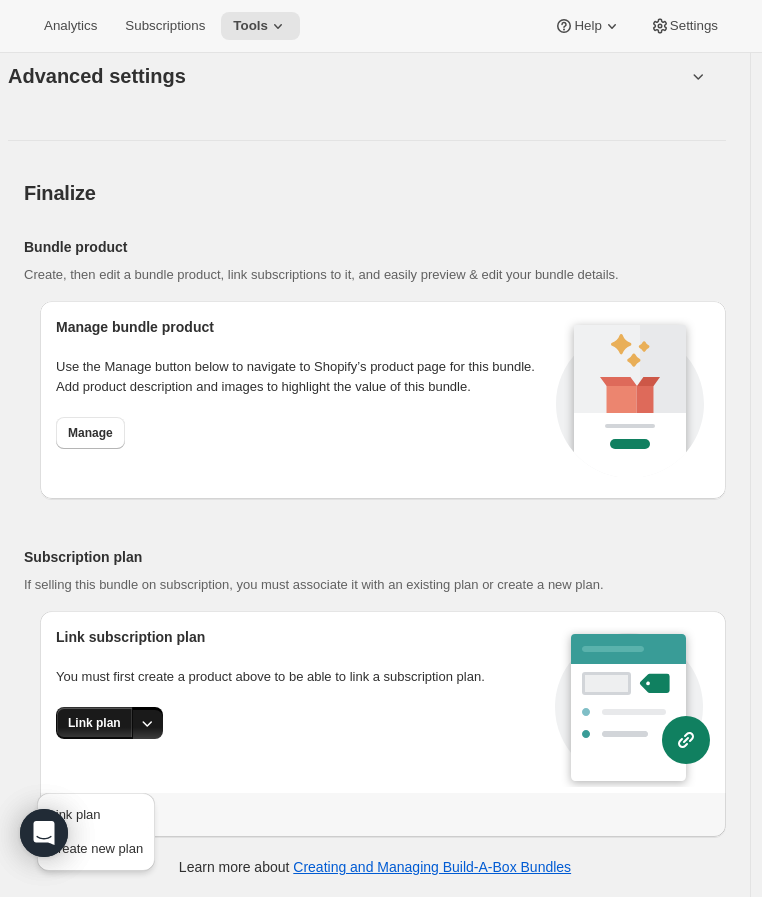 click on "Link plan" at bounding box center [94, 723] 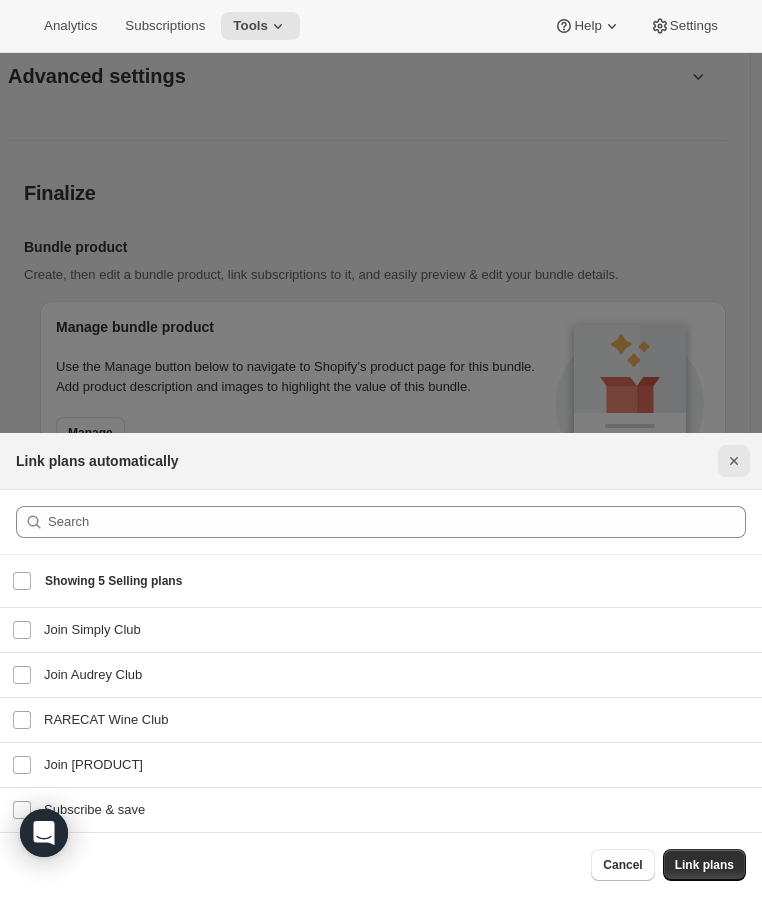 click 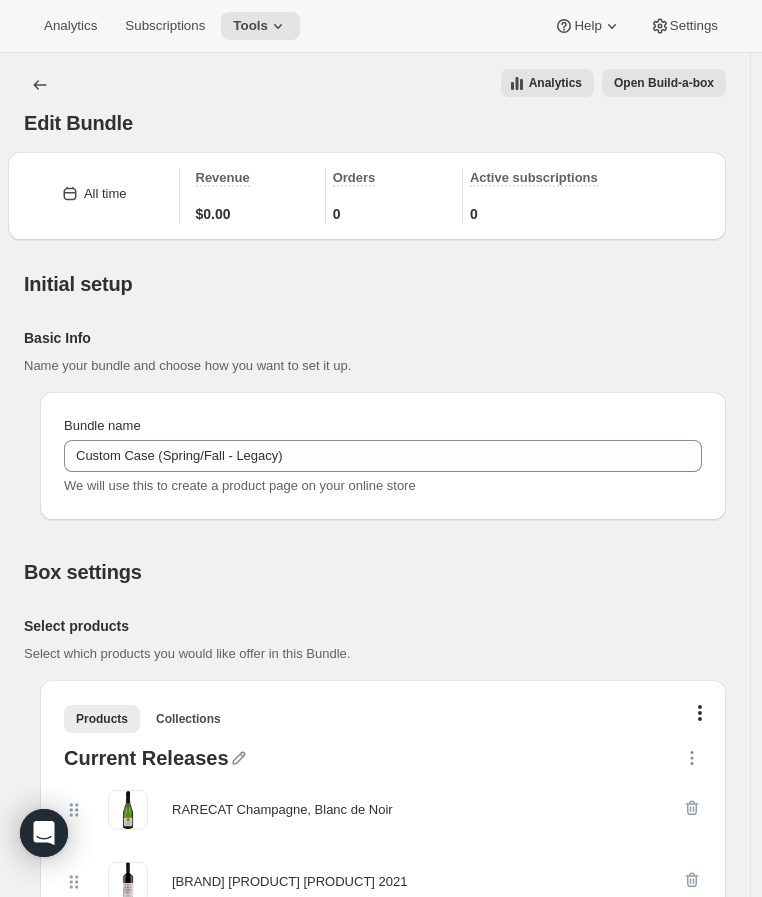 scroll, scrollTop: 2662, scrollLeft: 0, axis: vertical 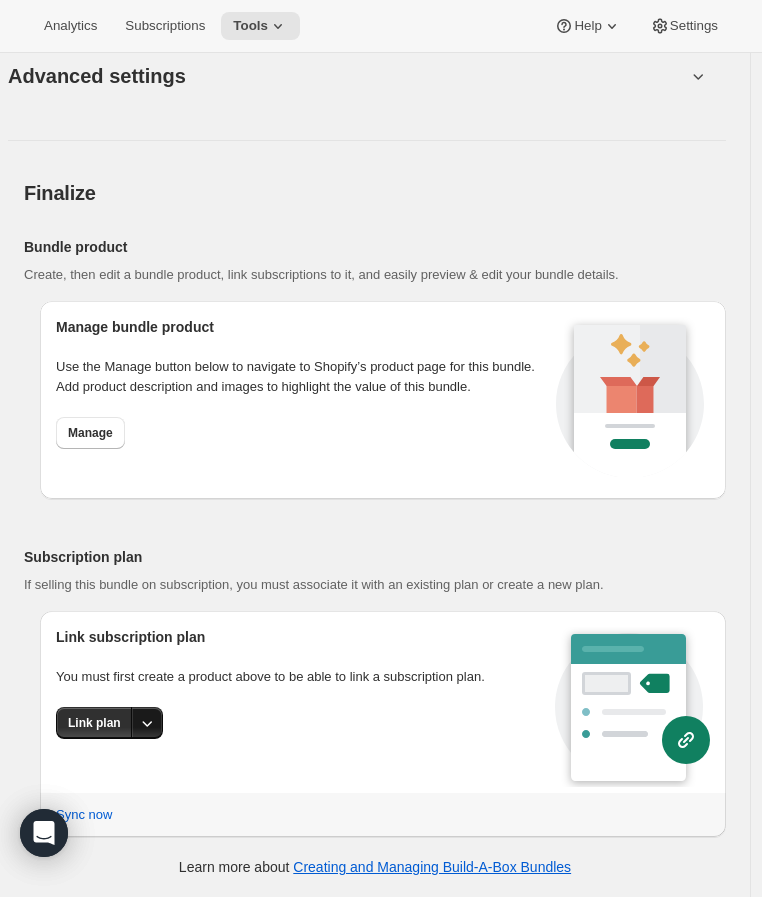 click 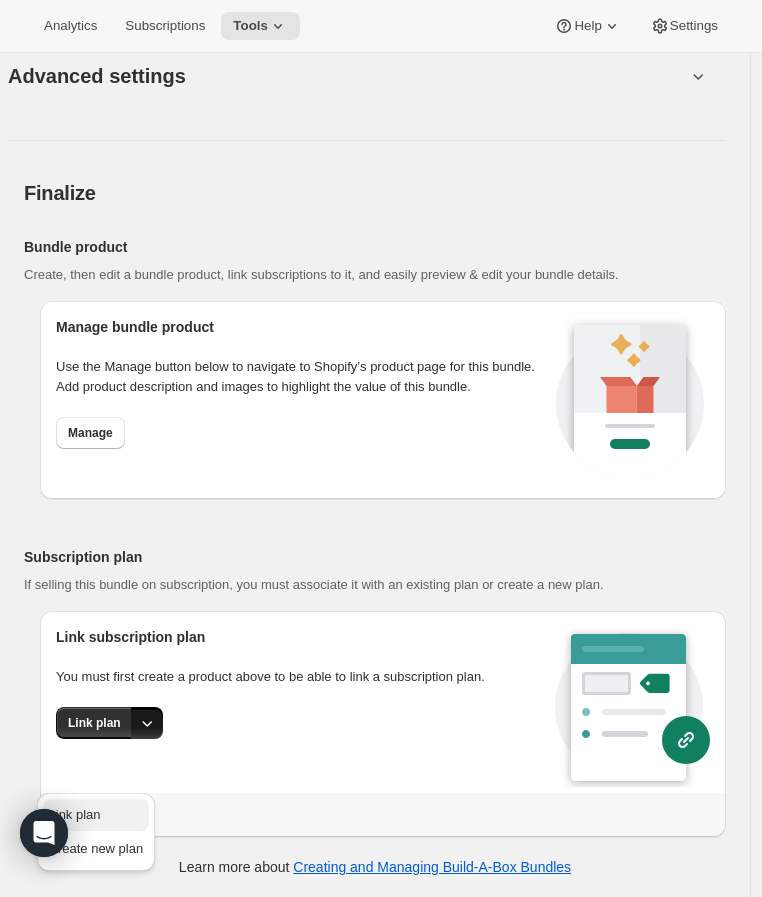 click on "Link plan" at bounding box center [96, 815] 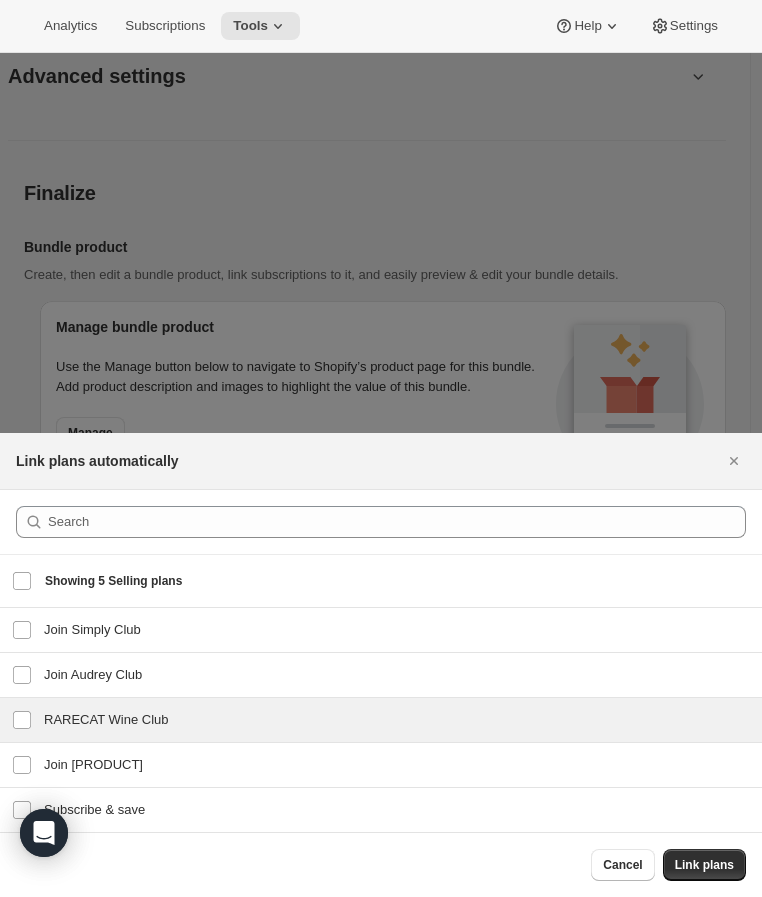 click on "RARECAT Wine Club" at bounding box center [397, 720] 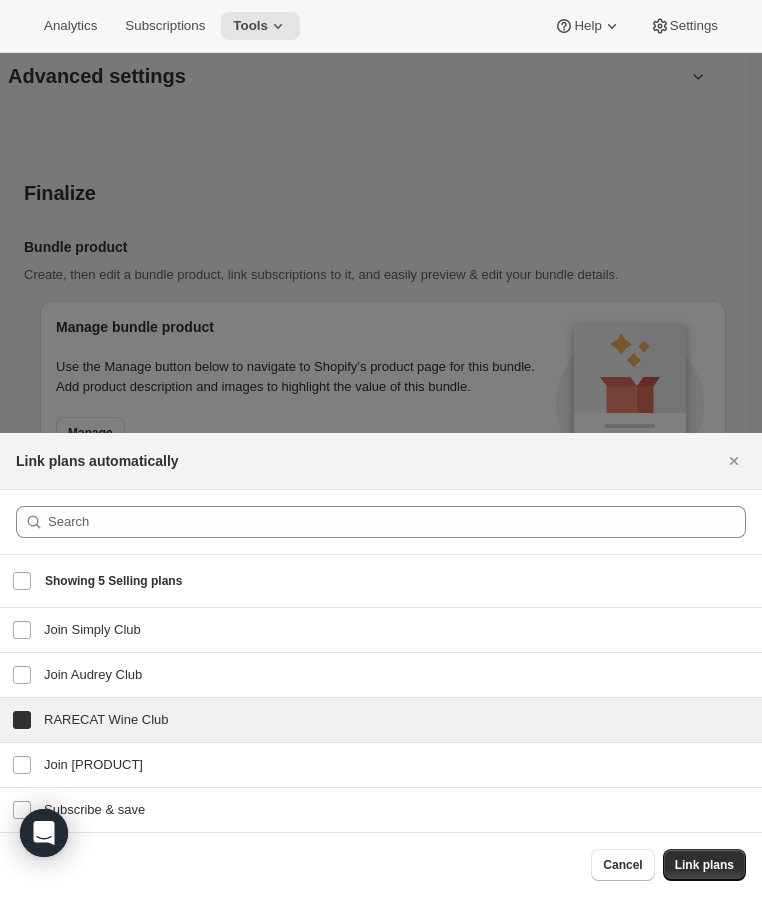 checkbox on "true" 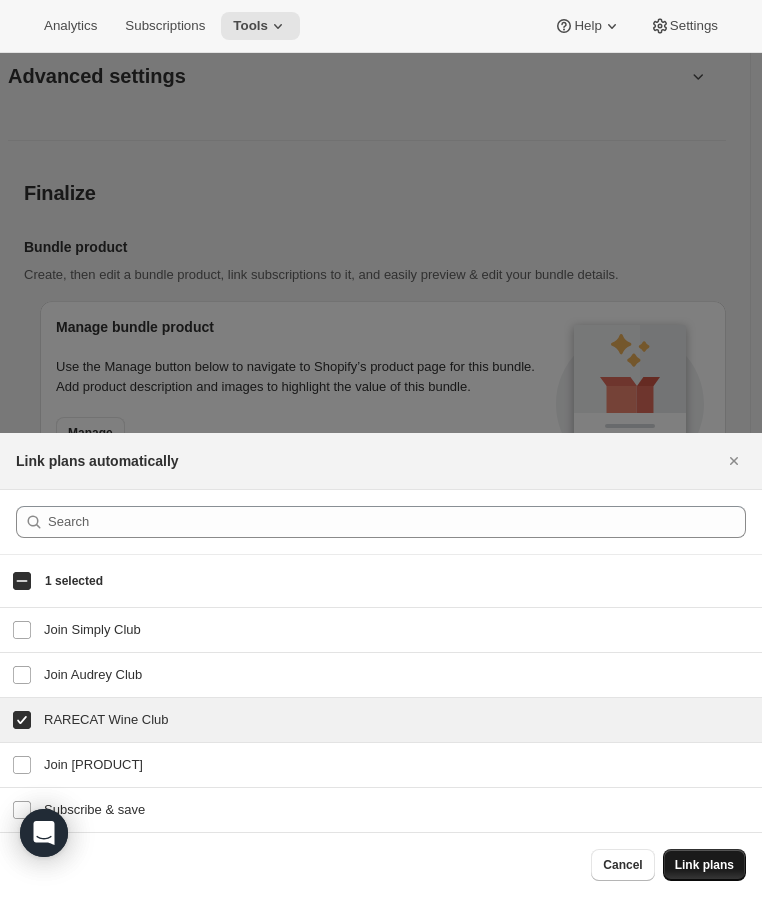 click on "Link plans" at bounding box center [704, 865] 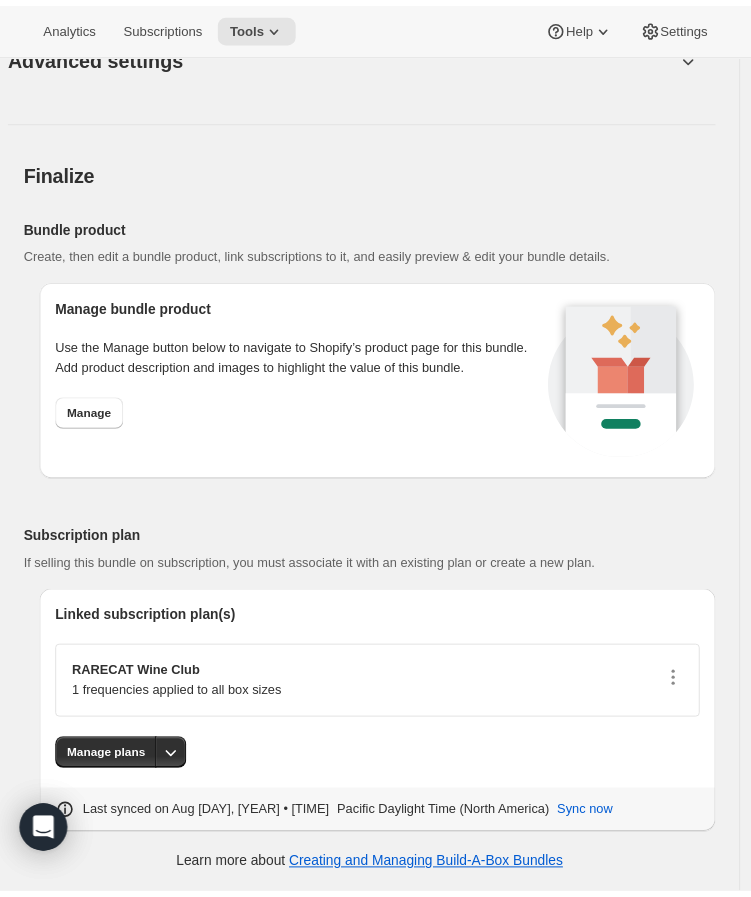 scroll, scrollTop: 2644, scrollLeft: 0, axis: vertical 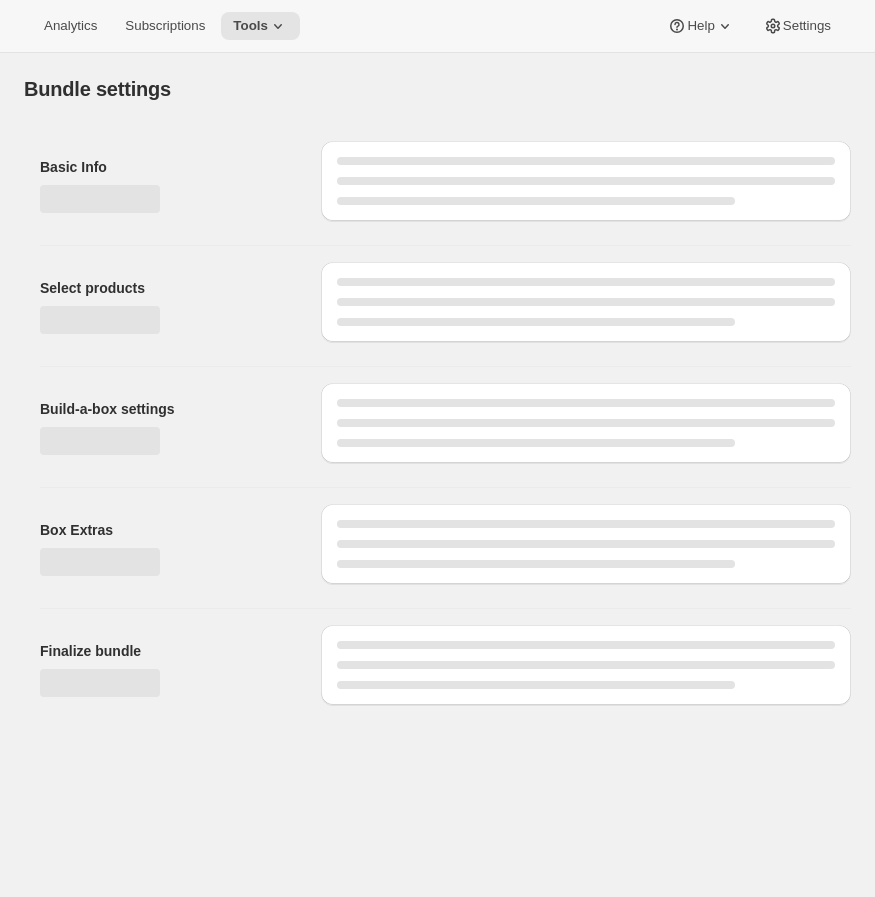 type on "Custom Case (Spring/Fall - Legacy)" 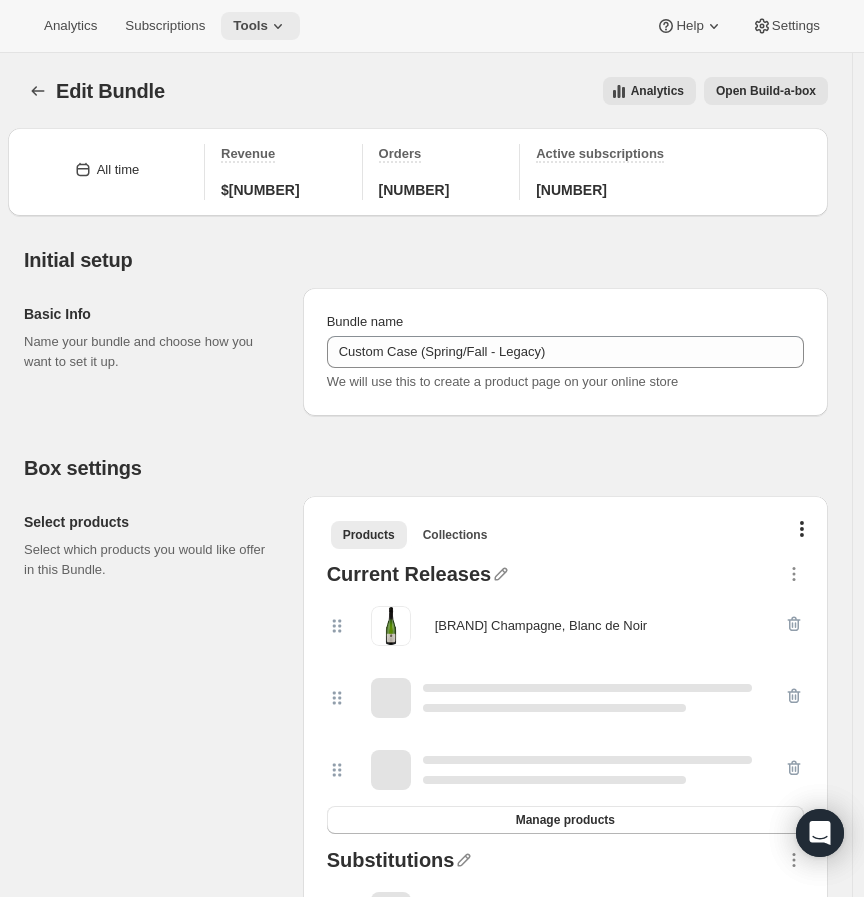 click on "Tools" at bounding box center [260, 26] 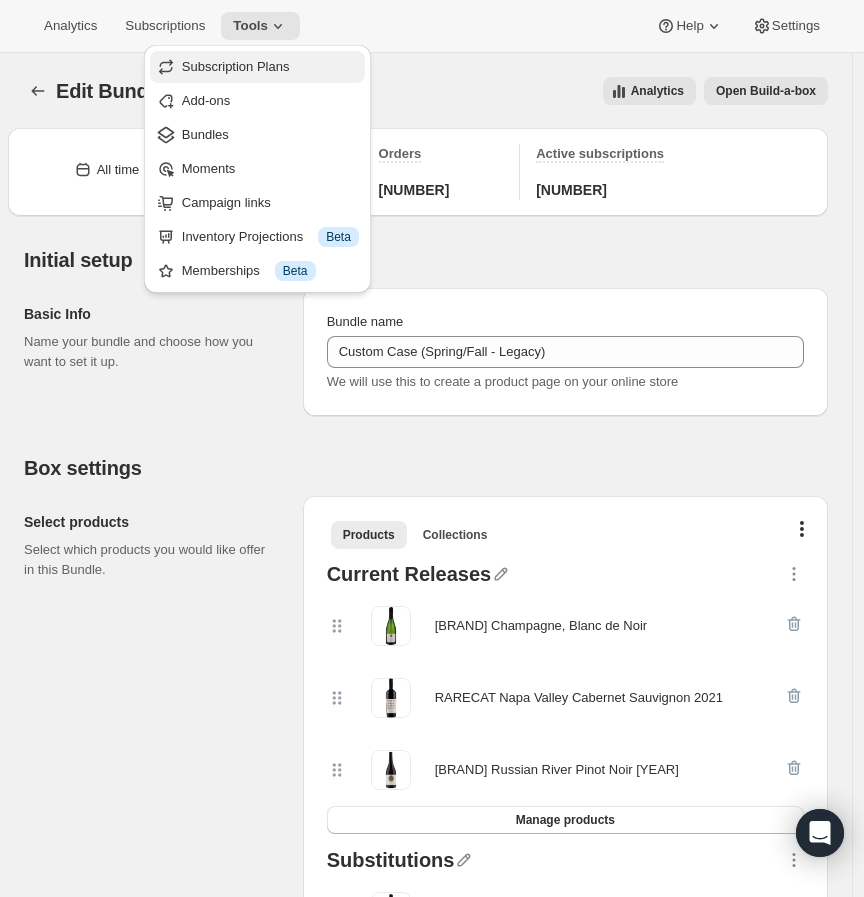click on "Subscription Plans" at bounding box center (236, 66) 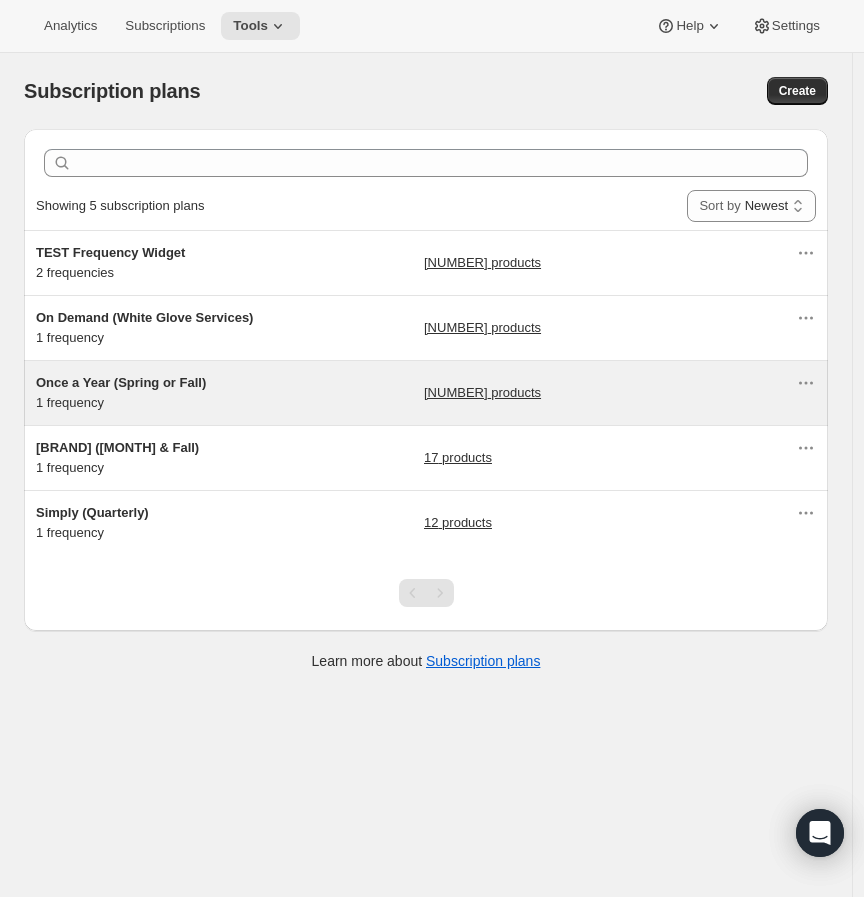 click on "Once a Year (Spring or Fall) 1 frequency 20   products" at bounding box center (416, 393) 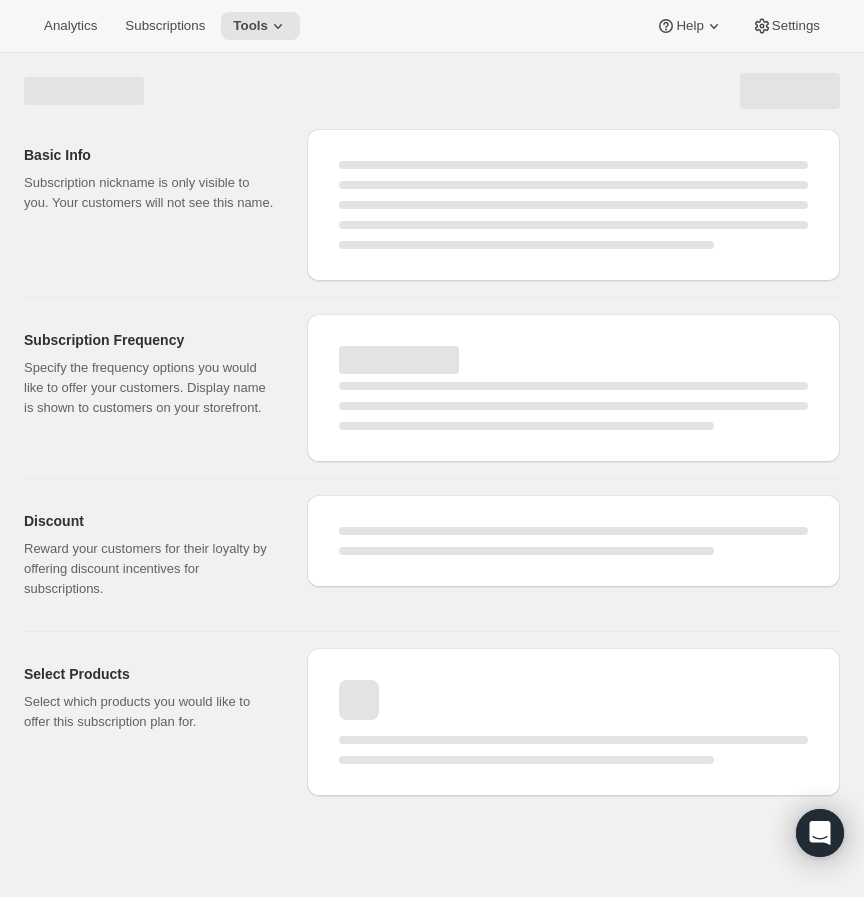 select on "WEEK" 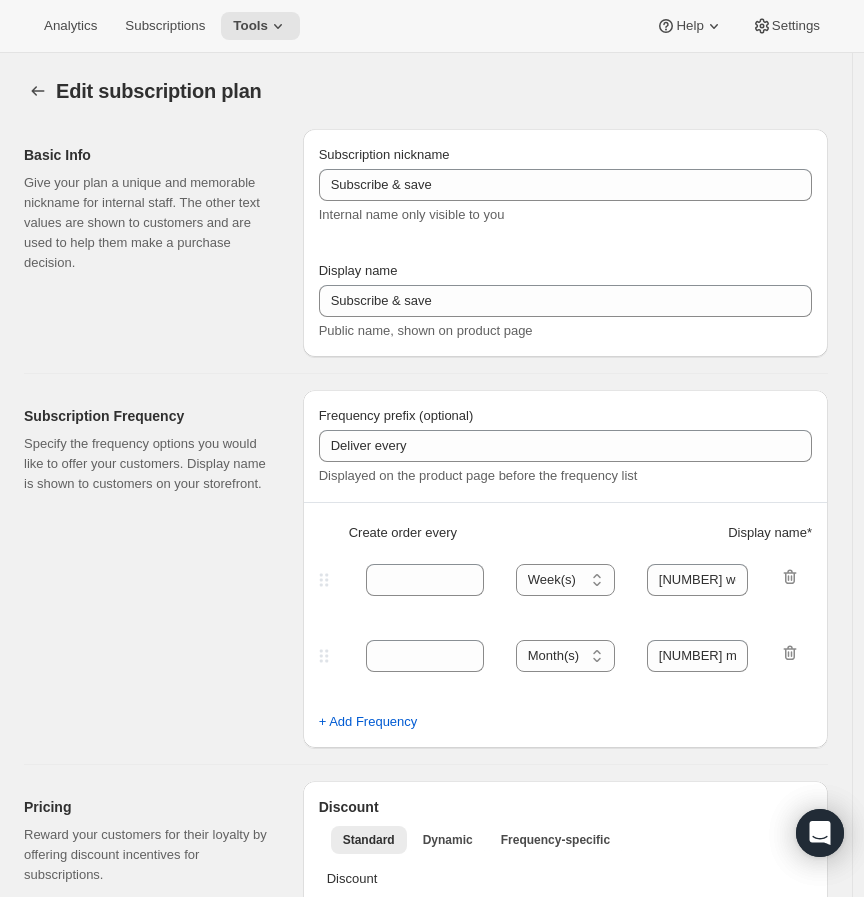 checkbox on "true" 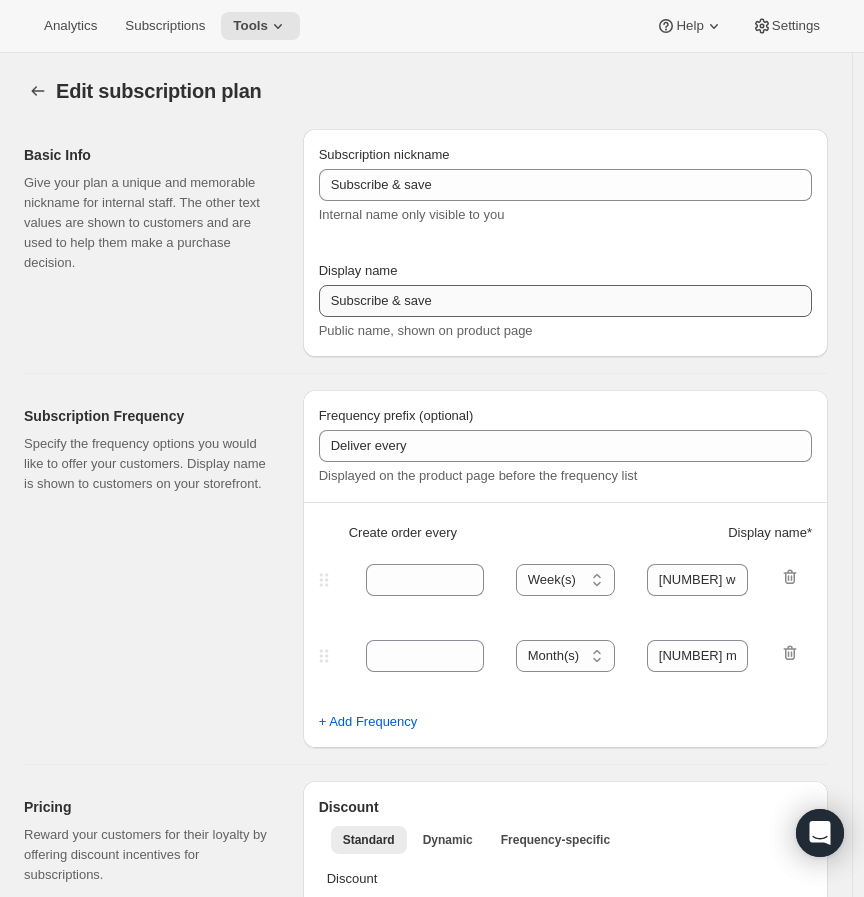type on "Once a Year (Spring or Fall)" 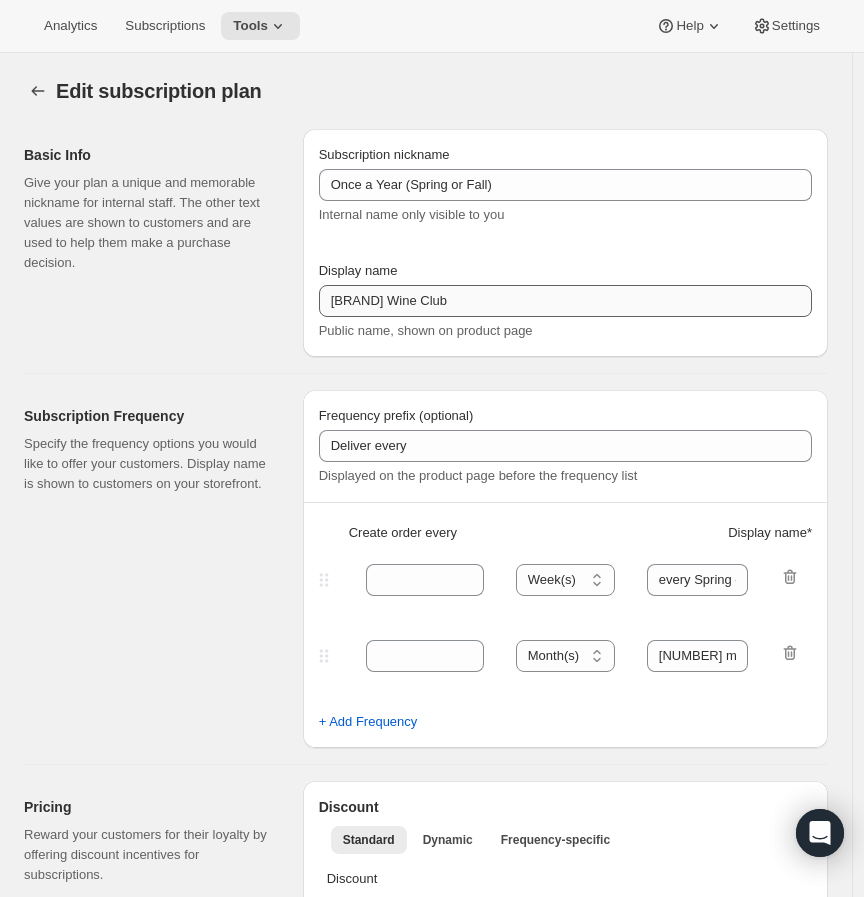 select on "YEARDAY" 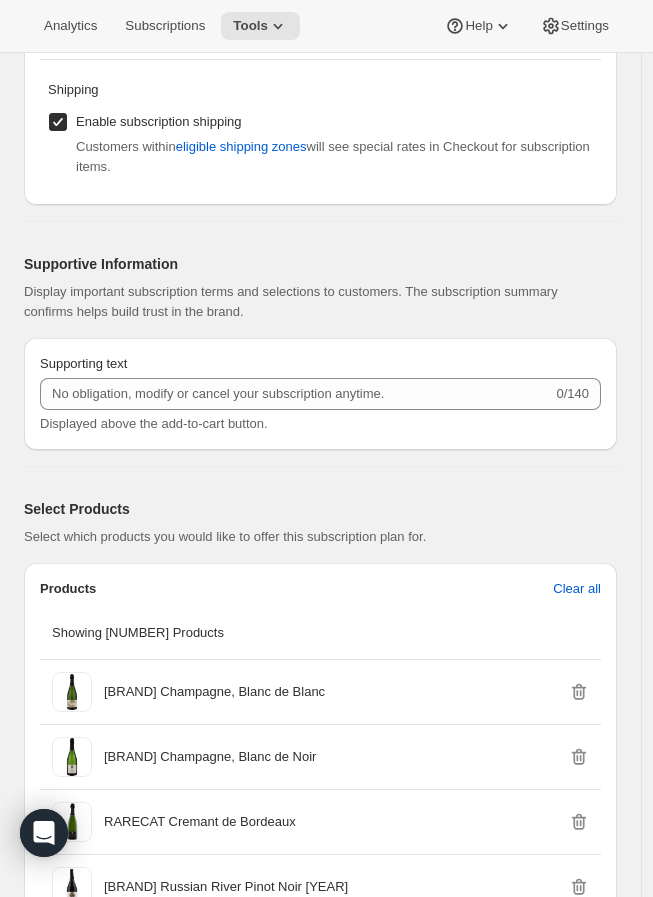 scroll, scrollTop: 1333, scrollLeft: 0, axis: vertical 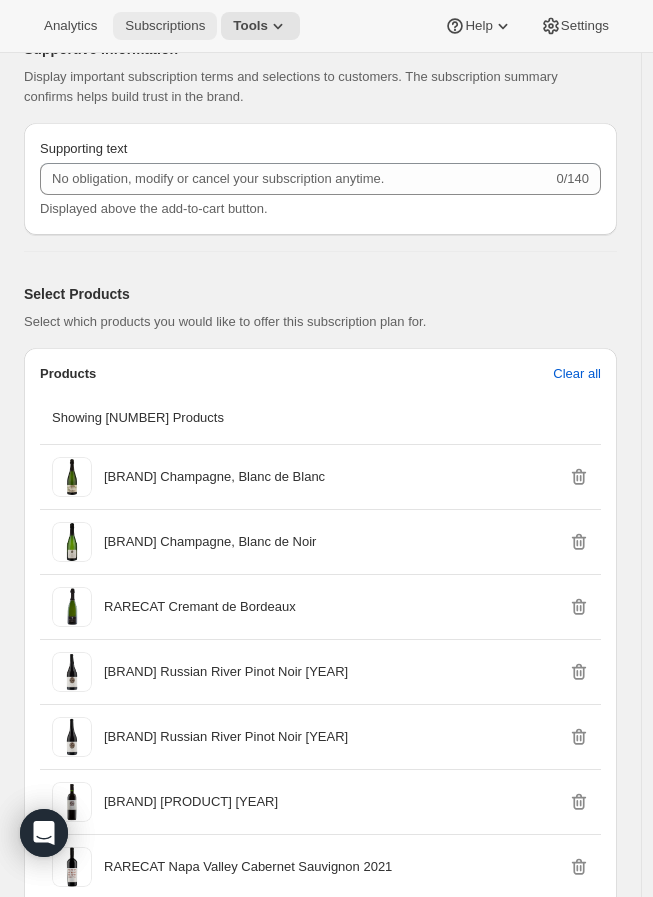 click on "Subscriptions" at bounding box center (165, 26) 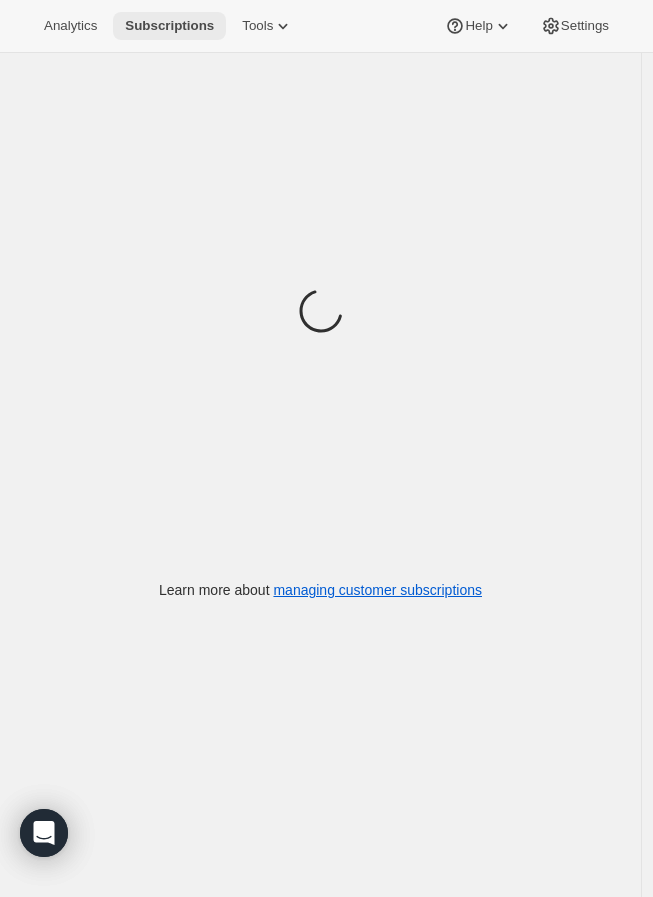 scroll, scrollTop: 0, scrollLeft: 0, axis: both 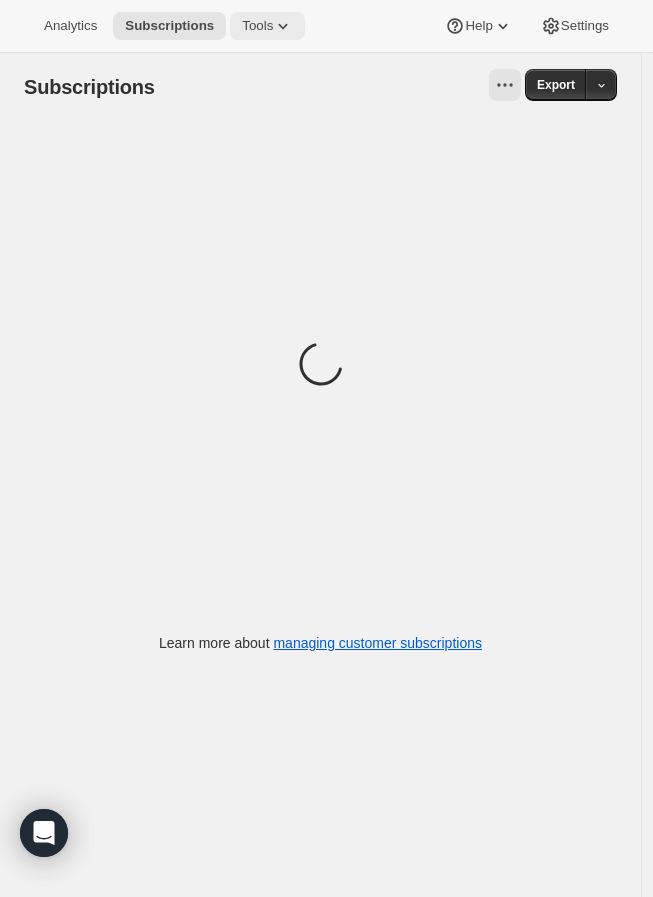 click on "Tools" at bounding box center [257, 26] 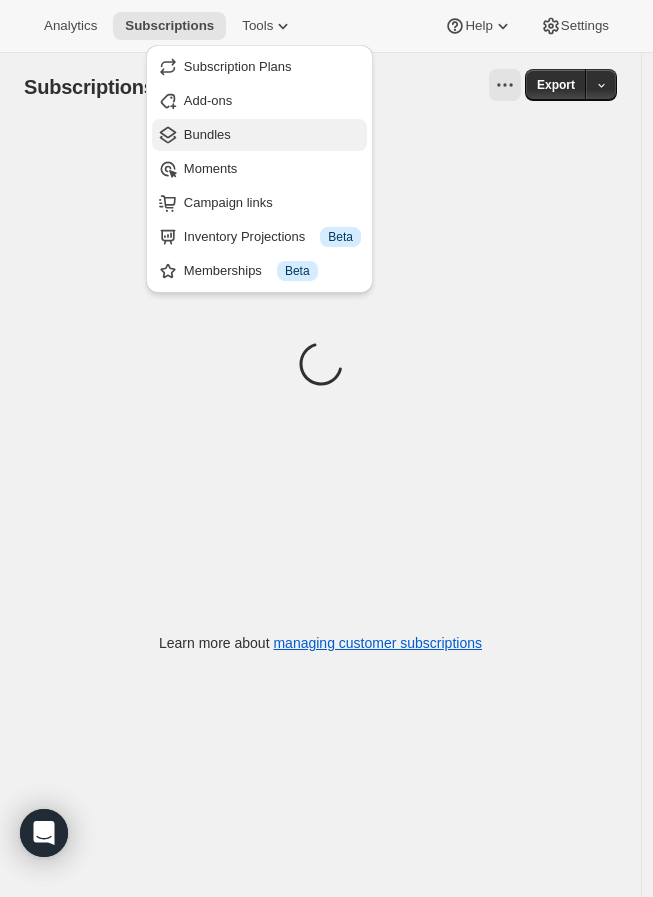 click on "Bundles" at bounding box center (259, 135) 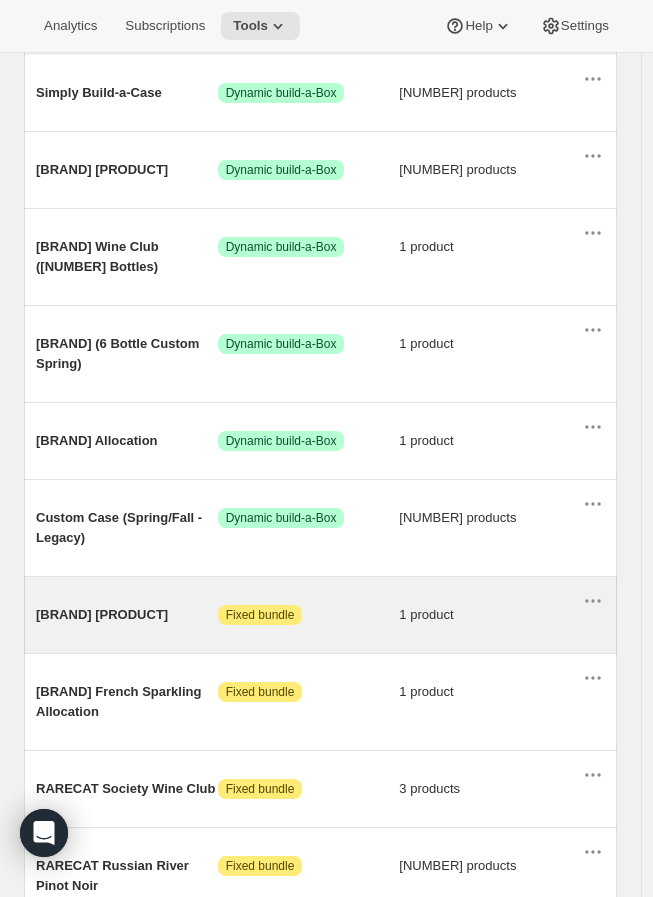 scroll, scrollTop: 333, scrollLeft: 0, axis: vertical 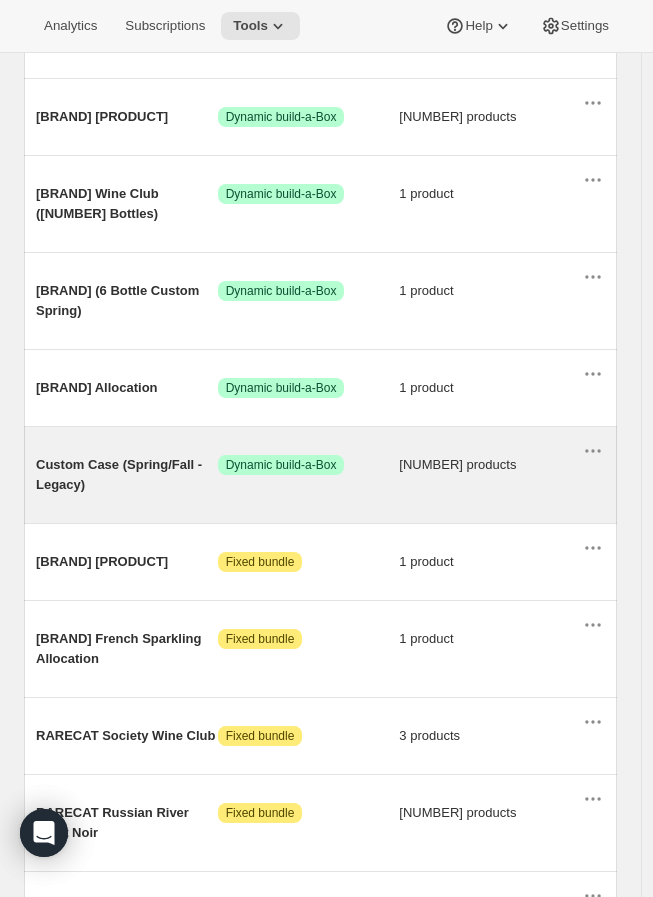click on "Custom Case (Spring/Fall - Legacy)" at bounding box center [127, 475] 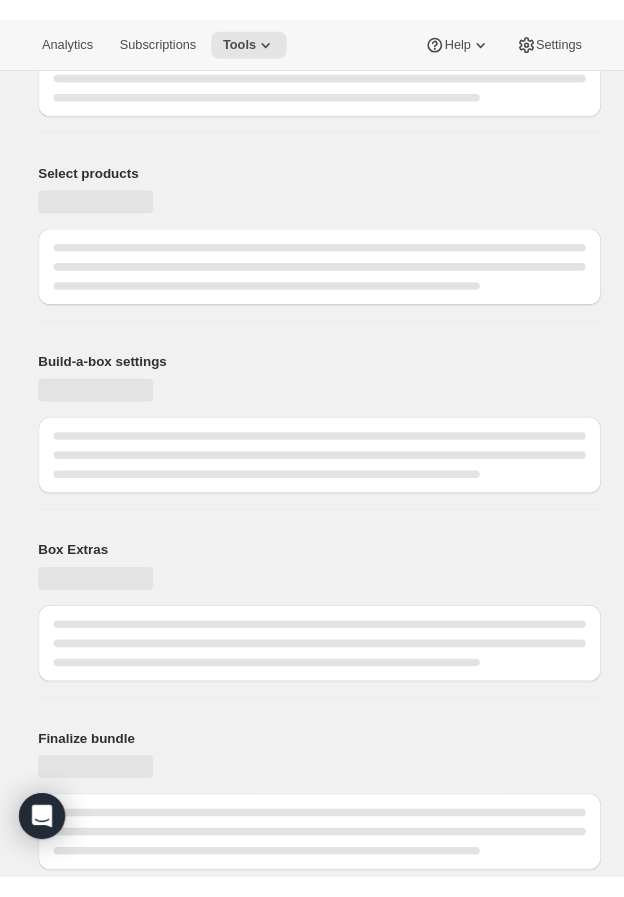scroll, scrollTop: 0, scrollLeft: 0, axis: both 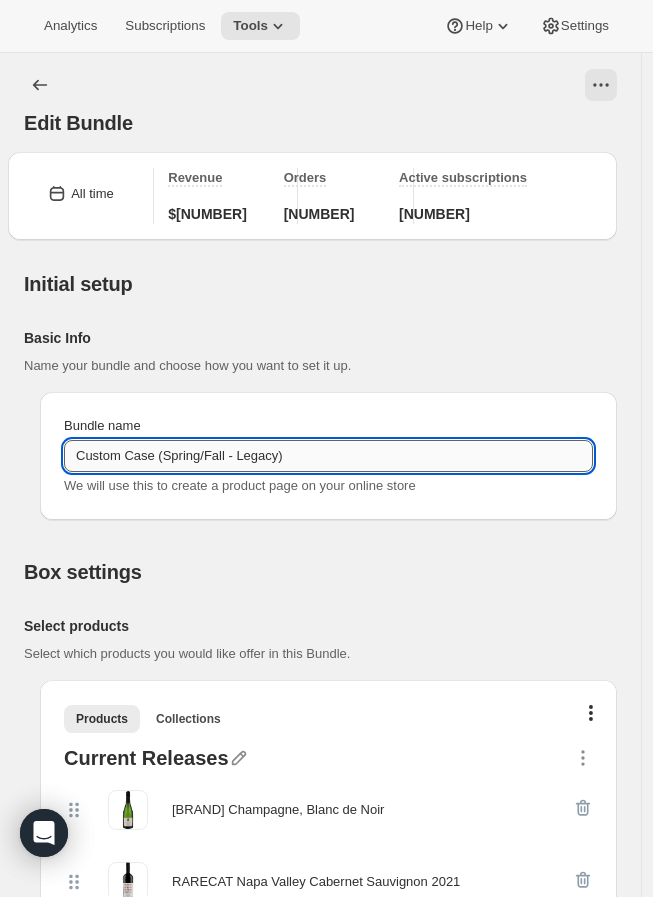 click on "Custom Case (Spring/Fall - Legacy)" at bounding box center [328, 456] 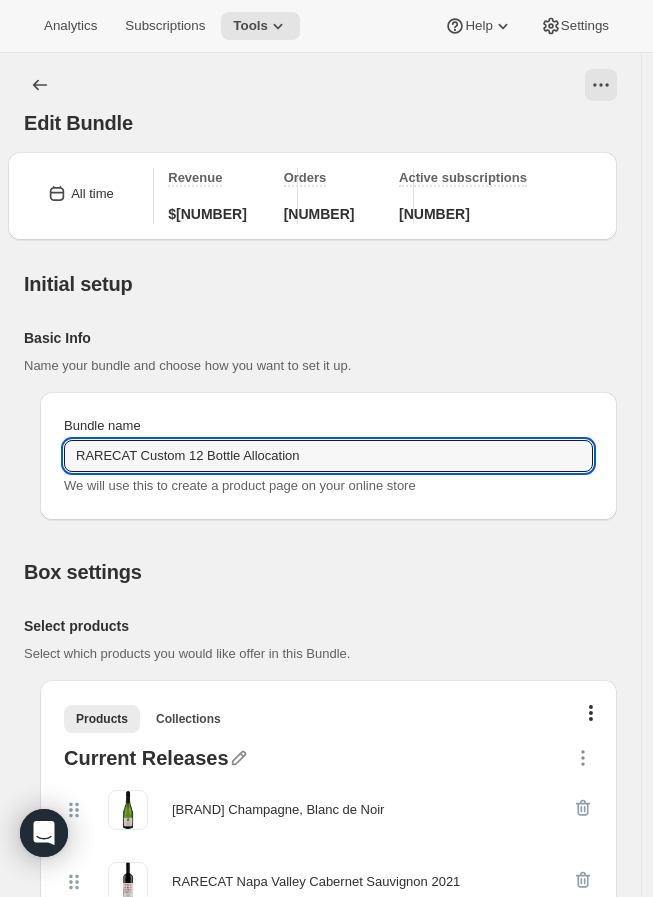 type on "RARECAT Custom 12 Bottle Allocation" 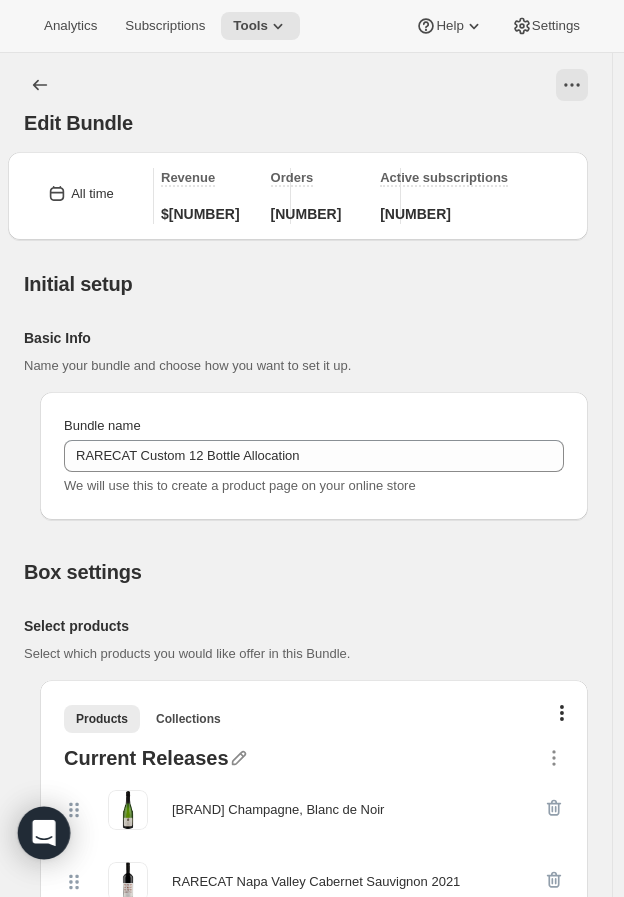click at bounding box center (44, 833) 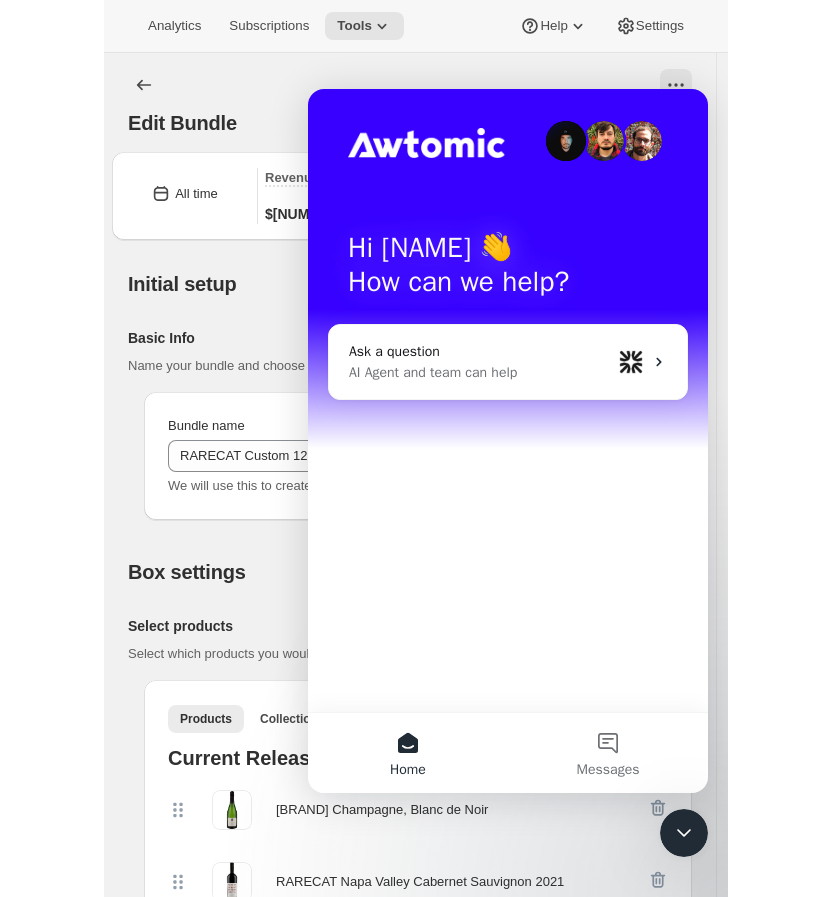 scroll, scrollTop: 0, scrollLeft: 0, axis: both 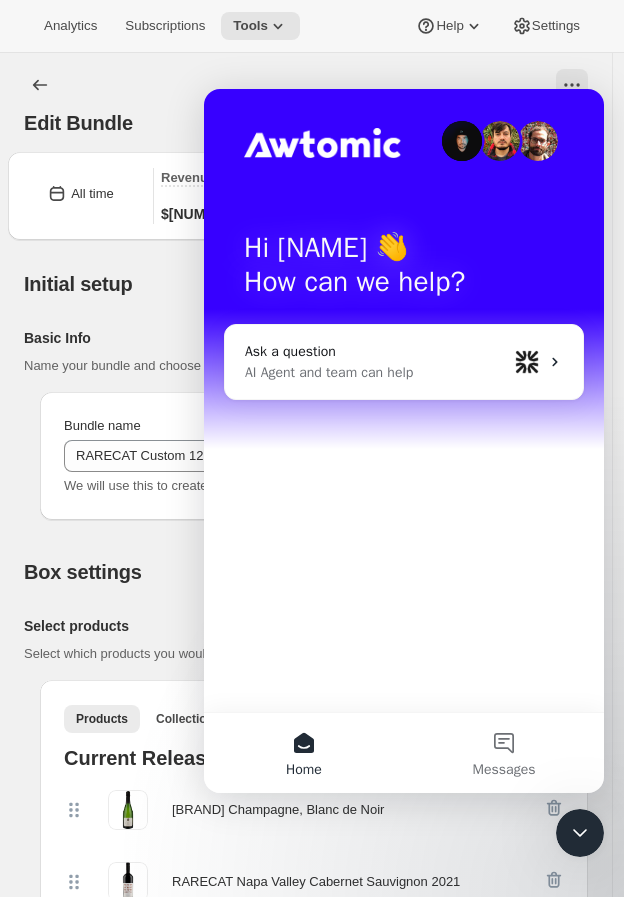 click on "Edit Bundle. This page is ready Edit Bundle All time Revenue $0.00 Orders 0 Active subscriptions 0 Initial setup Basic Info Name your bundle and choose how you want to set it up. Bundle name RARECAT Custom 12 Bottle Allocation We will use this to create a product page on your online store Box settings Select products Select which products you would like offer in this Bundle. Products Collections More views Products Collections Current Releases RARECAT Champagne, Blanc de Noir RARECAT Napa Valley Cabernet Sauvignon 2021 RARECAT Russian River Pinot Noir 2023 Manage products Substitutions  RARECAT Champagne, Blanc de Blanc RARECAT Cremant de Bordeaux RARECAT Grave Sauvignon Blanc 2023 RARECAT Old Toll Canon Creek 2015 RARECAT Rose 2024 Manage products Add section Display Basic attributes of how the build-a-box is presented. Variant display Collapse variants into a single card The shopper will still get to choose which variant they would like to add to the box when selecting the product Build-a-box settings 12 %" at bounding box center (306, 1917) 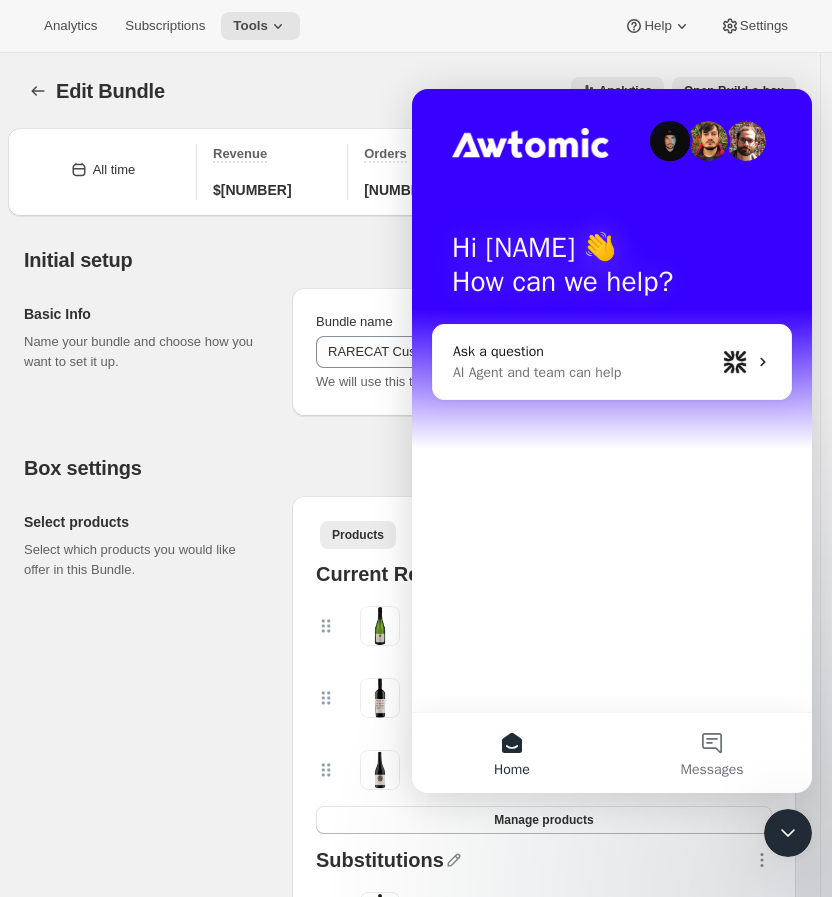 click 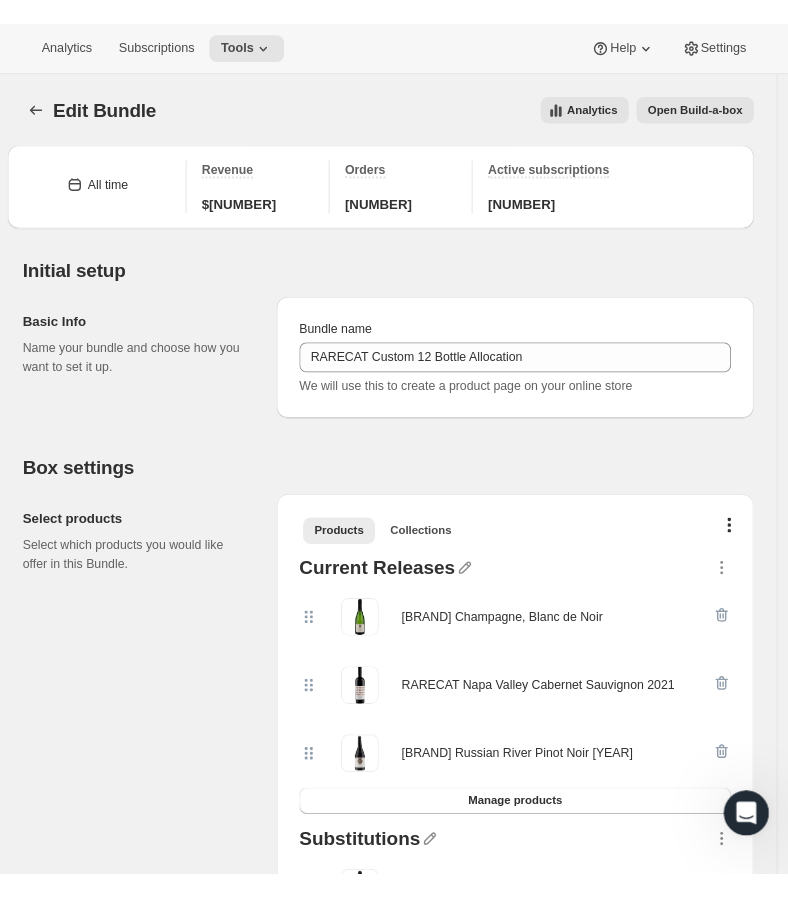 scroll, scrollTop: 0, scrollLeft: 0, axis: both 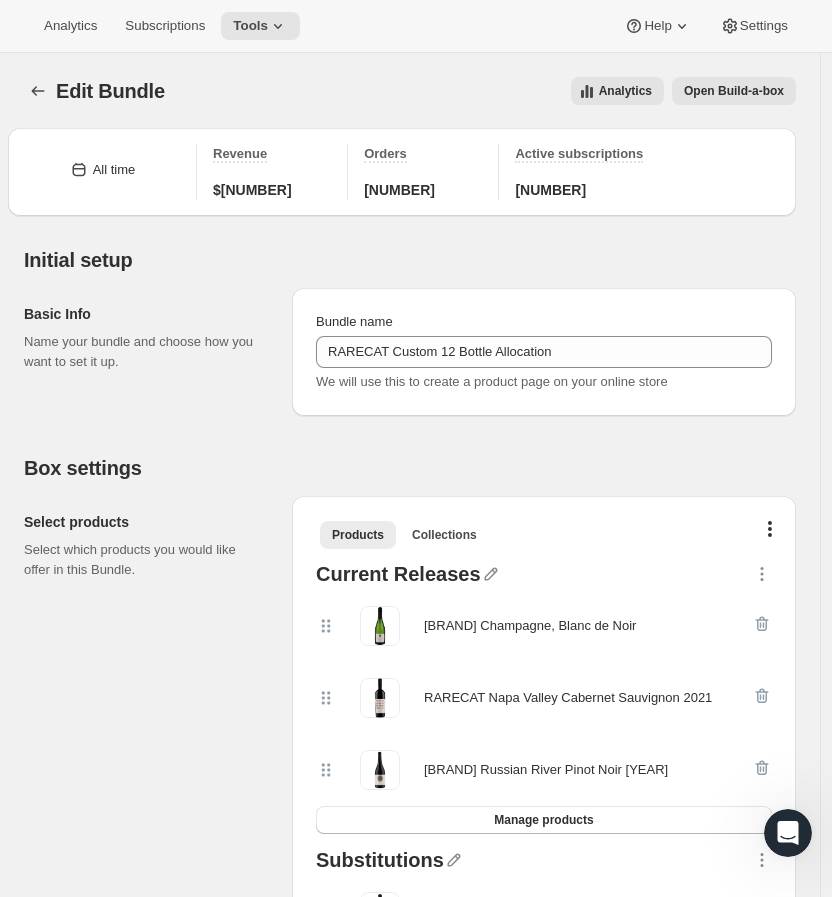 click 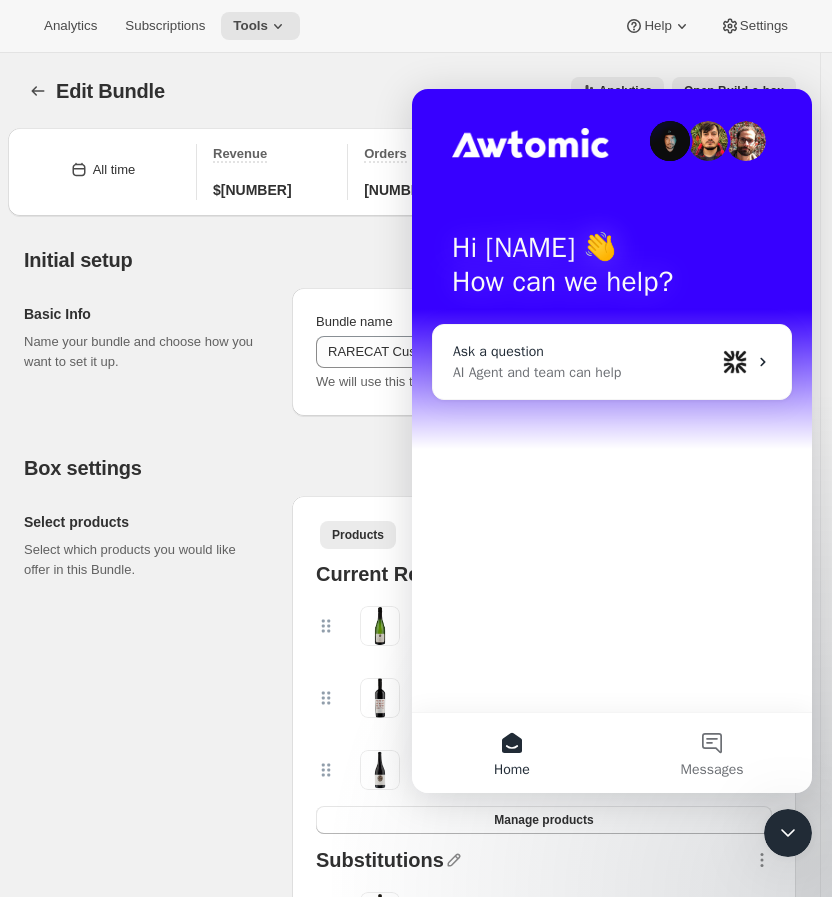 click on "AI Agent and team can help" at bounding box center [584, 372] 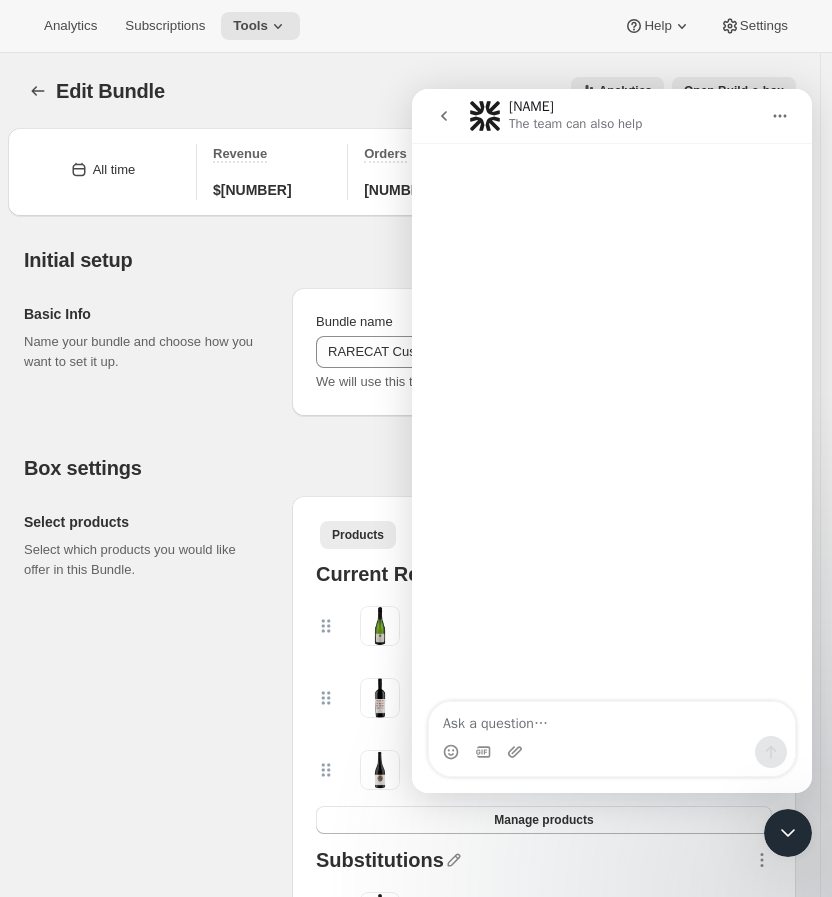 click 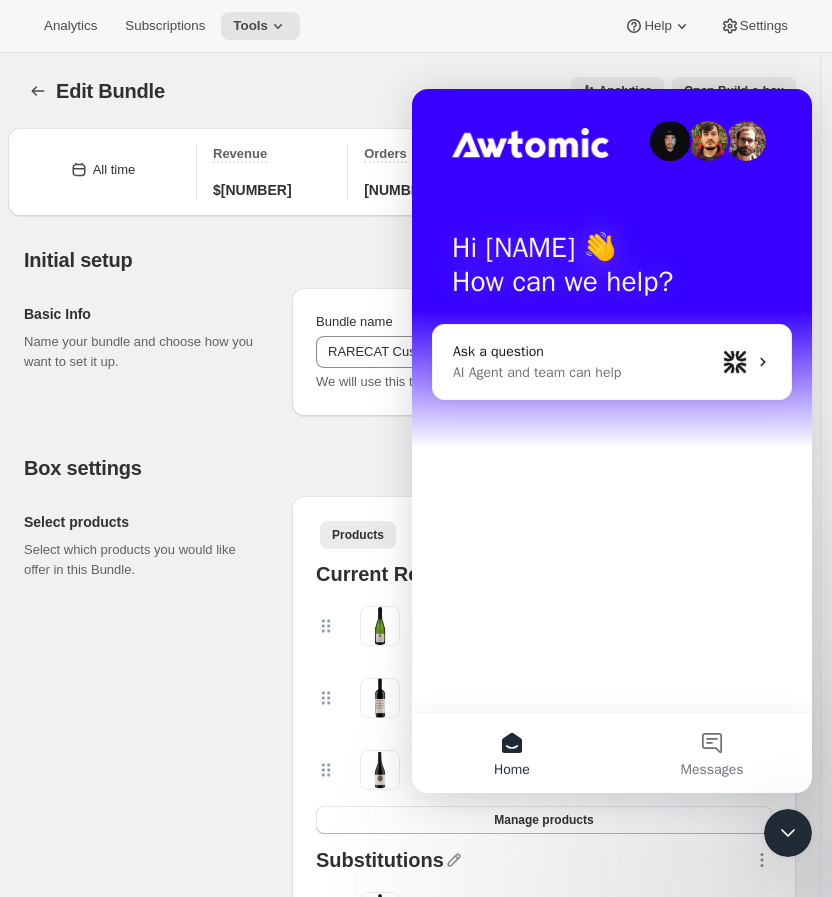 click on "Edit Bundle. This page is ready Edit Bundle Analytics Open Build-a-box More actions Analytics Open Build-a-box" at bounding box center (410, 91) 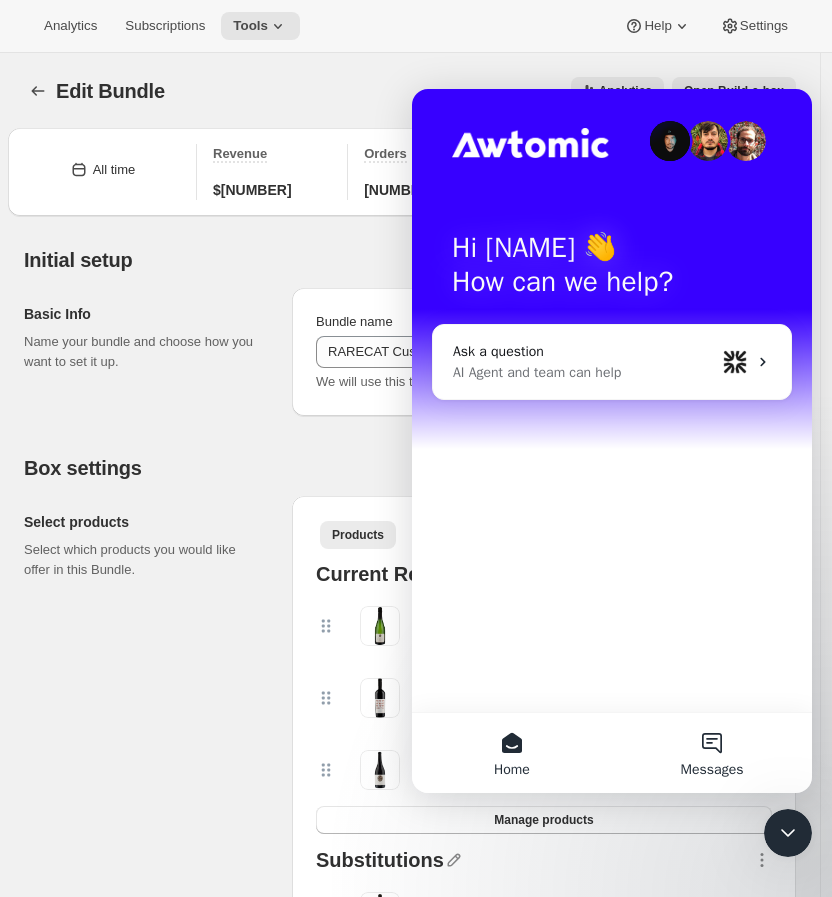 click on "Messages" at bounding box center [712, 753] 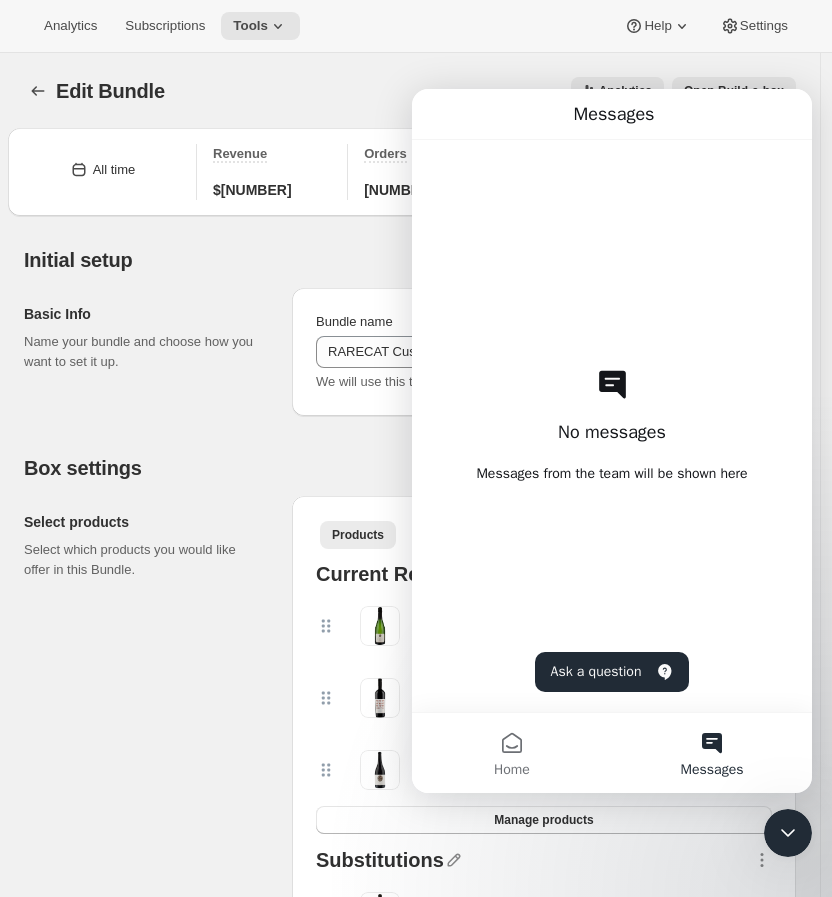 click on "Analytics Open Build-a-box" at bounding box center (492, 91) 